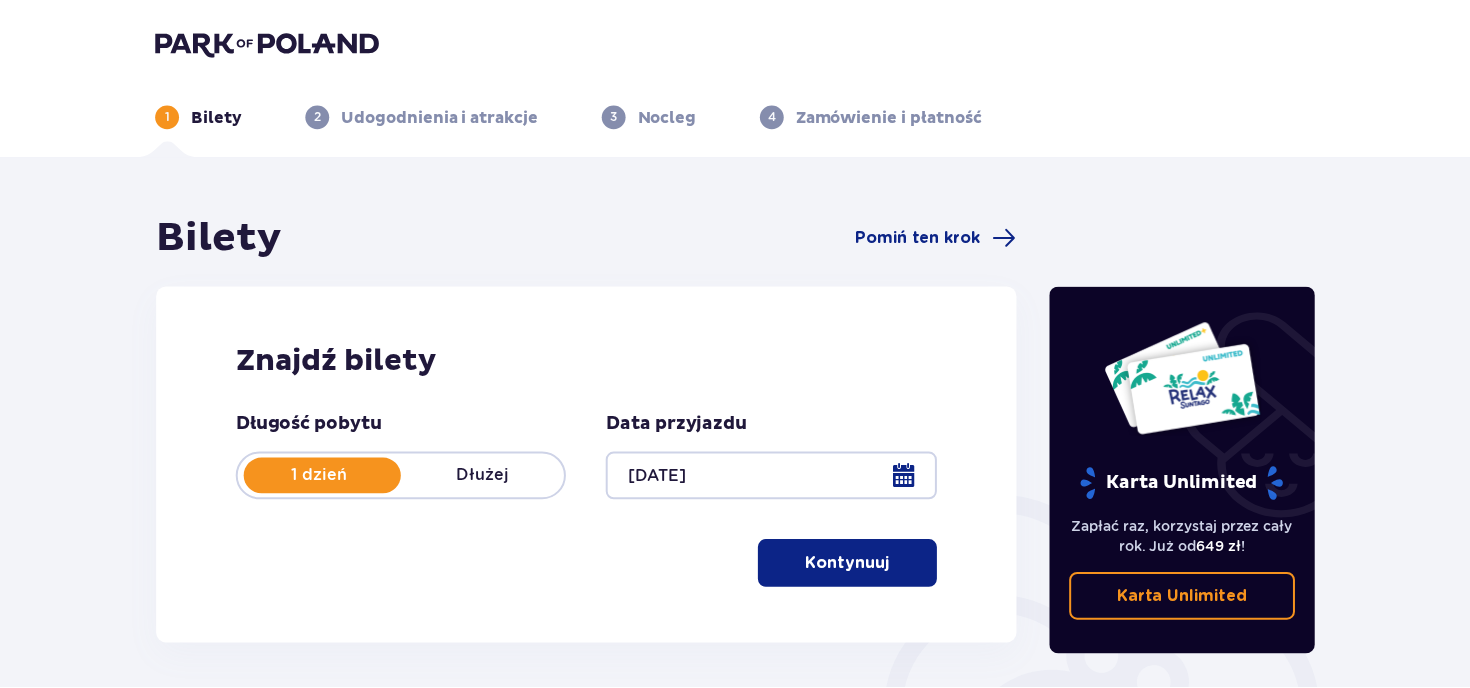 scroll, scrollTop: 0, scrollLeft: 0, axis: both 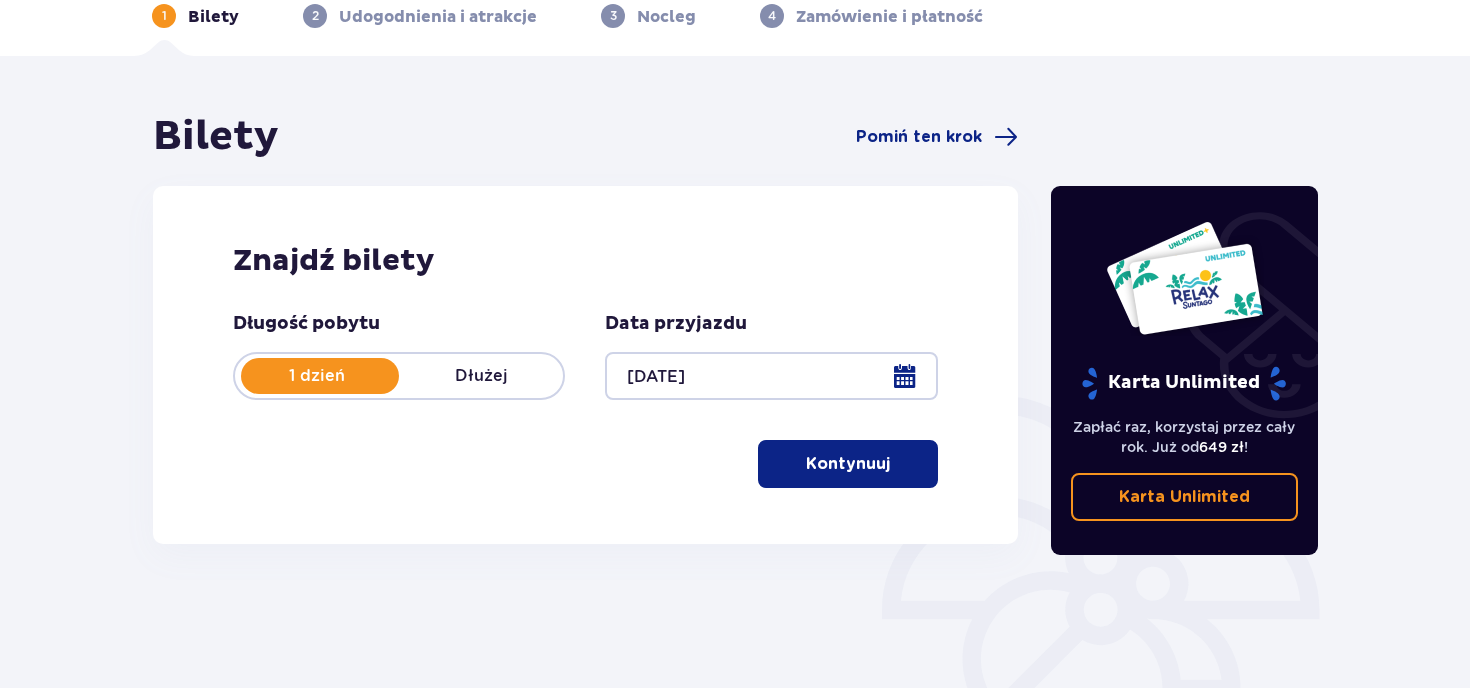click at bounding box center [894, 464] 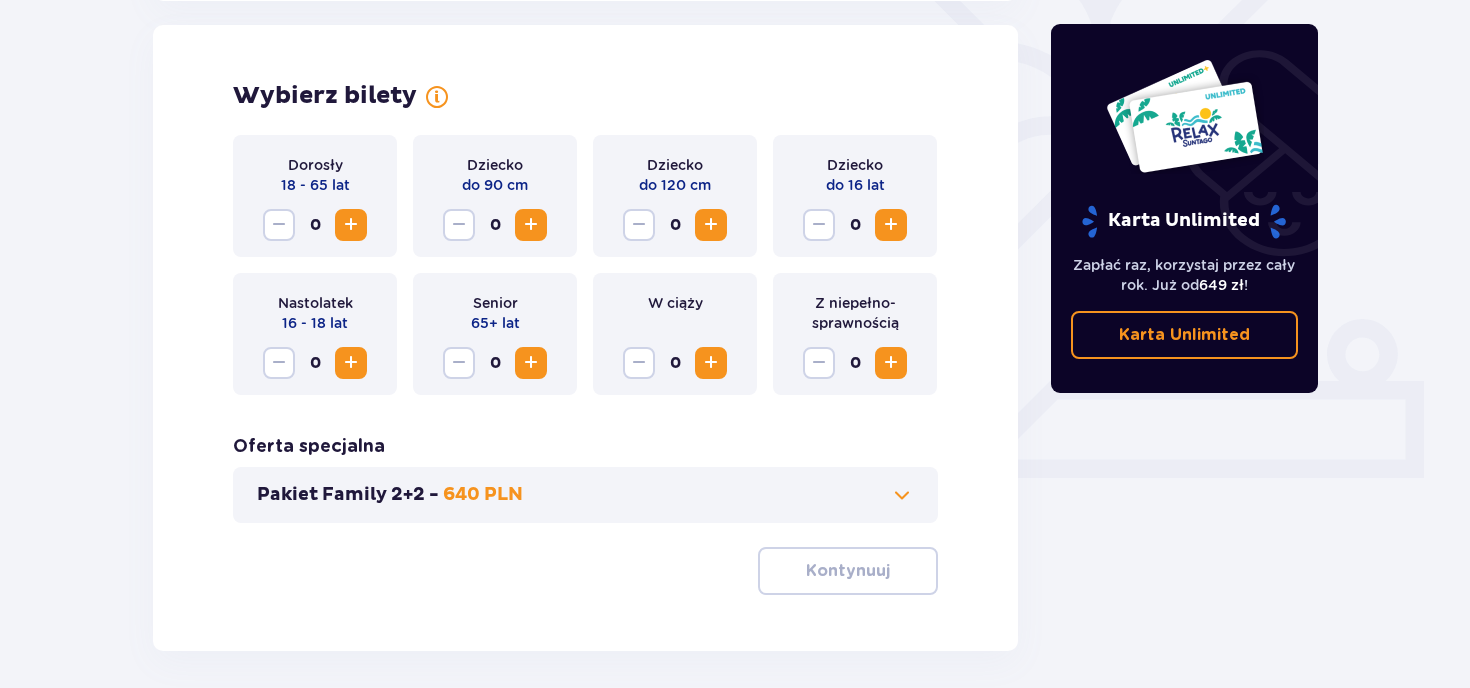 scroll, scrollTop: 556, scrollLeft: 0, axis: vertical 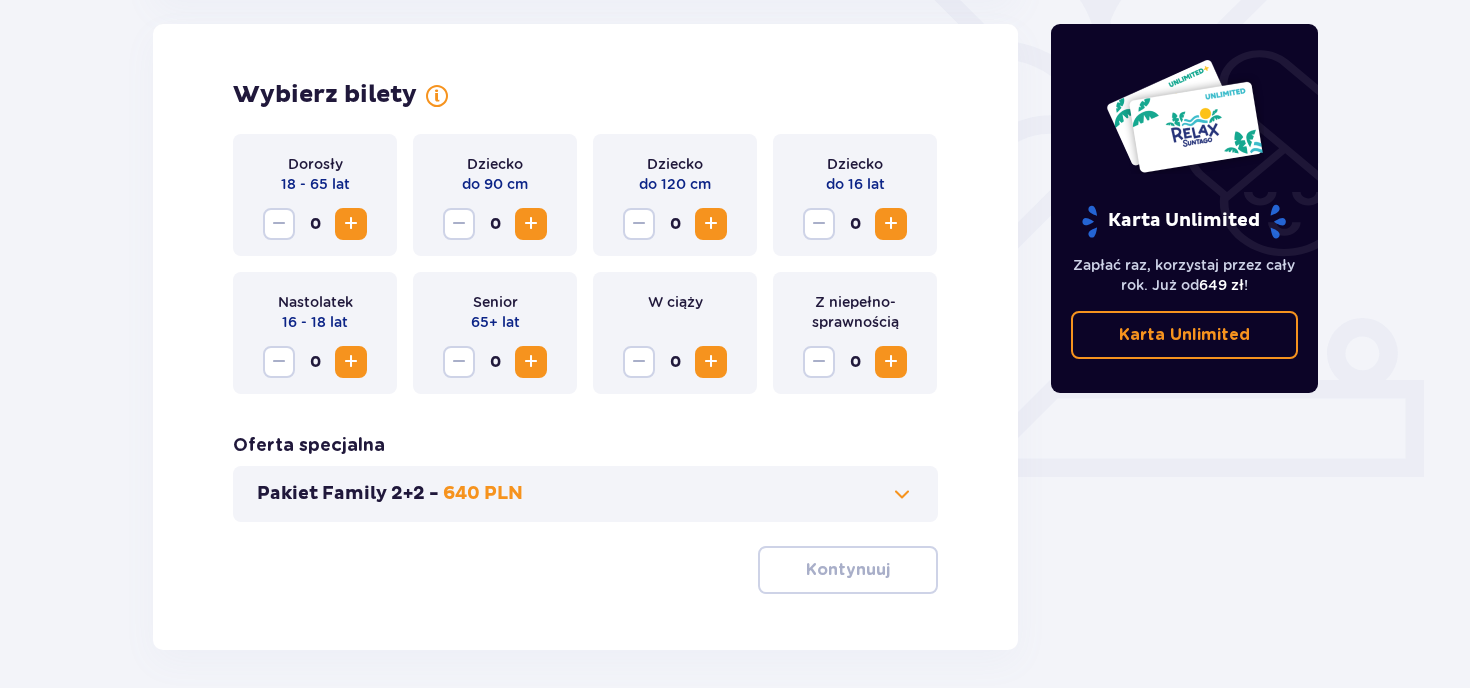 click at bounding box center (351, 224) 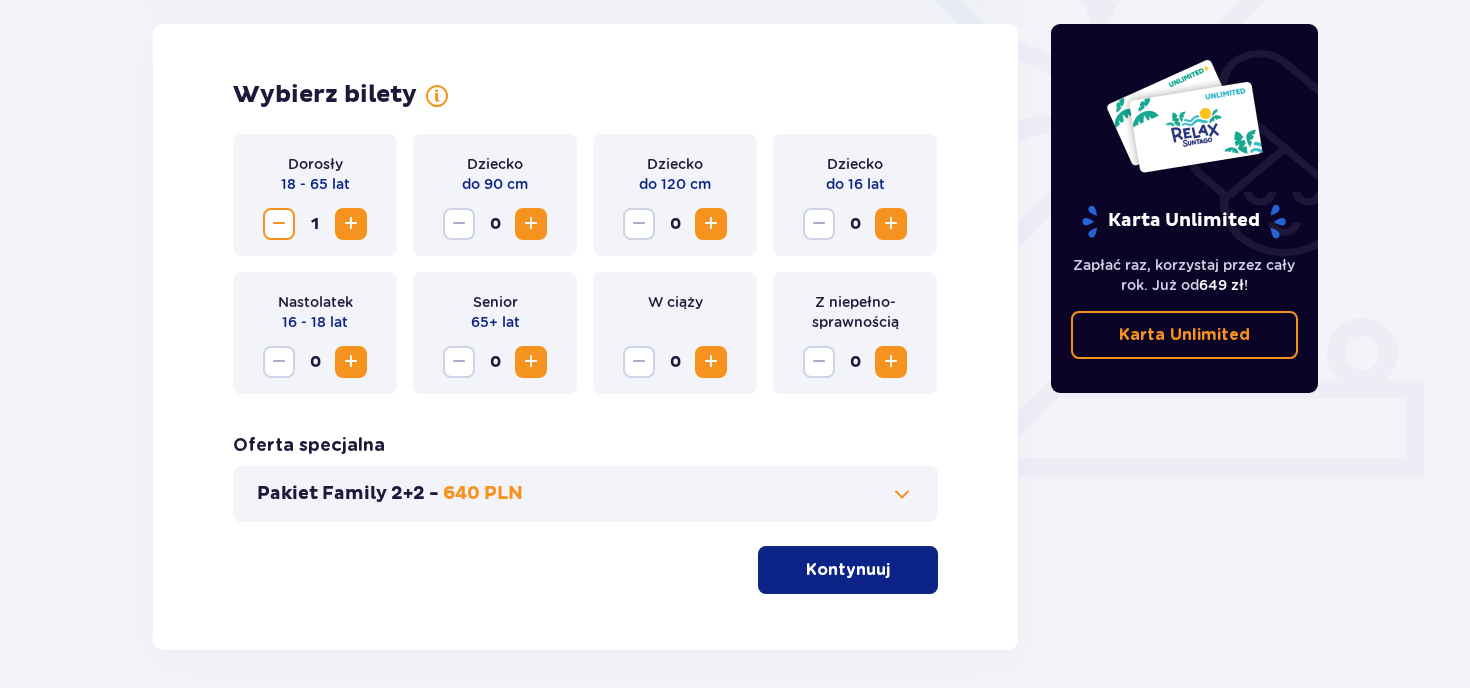 click at bounding box center (351, 224) 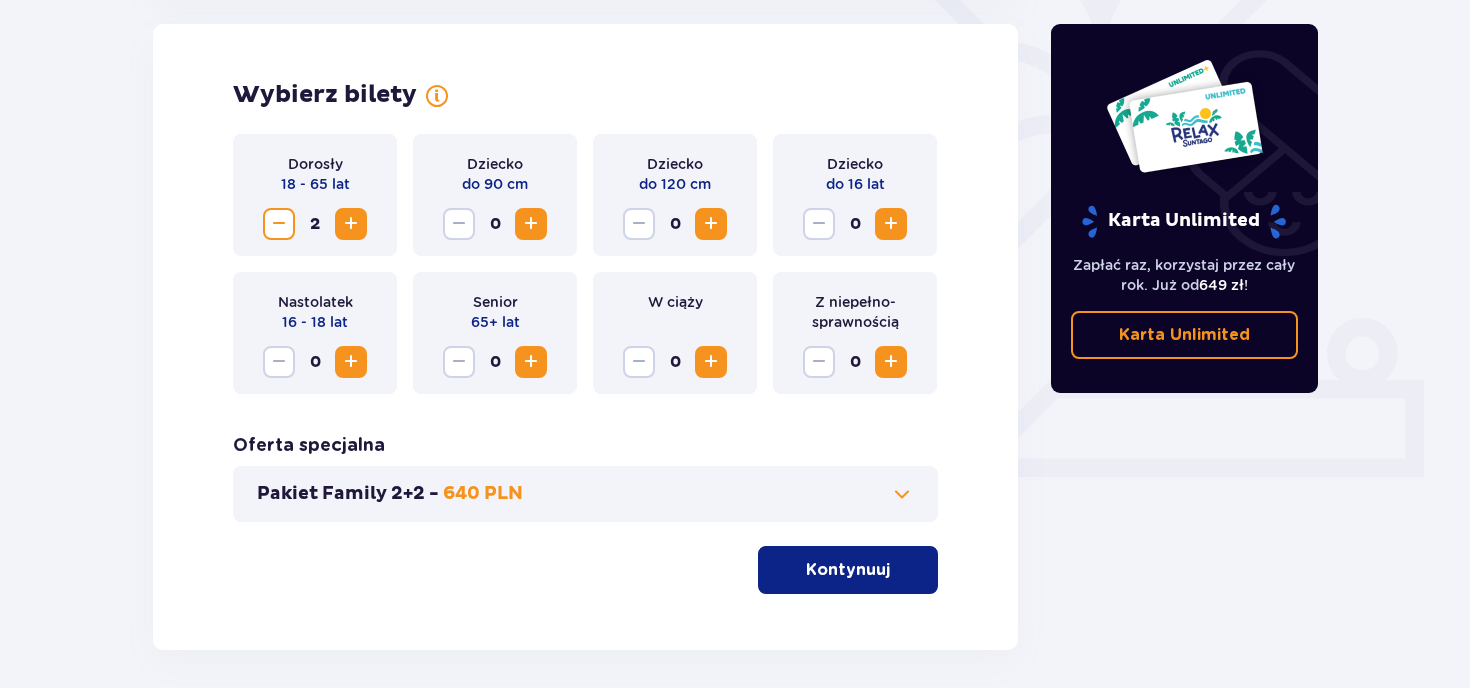 click at bounding box center (351, 224) 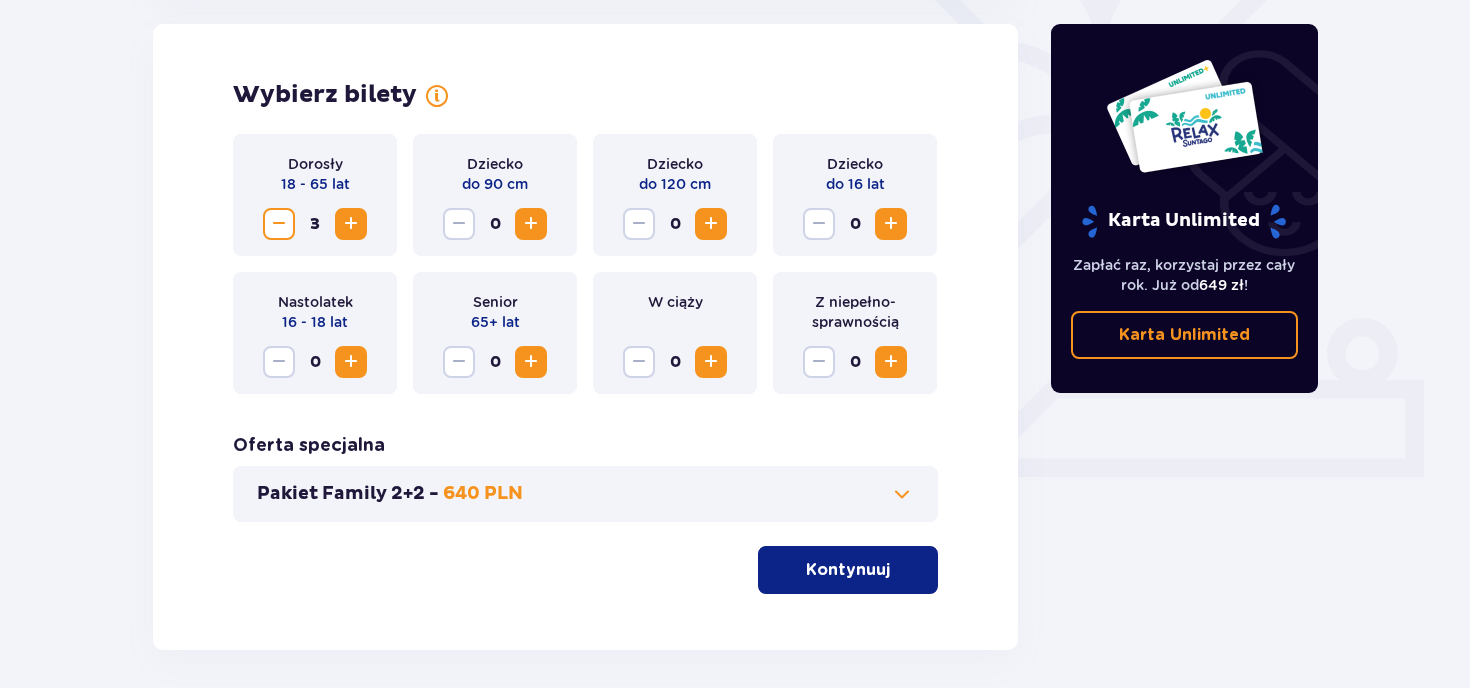 click at bounding box center [351, 224] 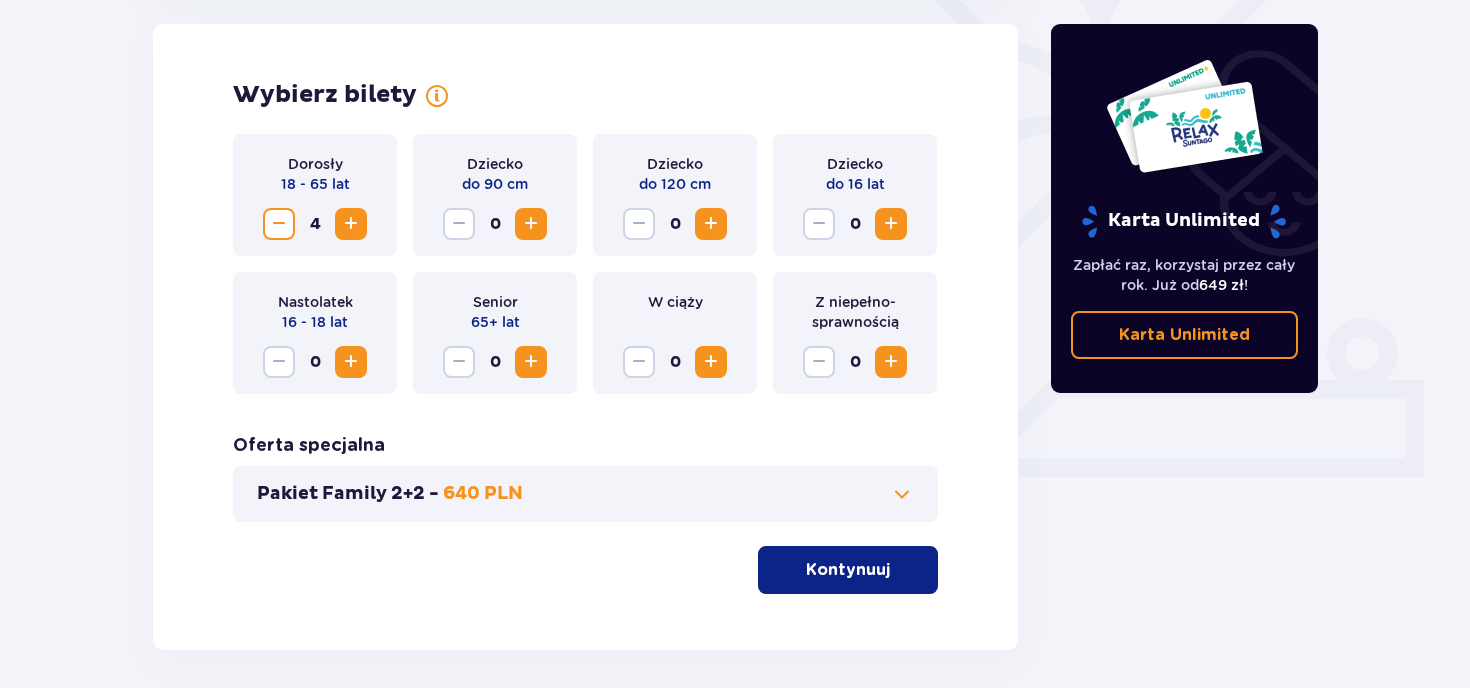 click at bounding box center [711, 224] 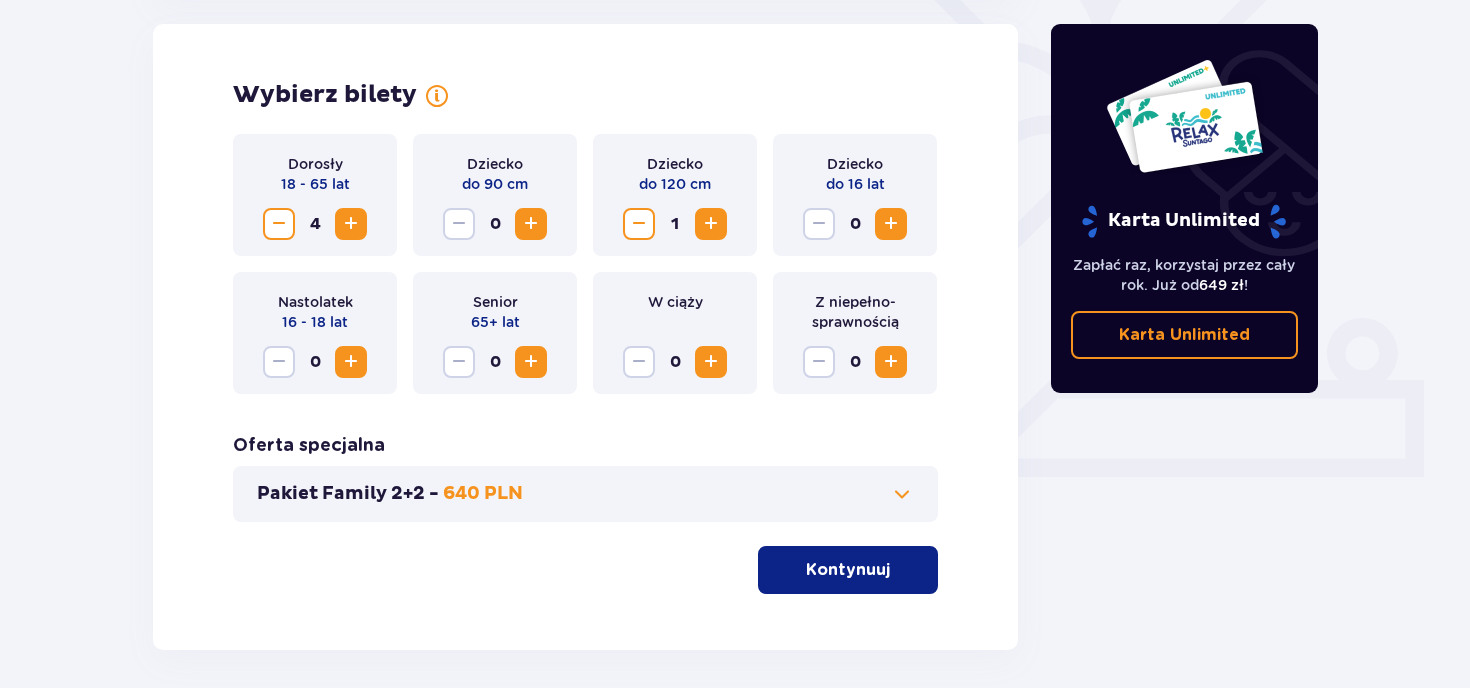click at bounding box center [891, 224] 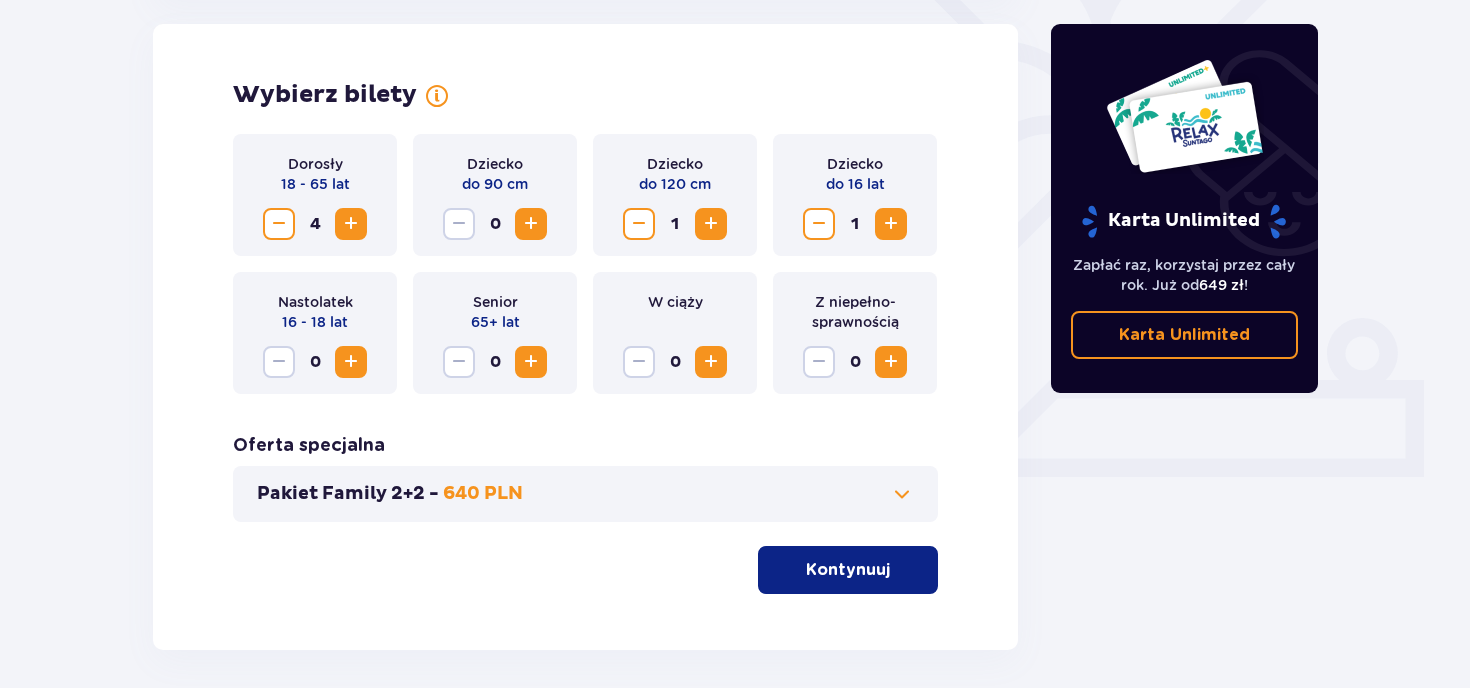 scroll, scrollTop: 638, scrollLeft: 0, axis: vertical 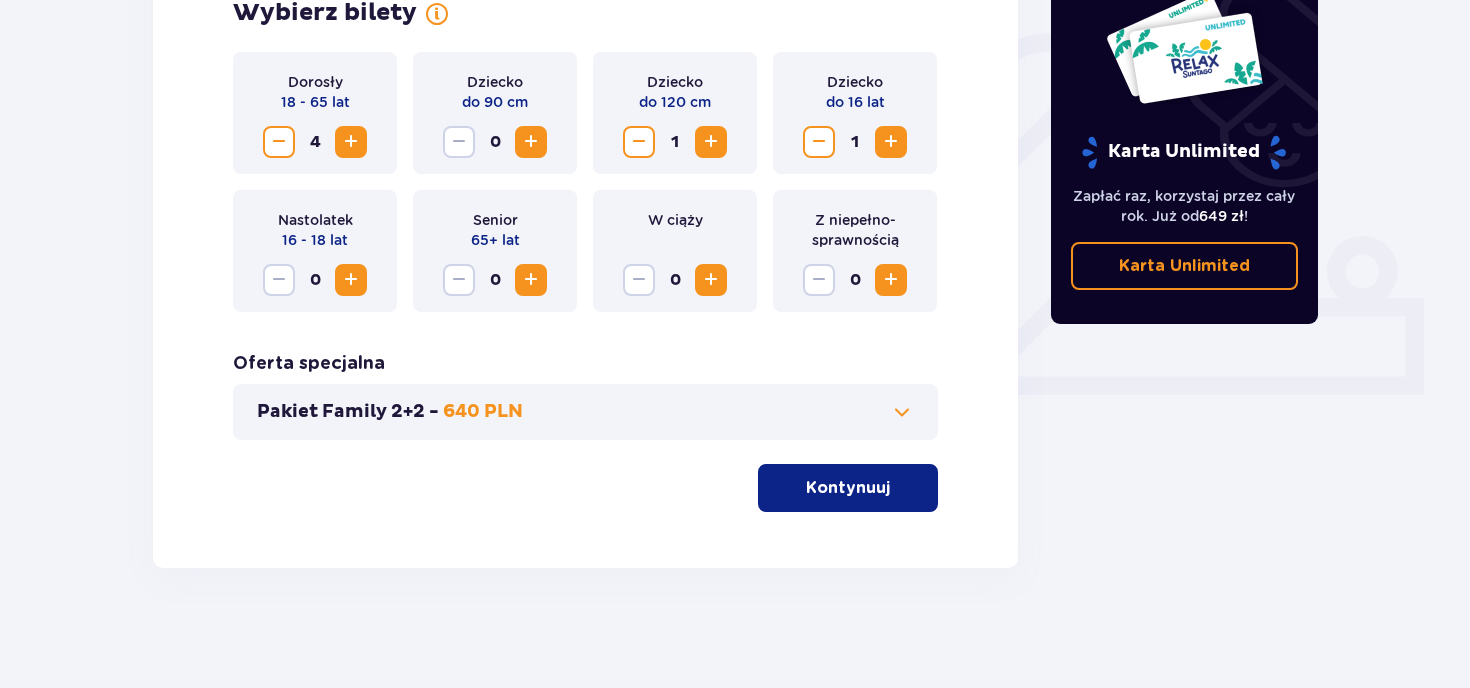 click at bounding box center [894, 488] 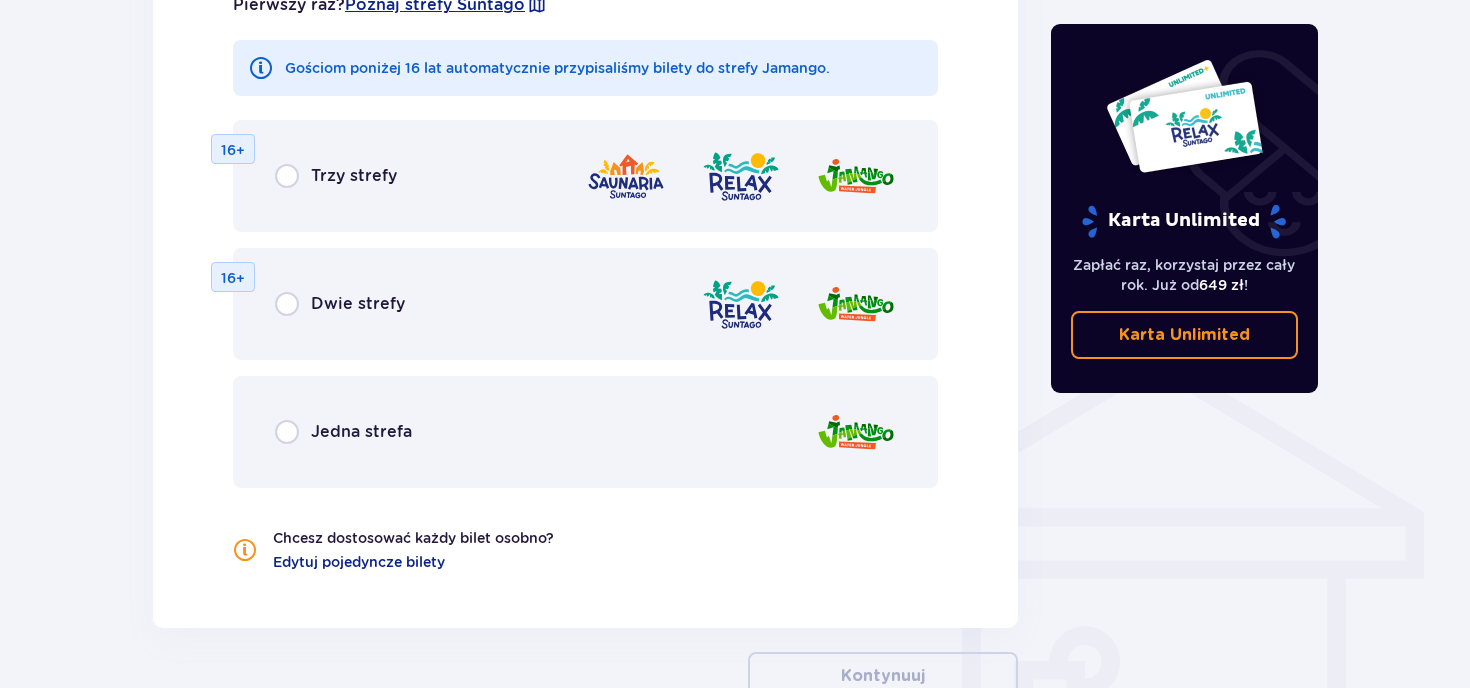 scroll, scrollTop: 1310, scrollLeft: 0, axis: vertical 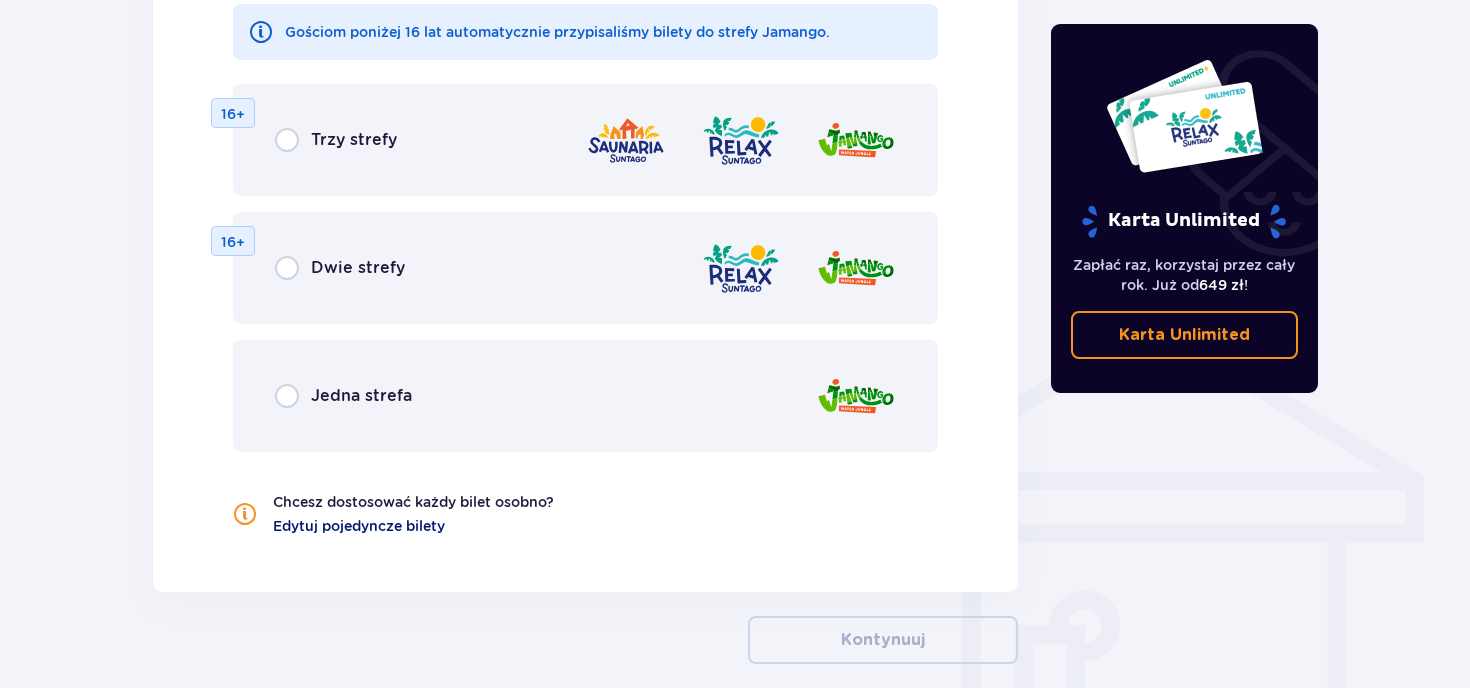 click on "Edytuj pojedyncze bilety" at bounding box center (359, 526) 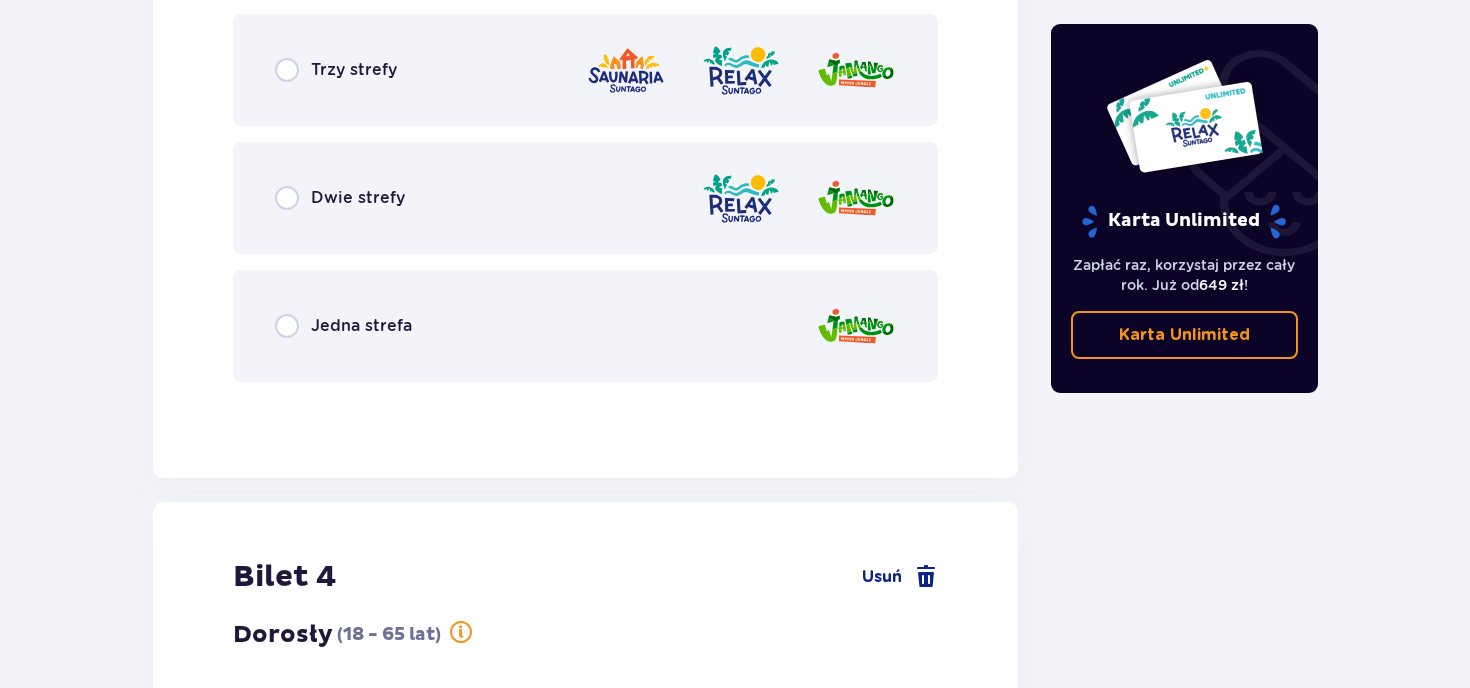scroll, scrollTop: 3510, scrollLeft: 0, axis: vertical 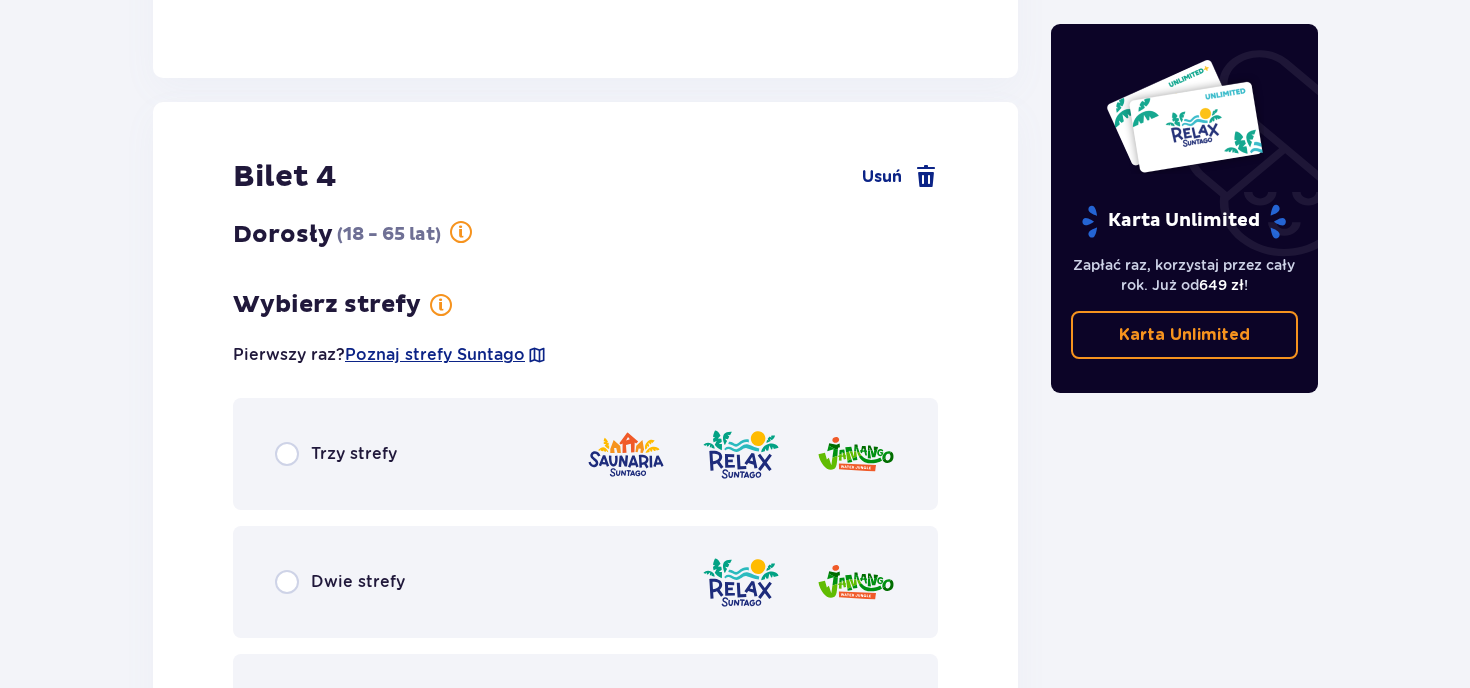 click at bounding box center [626, 454] 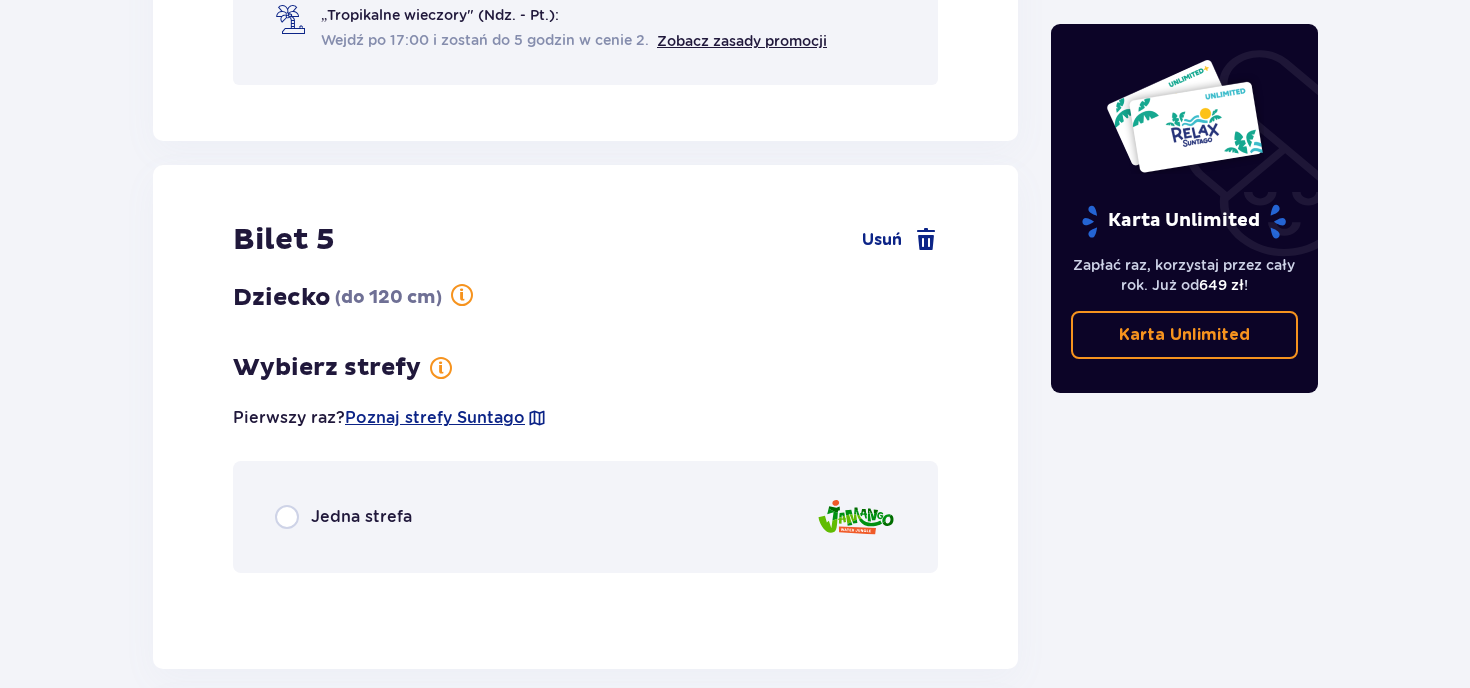 scroll, scrollTop: 4866, scrollLeft: 0, axis: vertical 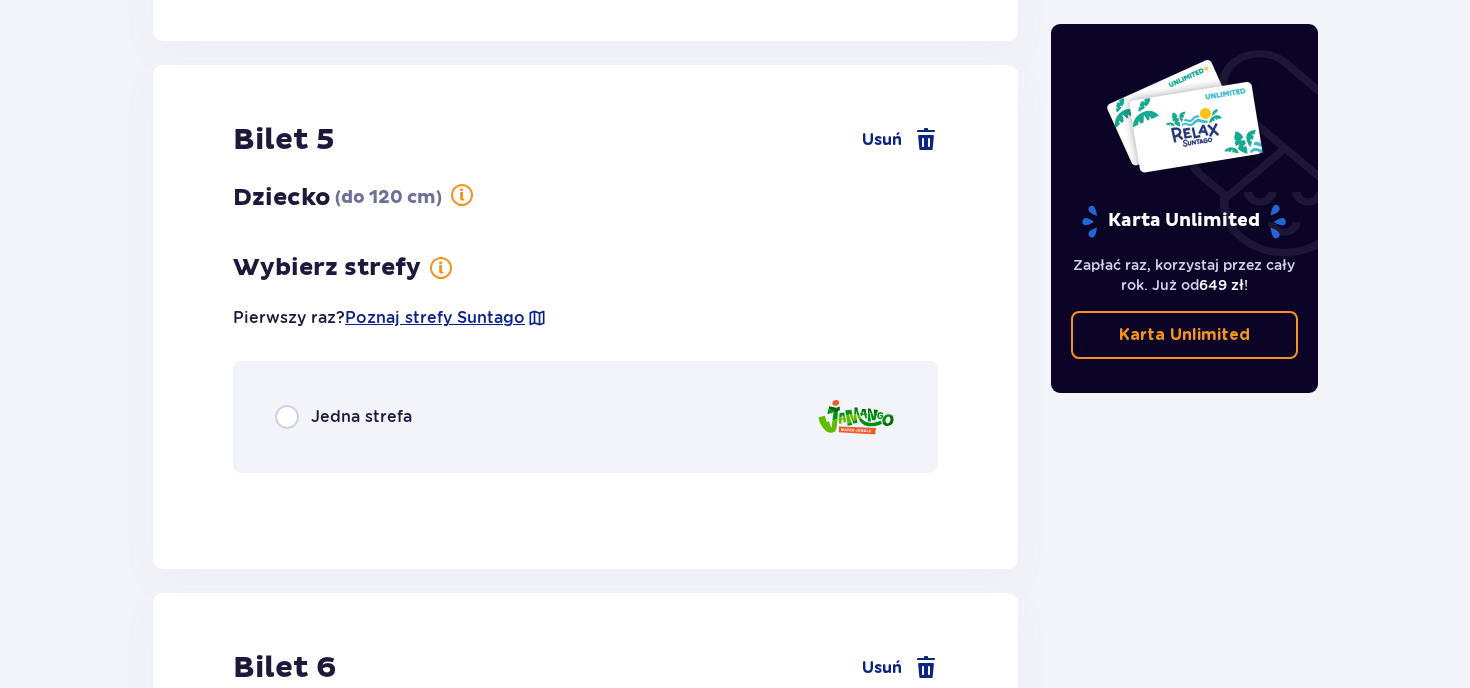click on "Jedna strefa" at bounding box center [585, 417] 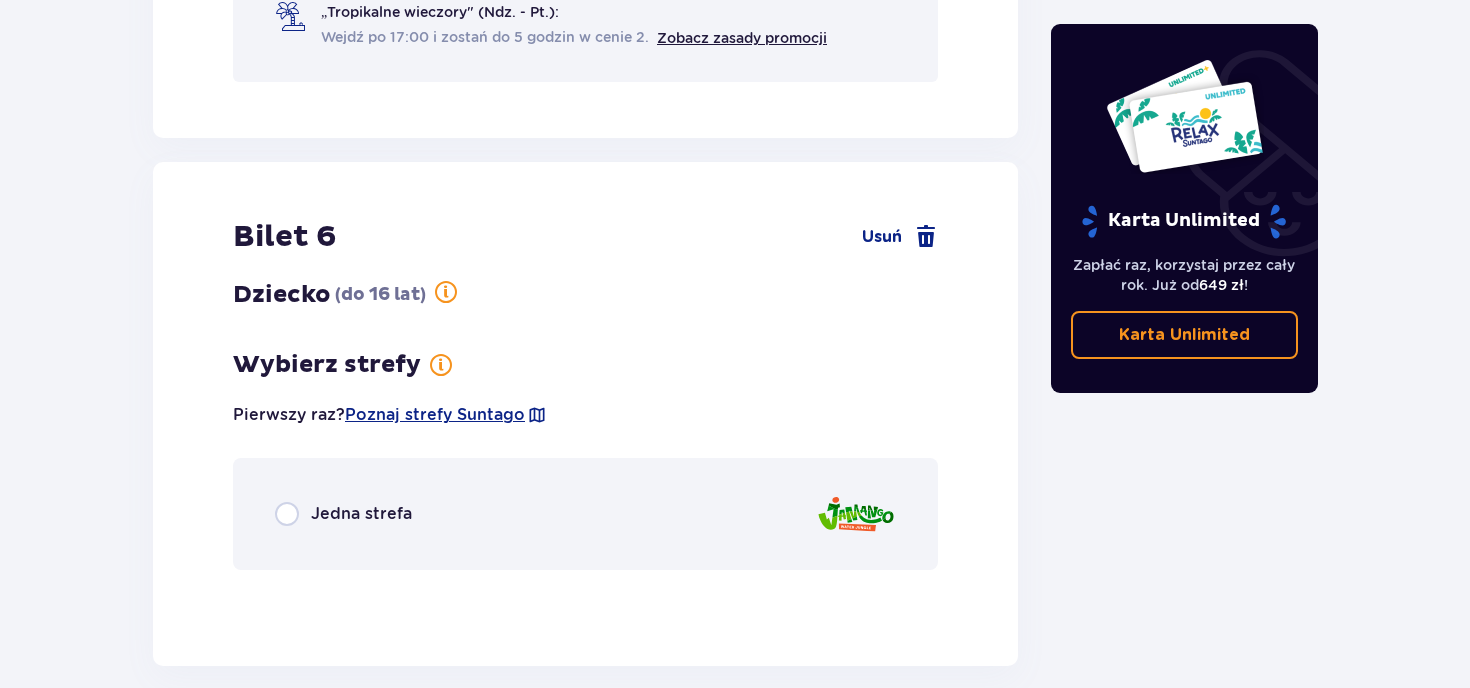 scroll, scrollTop: 5953, scrollLeft: 0, axis: vertical 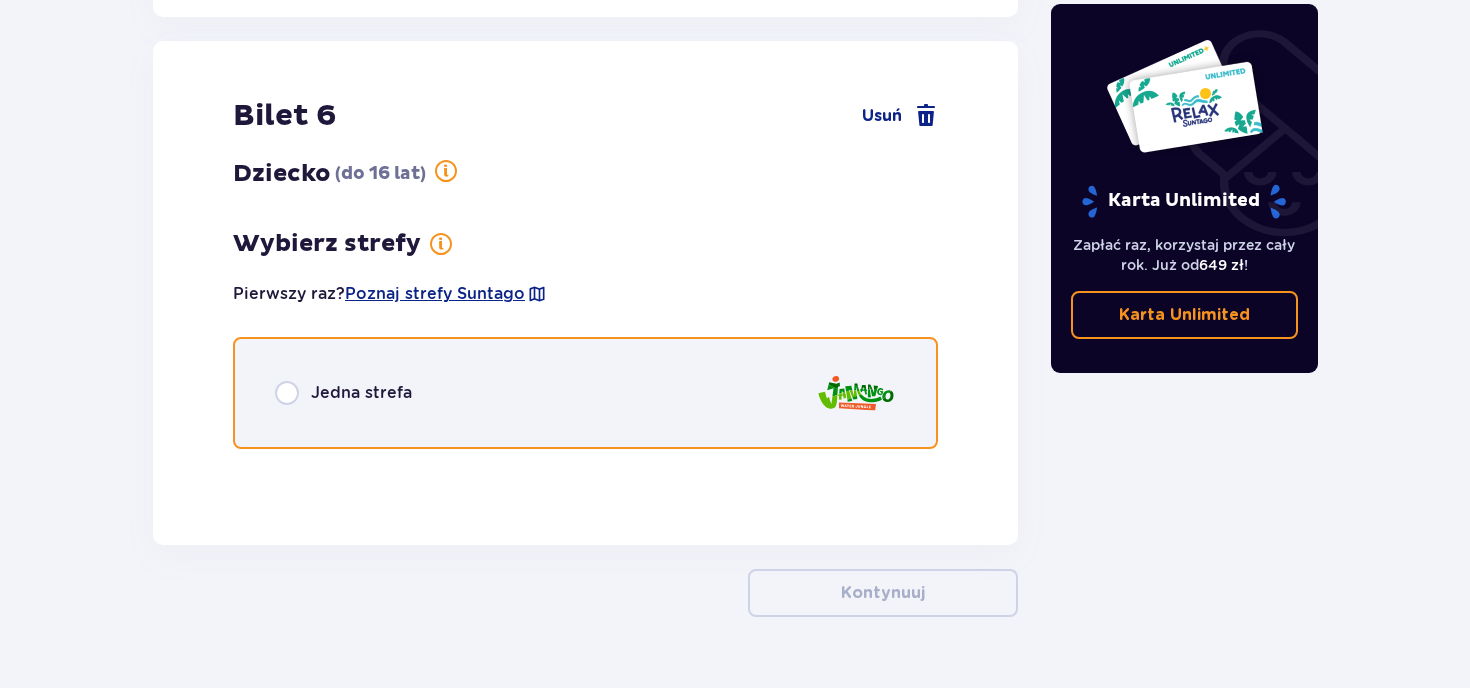 click at bounding box center [287, 393] 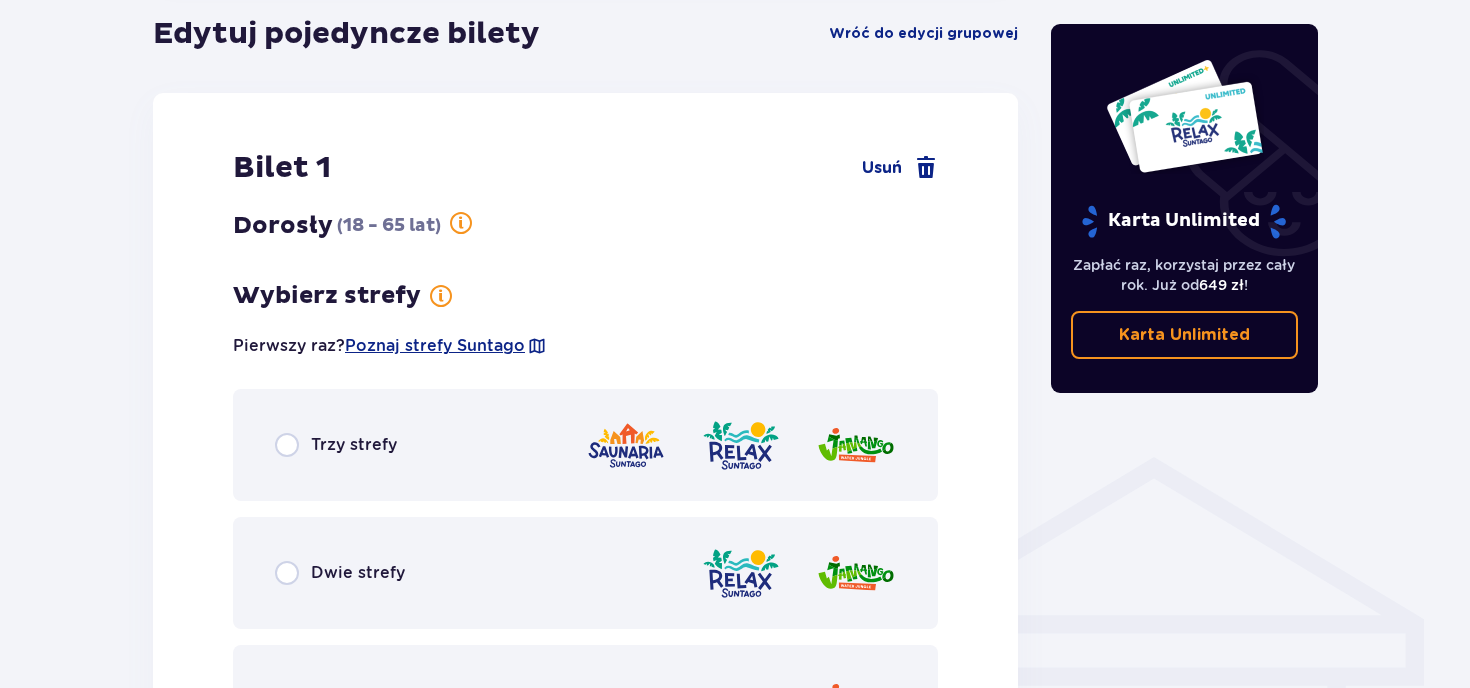 scroll, scrollTop: 1200, scrollLeft: 0, axis: vertical 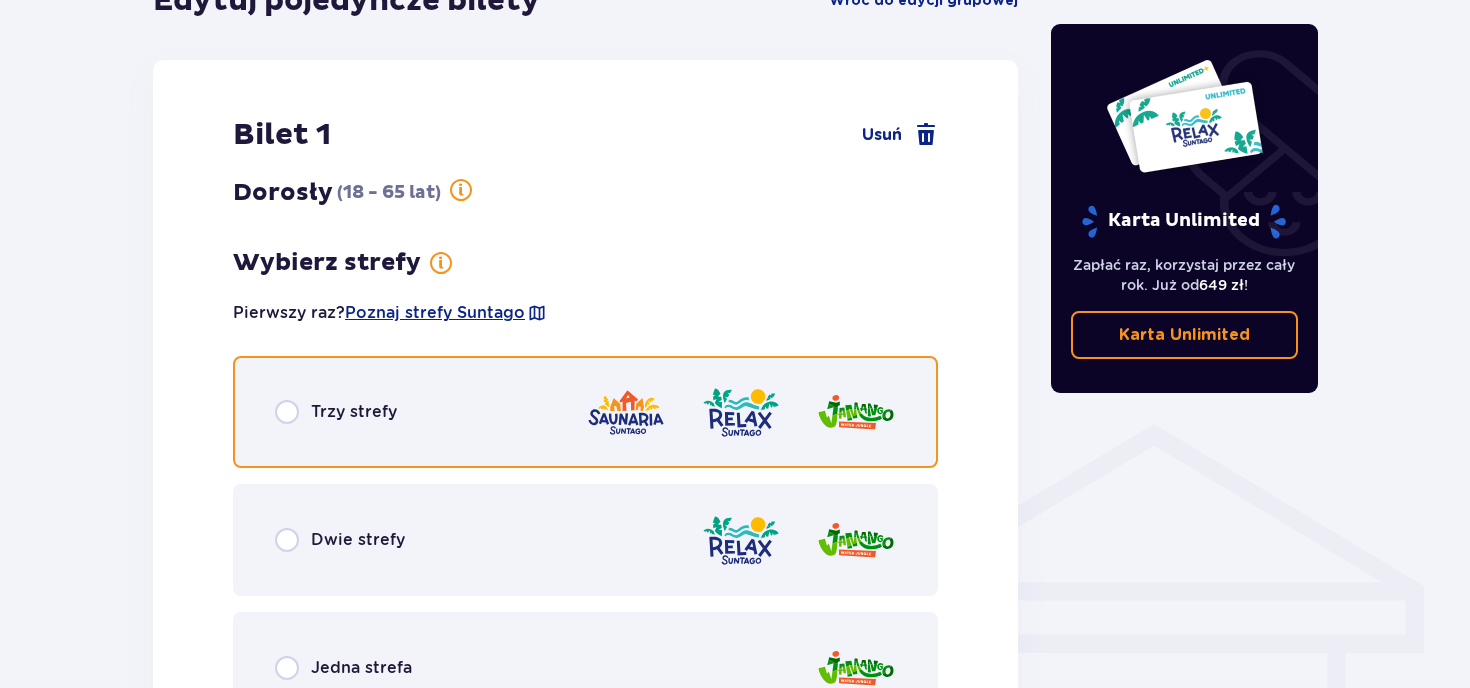 click at bounding box center [287, 412] 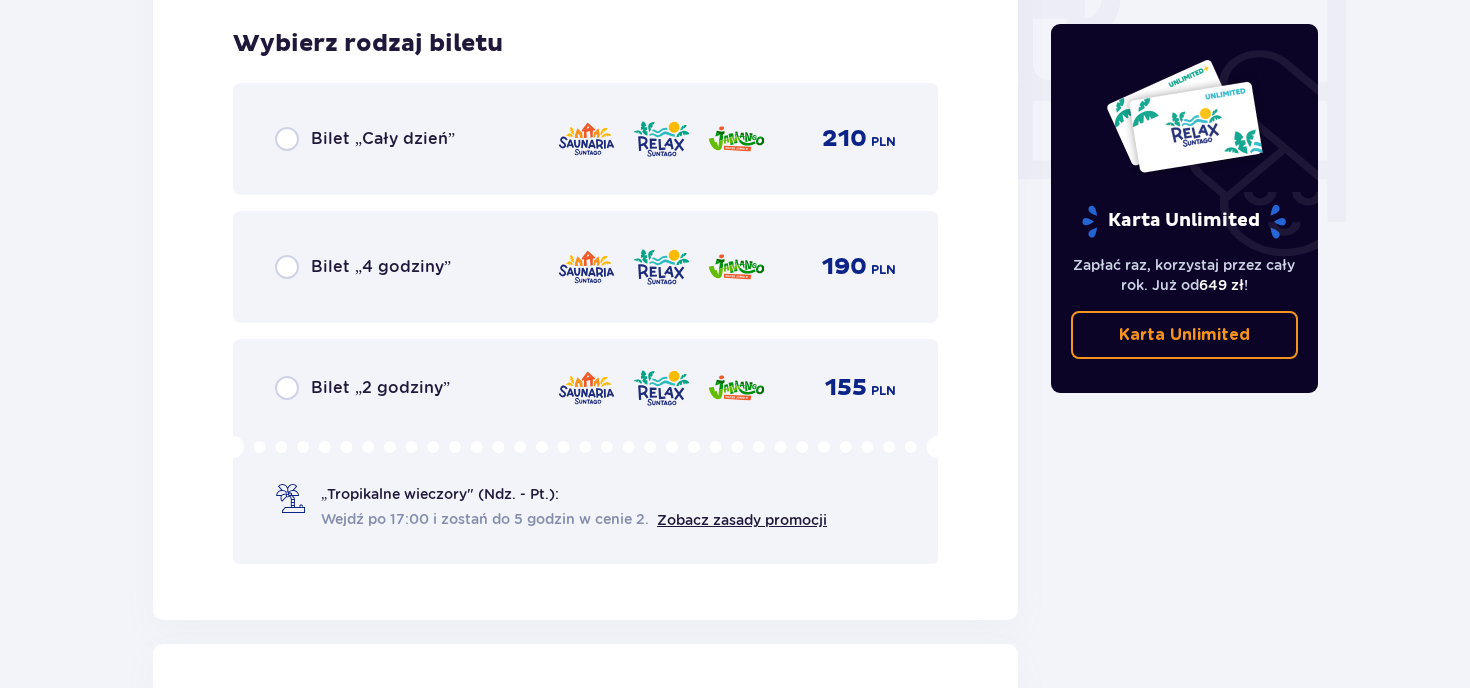 scroll, scrollTop: 1940, scrollLeft: 0, axis: vertical 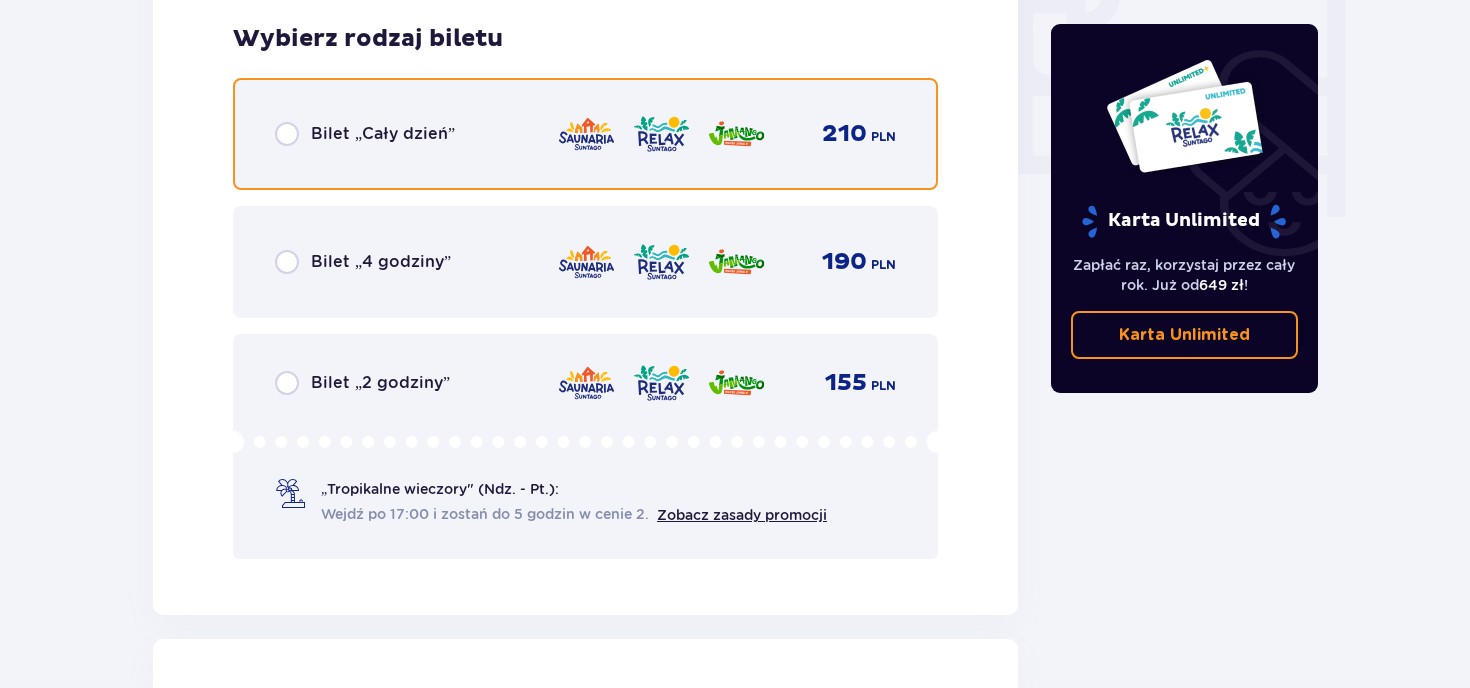 click at bounding box center [287, 134] 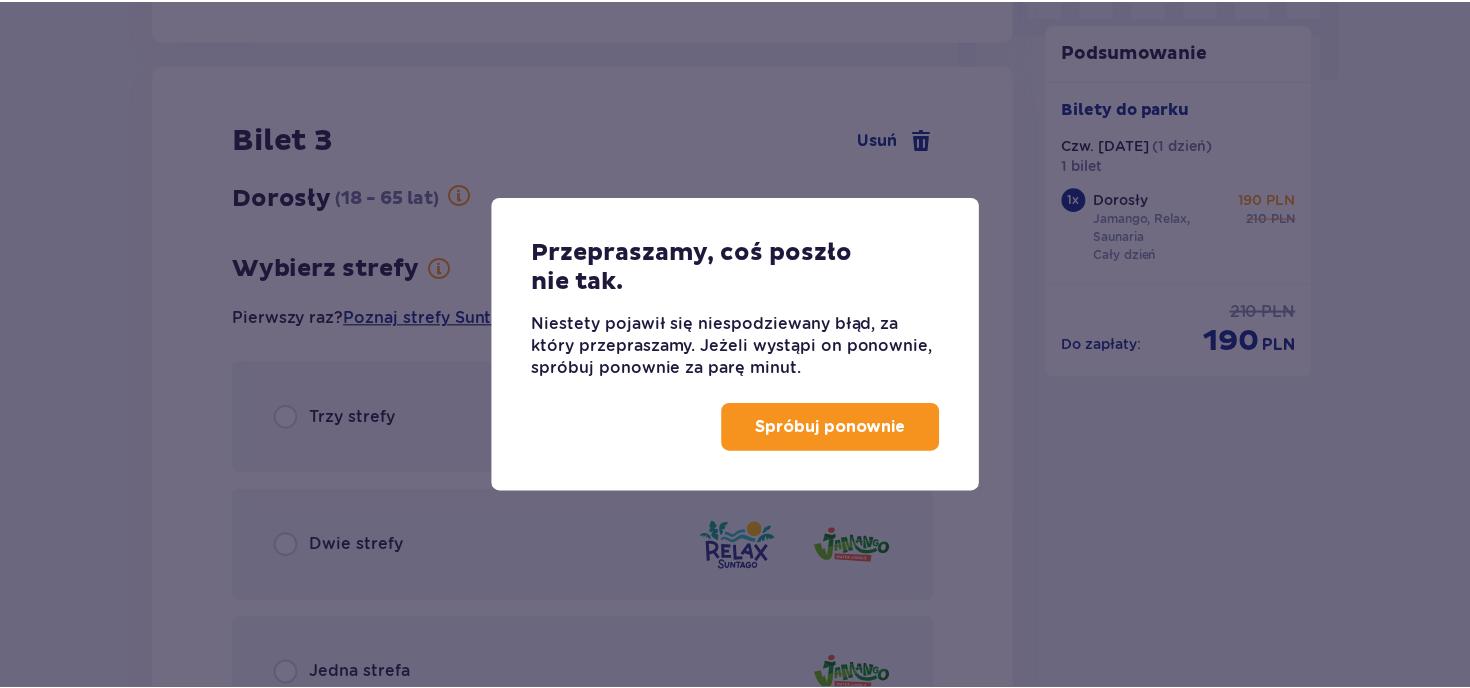 scroll, scrollTop: 1236, scrollLeft: 0, axis: vertical 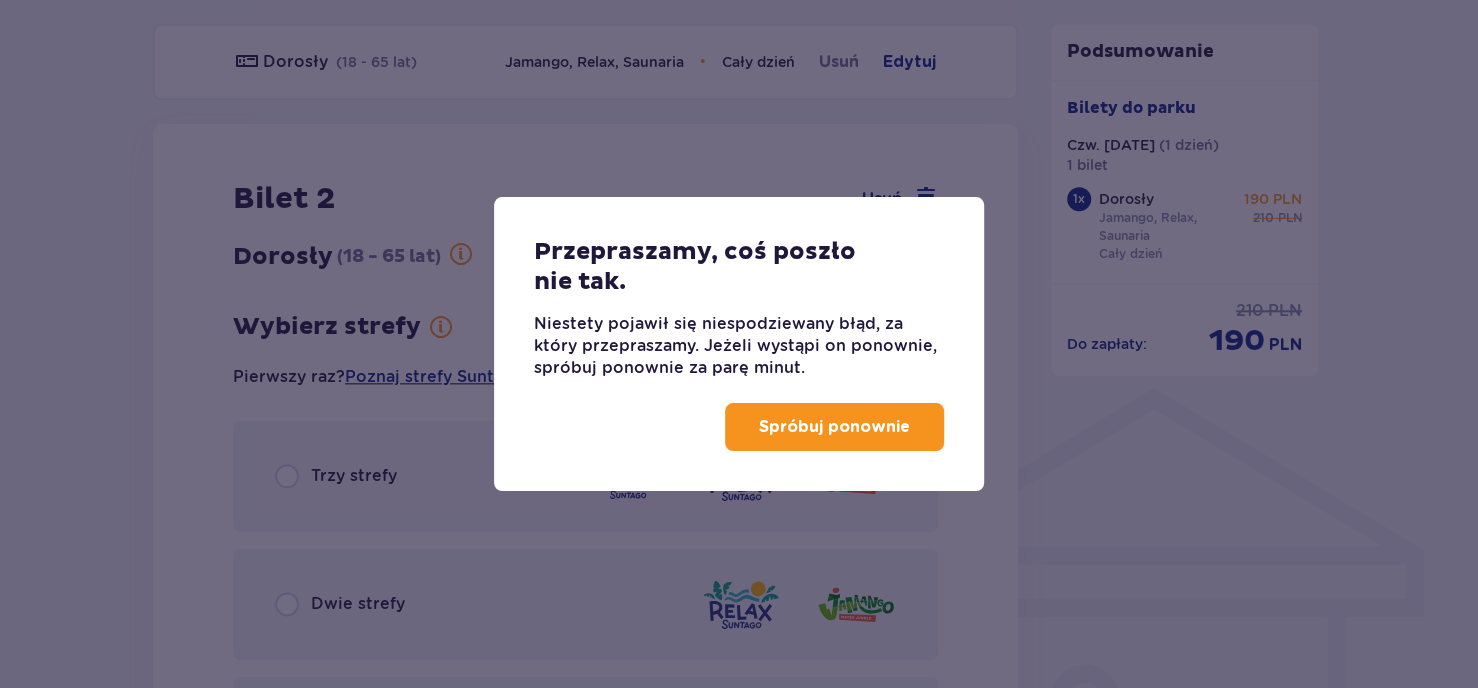 click on "Spróbuj ponownie" at bounding box center (834, 427) 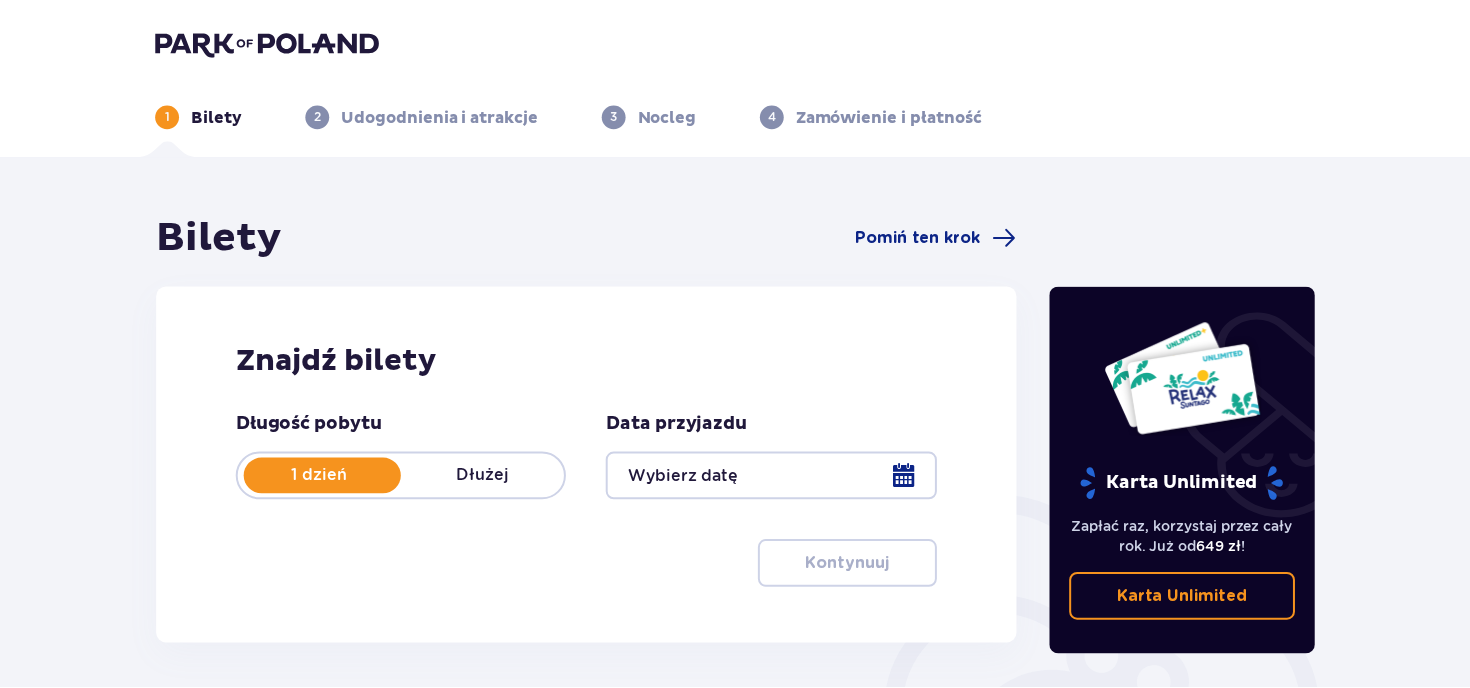 scroll, scrollTop: 0, scrollLeft: 0, axis: both 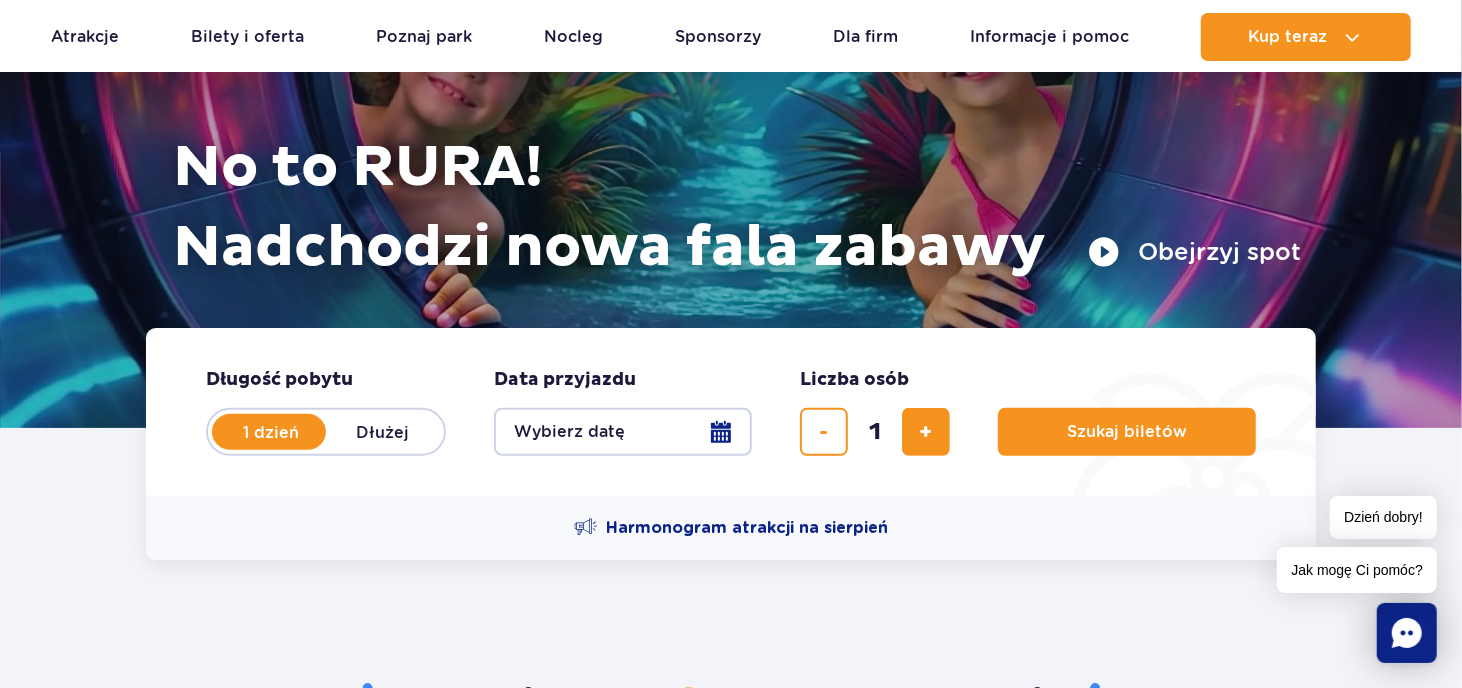 click on "Wybierz datę" at bounding box center (623, 432) 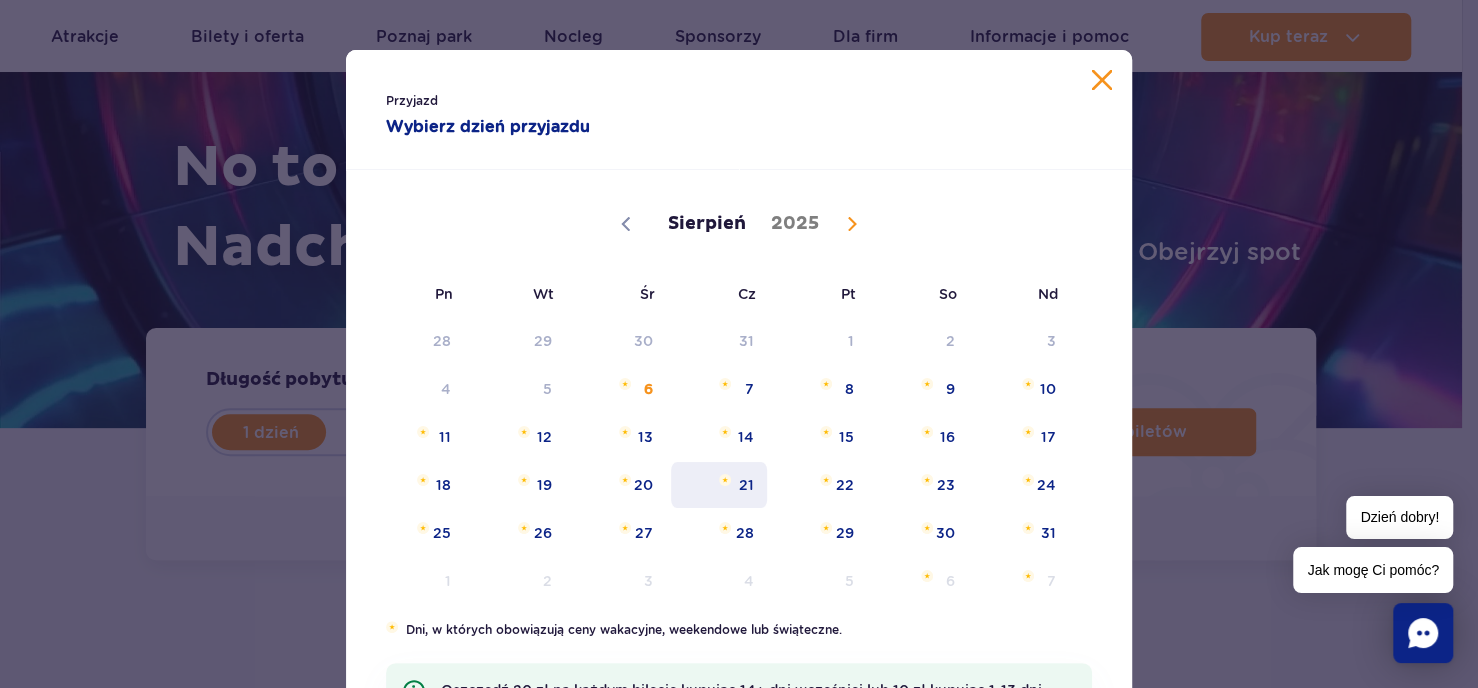 click on "21" at bounding box center [719, 485] 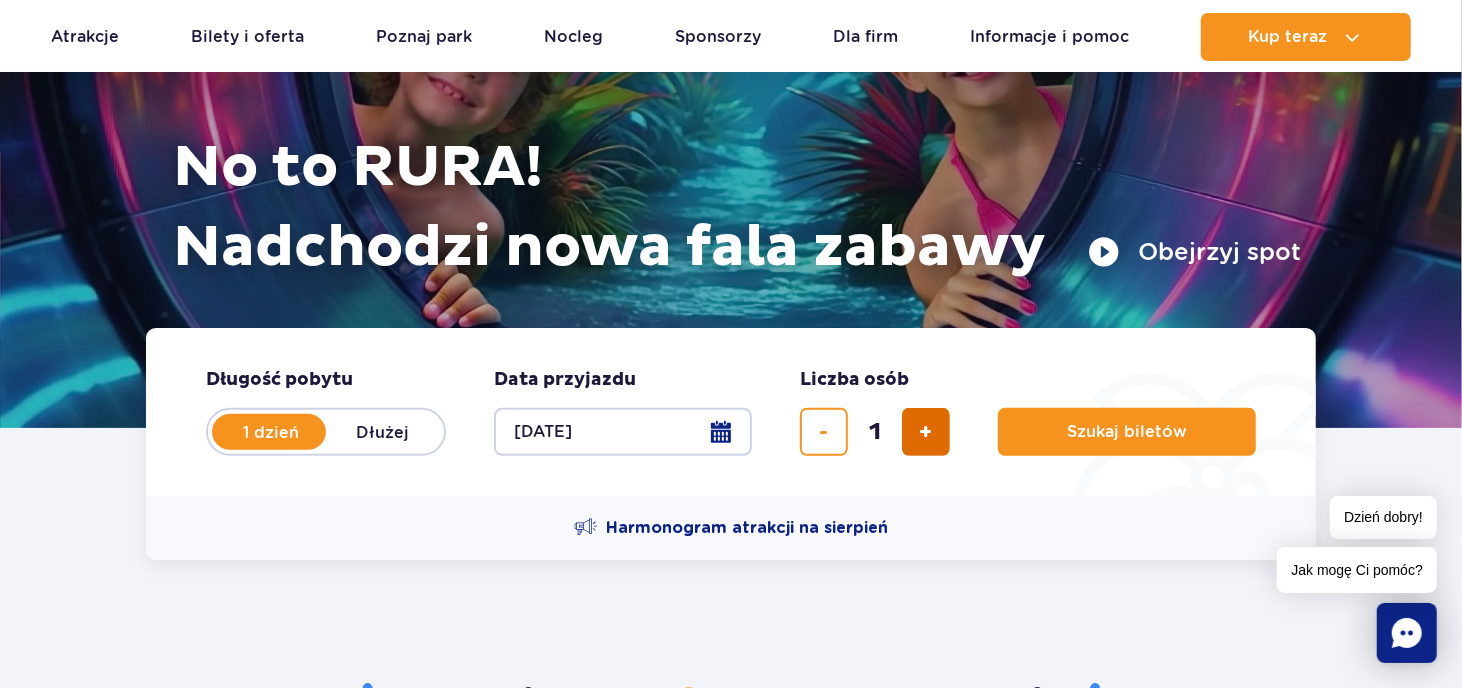 click at bounding box center (926, 432) 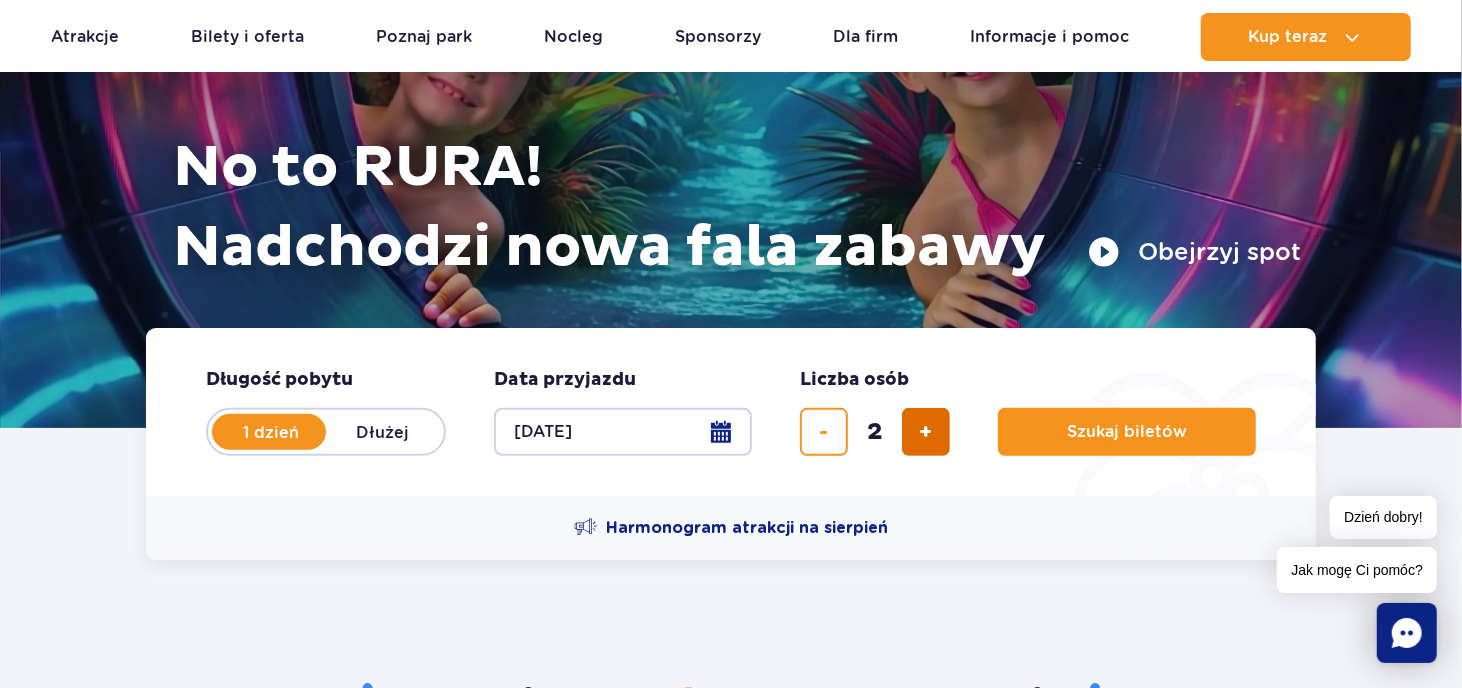 click at bounding box center [926, 432] 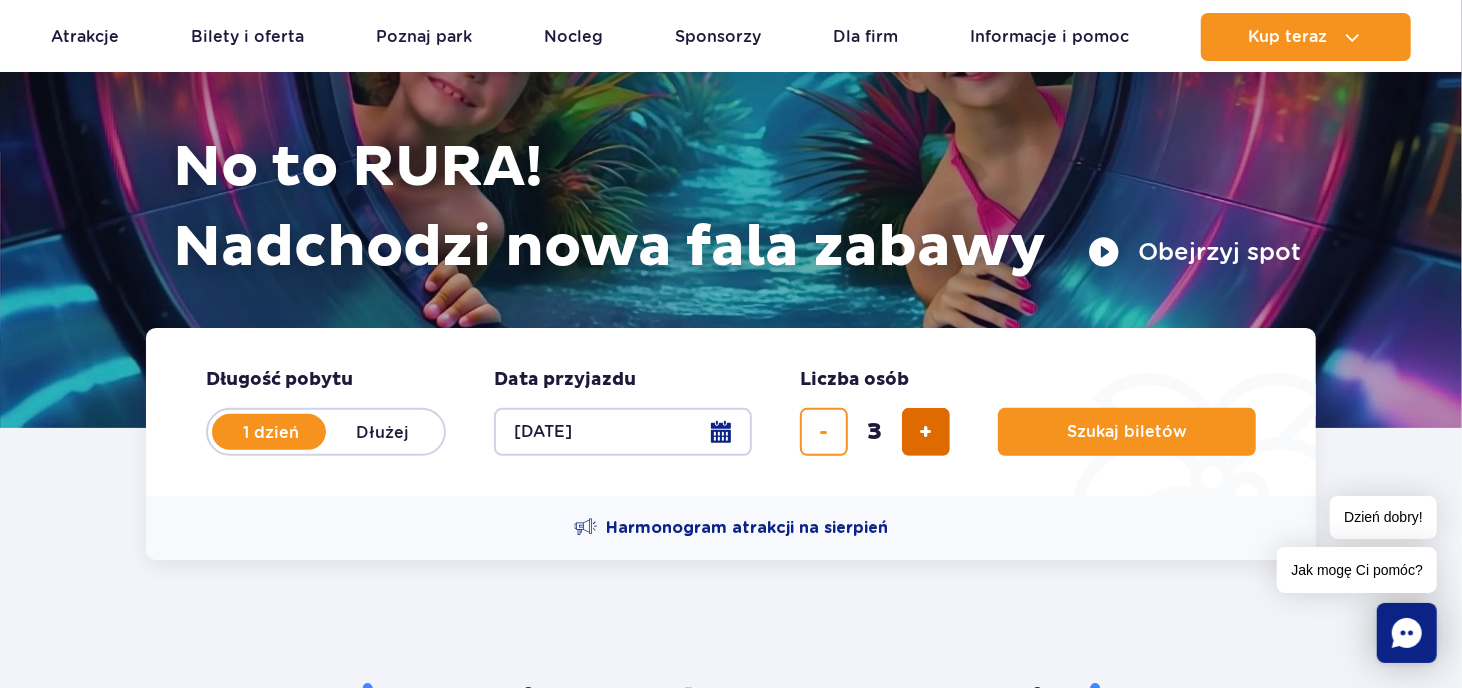 click at bounding box center [926, 432] 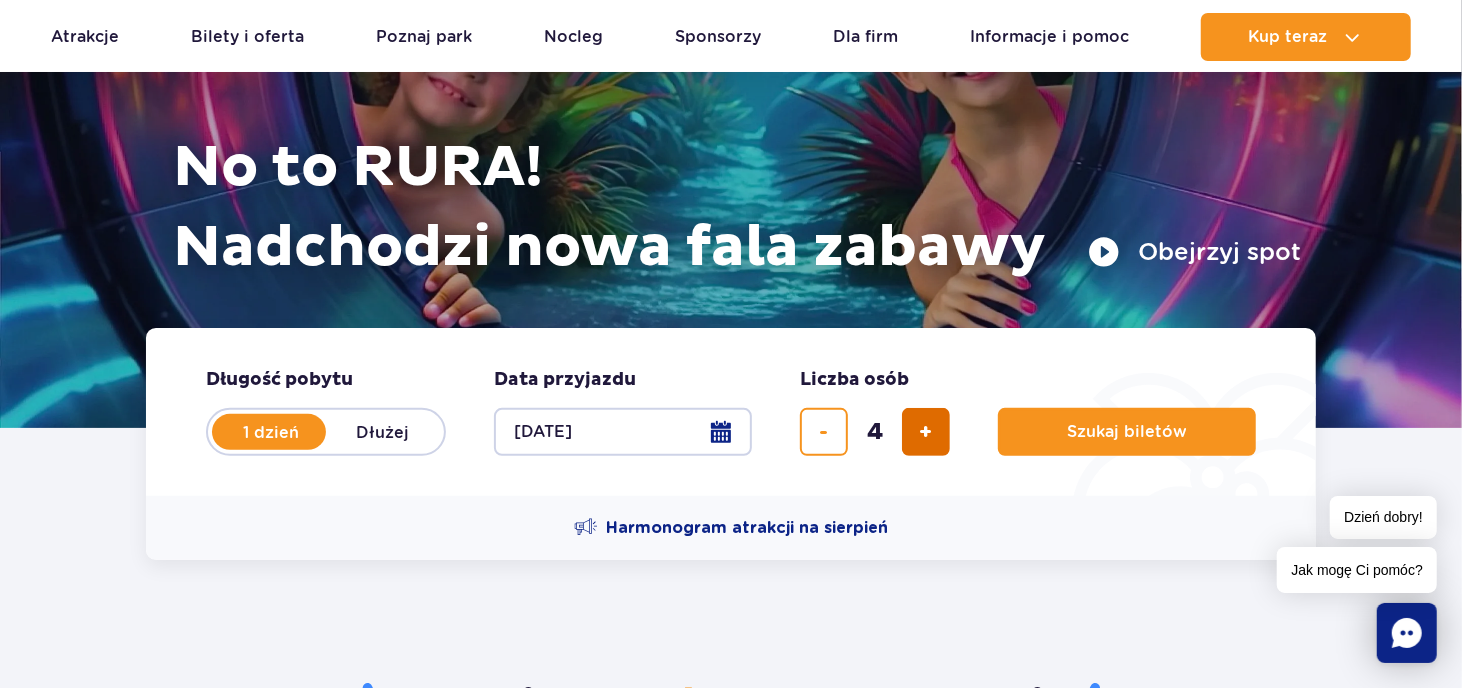 click at bounding box center (926, 432) 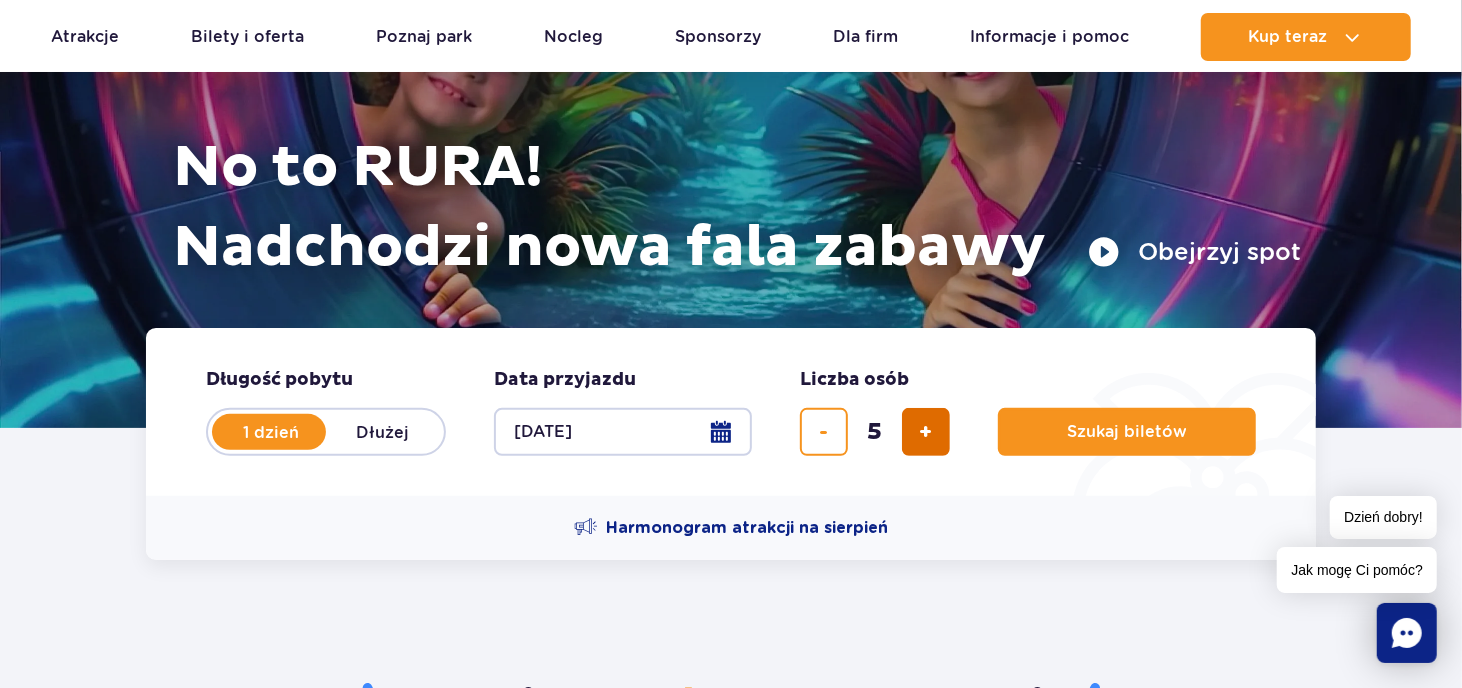 click at bounding box center [926, 432] 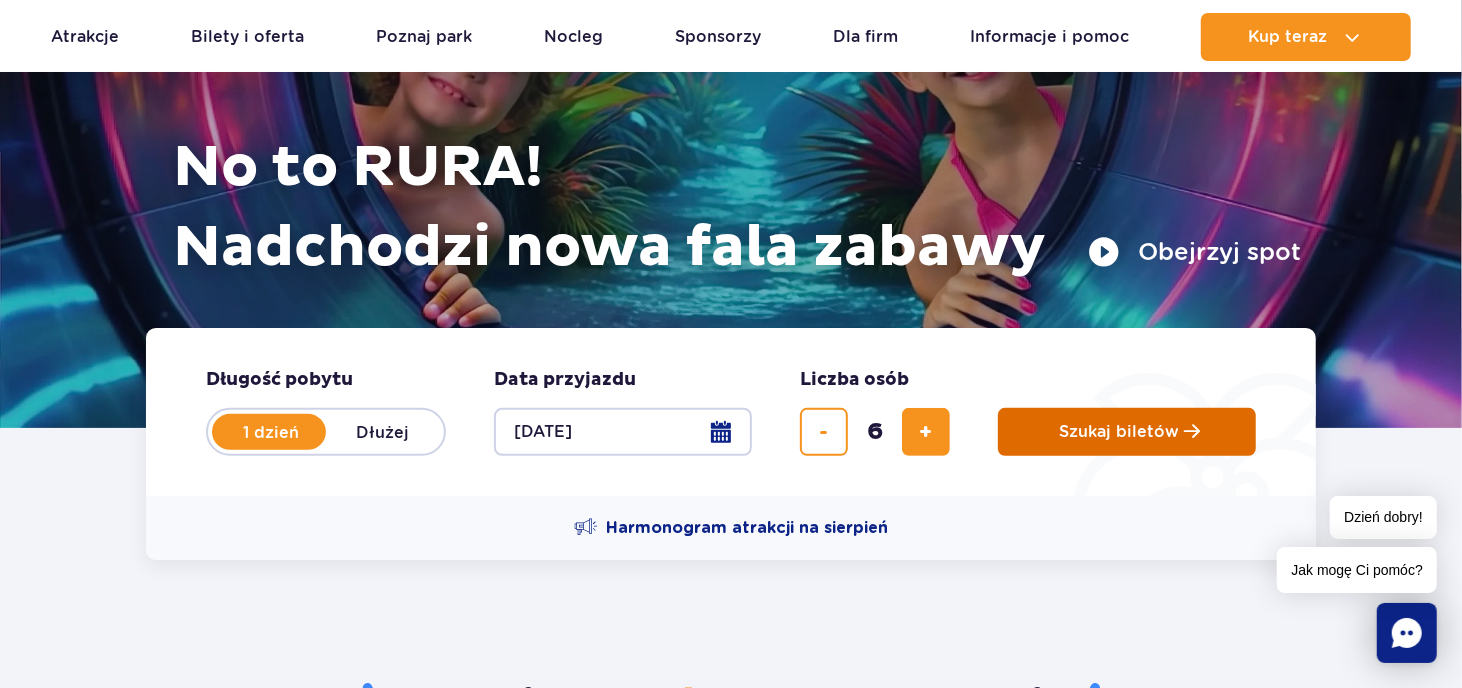 click on "Szukaj biletów" at bounding box center (1119, 432) 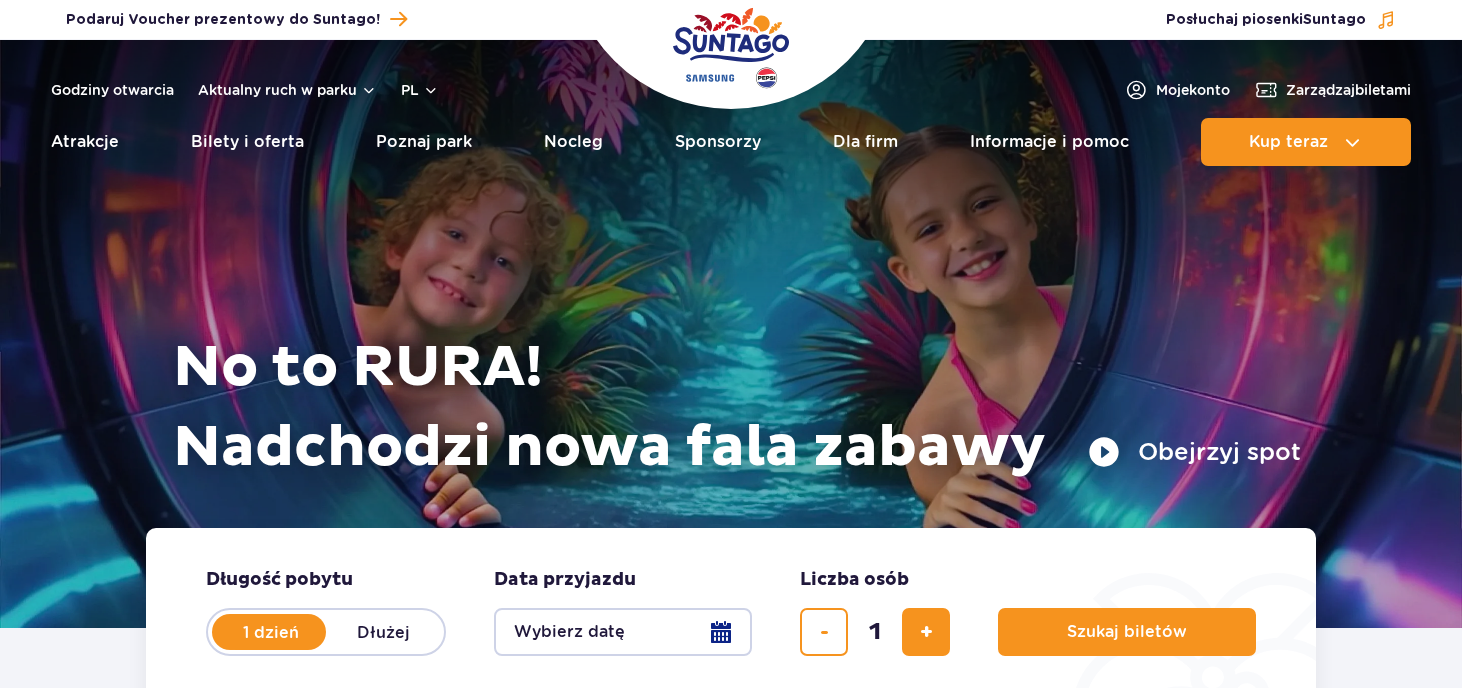 scroll, scrollTop: 200, scrollLeft: 0, axis: vertical 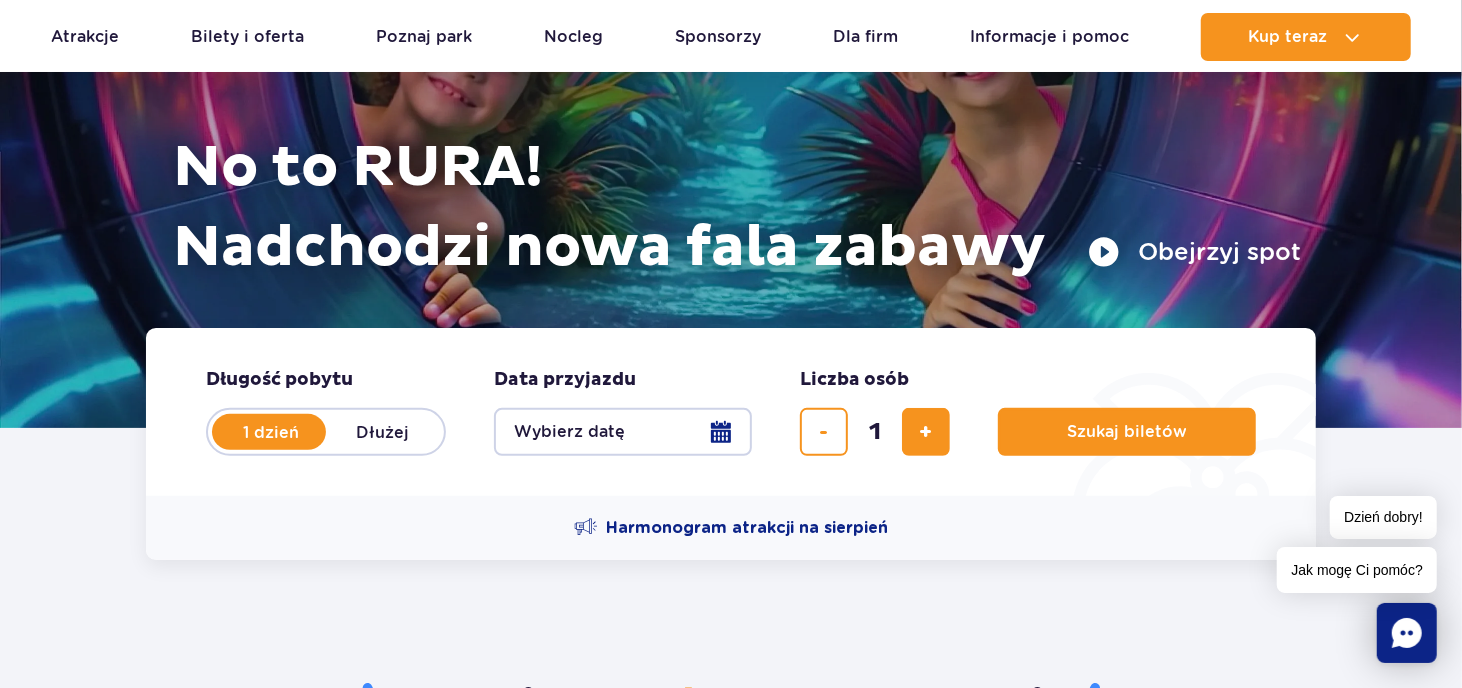 click on "Obejrzyj spot" at bounding box center [1194, 252] 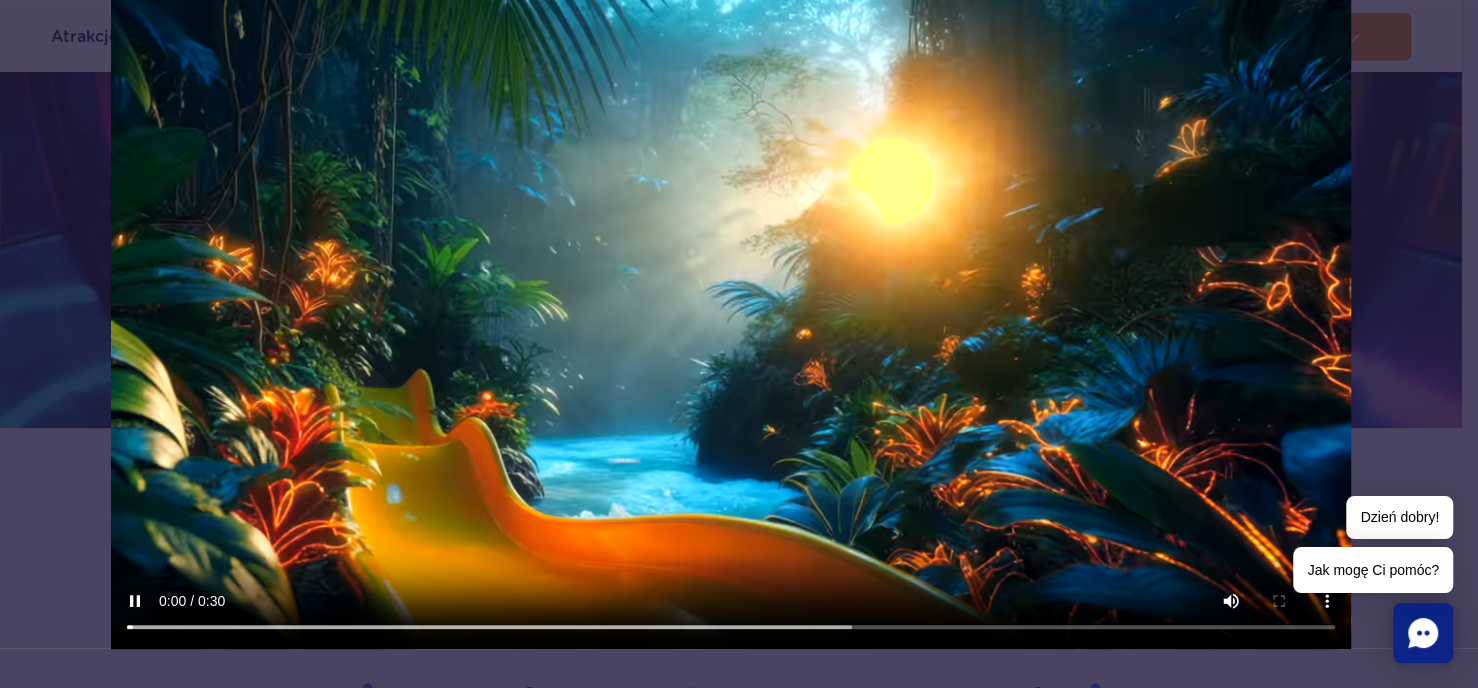 scroll, scrollTop: 173, scrollLeft: 0, axis: vertical 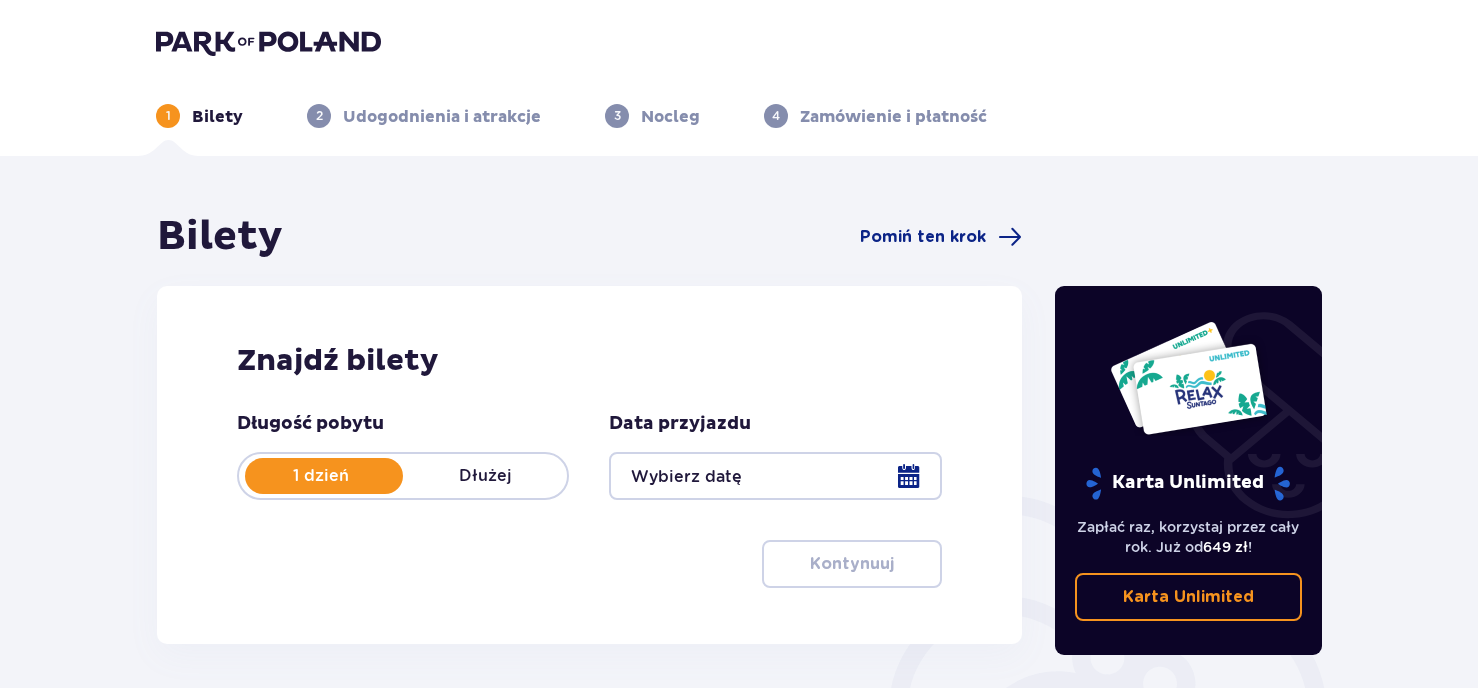 type on "[DATE]" 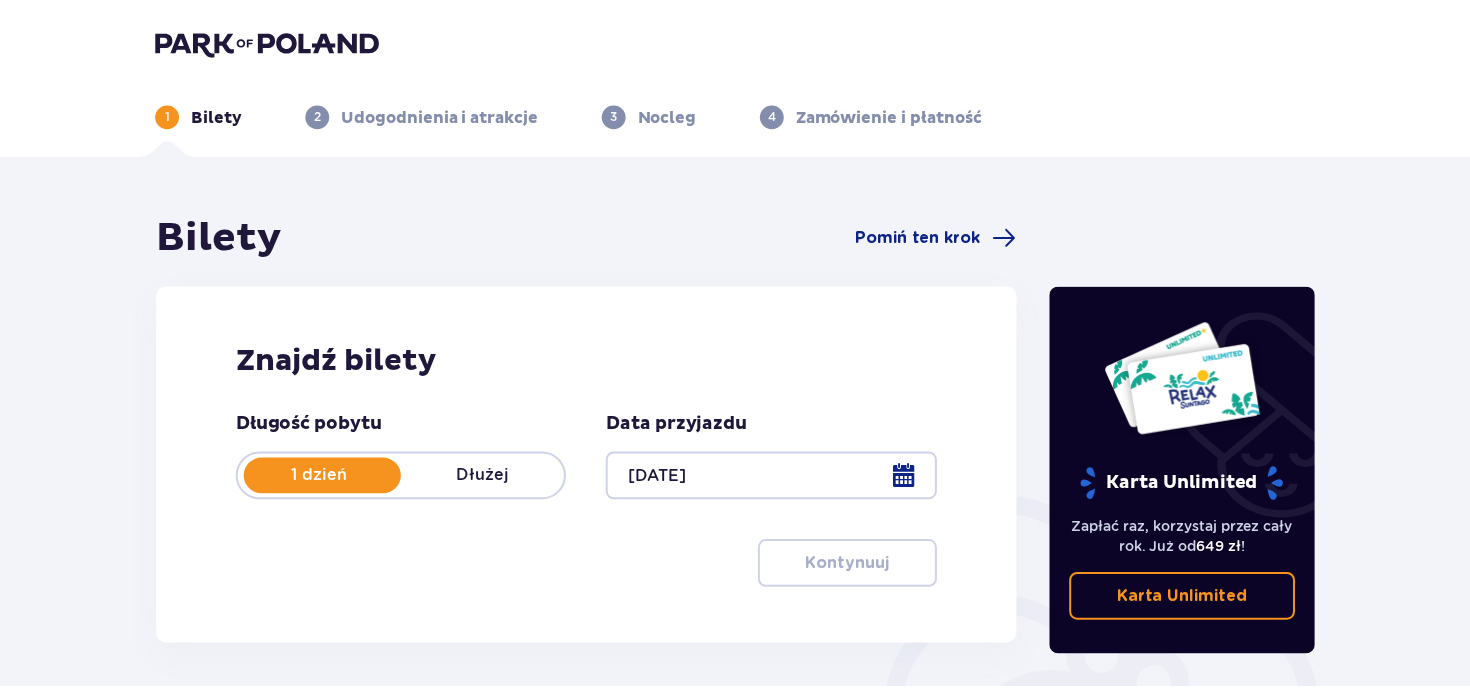 scroll, scrollTop: 0, scrollLeft: 0, axis: both 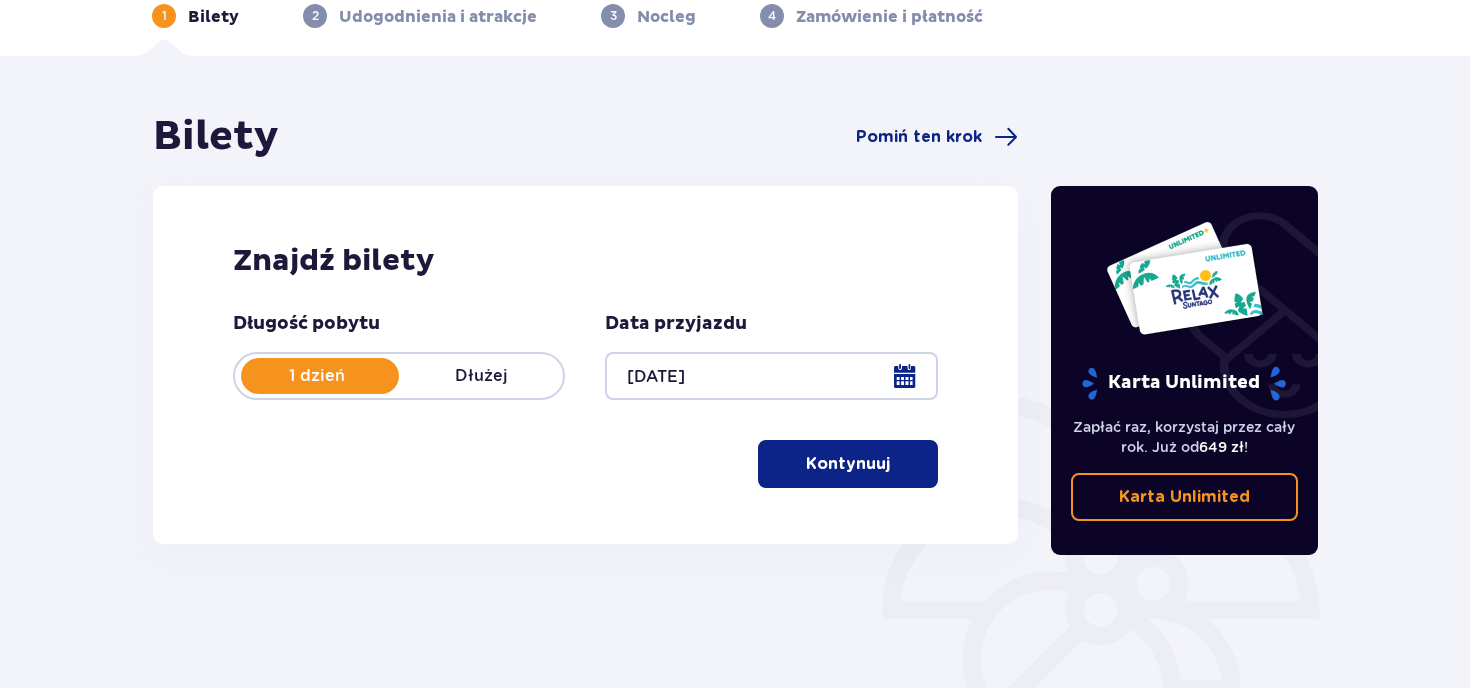 click on "Kontynuuj" at bounding box center [848, 464] 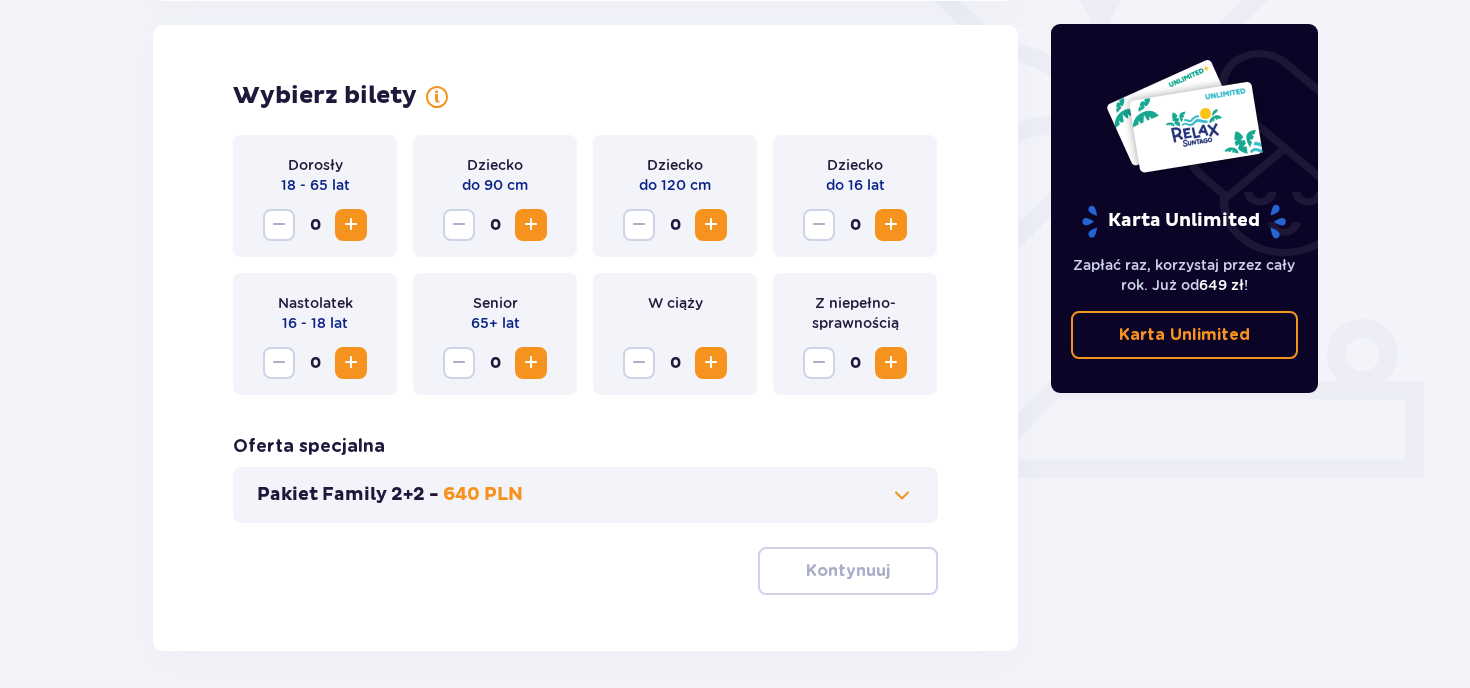 scroll, scrollTop: 556, scrollLeft: 0, axis: vertical 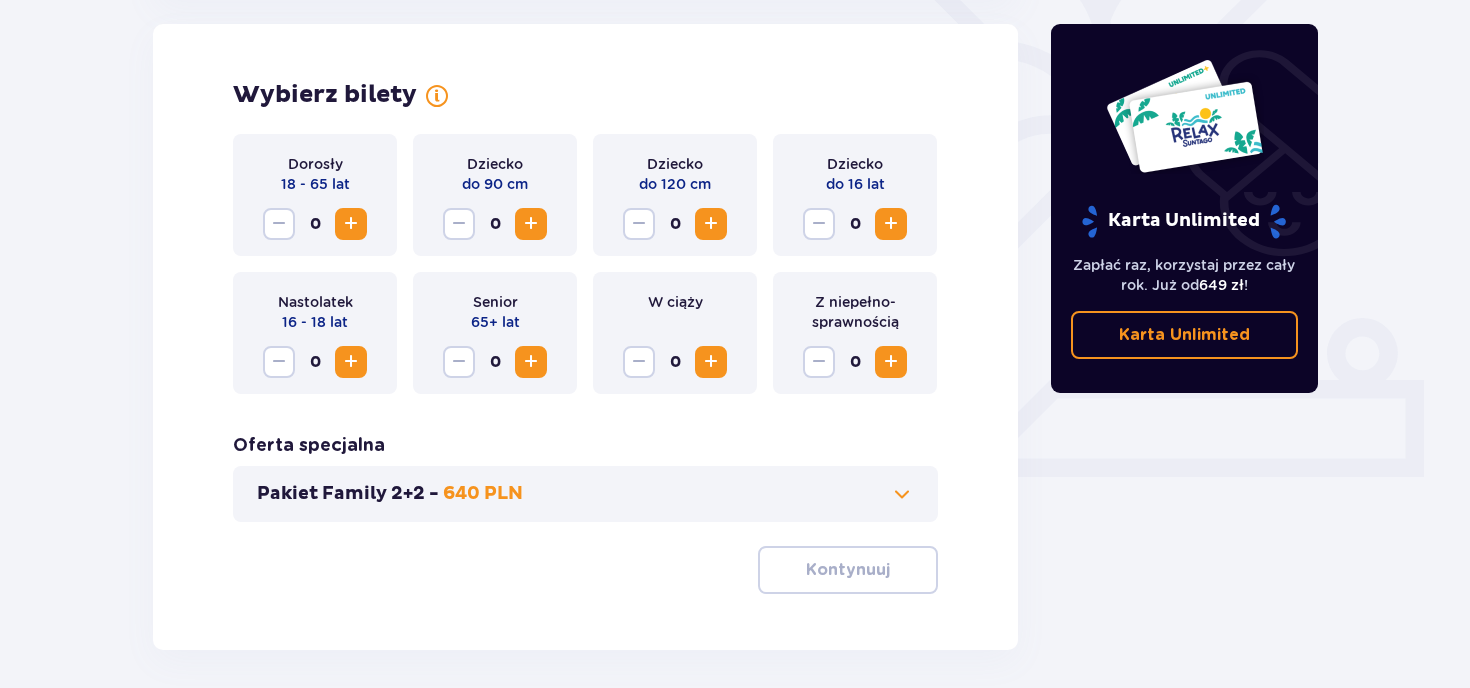 click at bounding box center [351, 224] 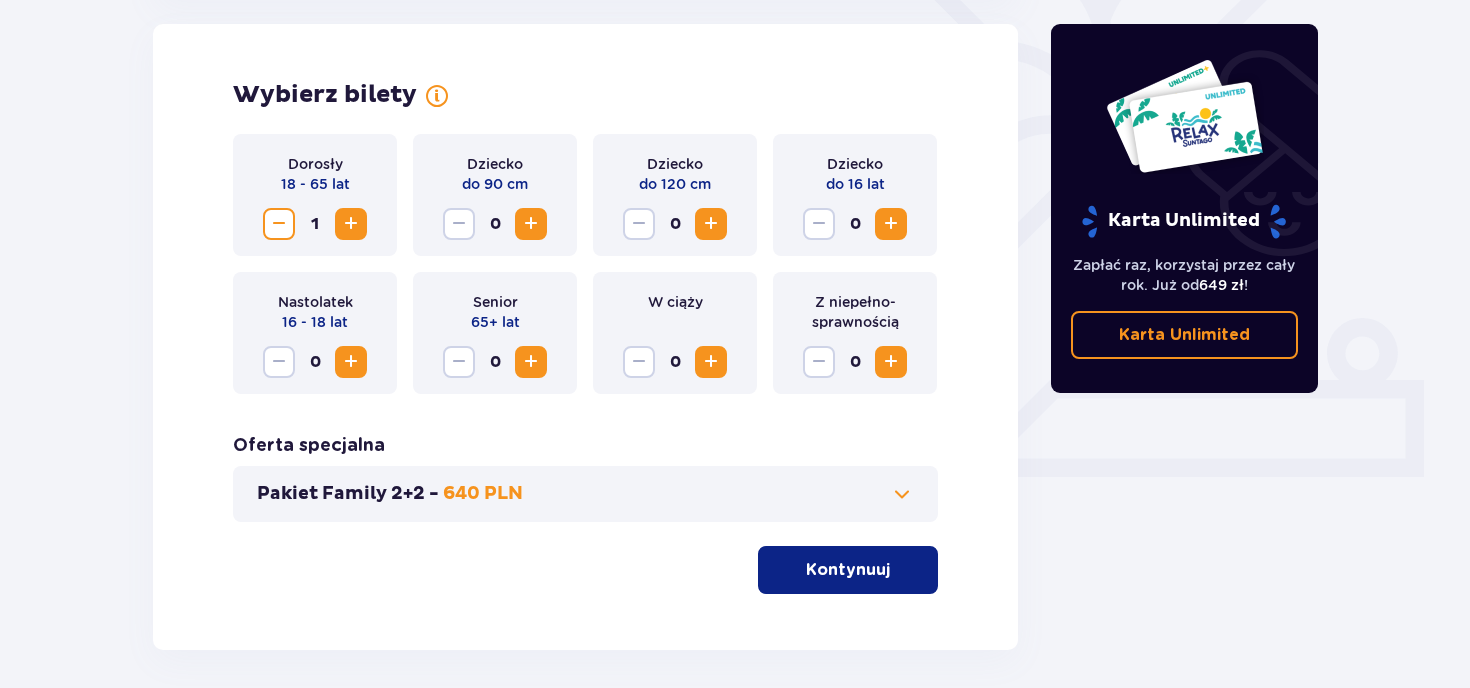 click at bounding box center (351, 224) 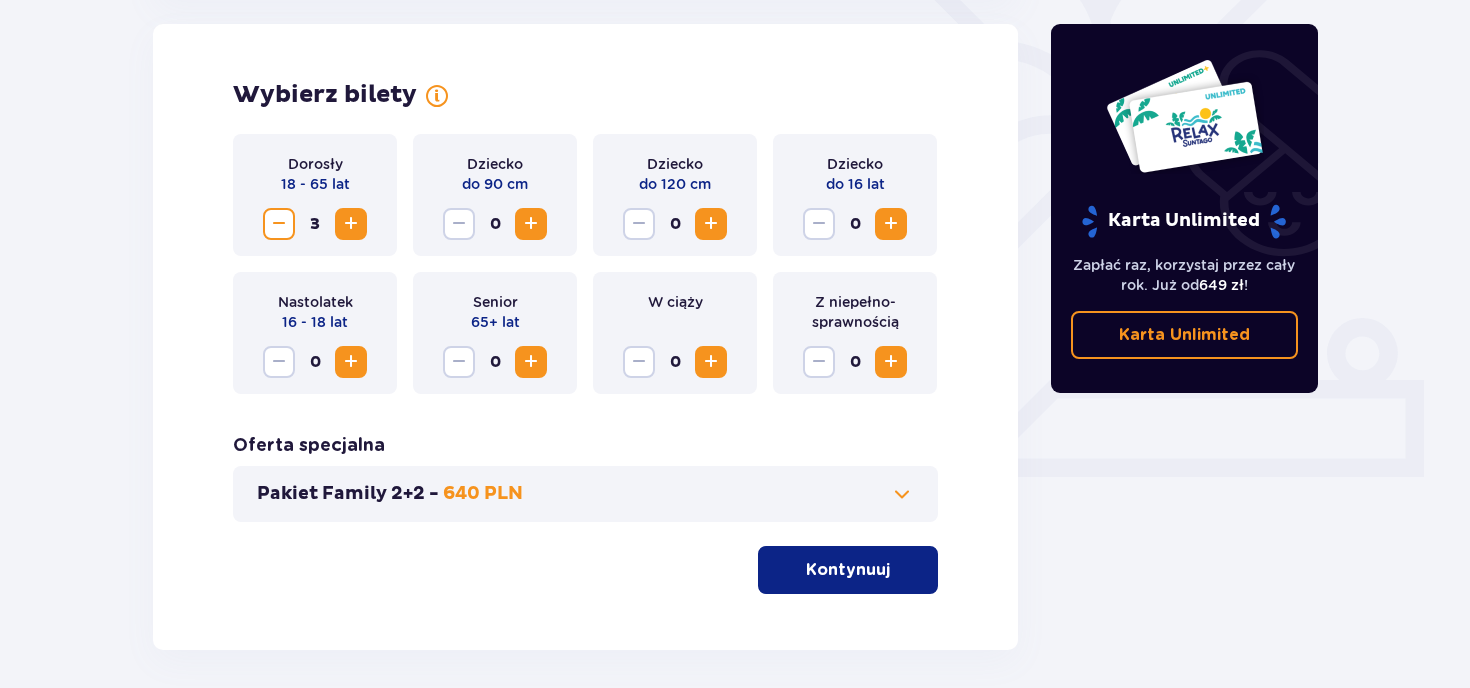 click at bounding box center [351, 224] 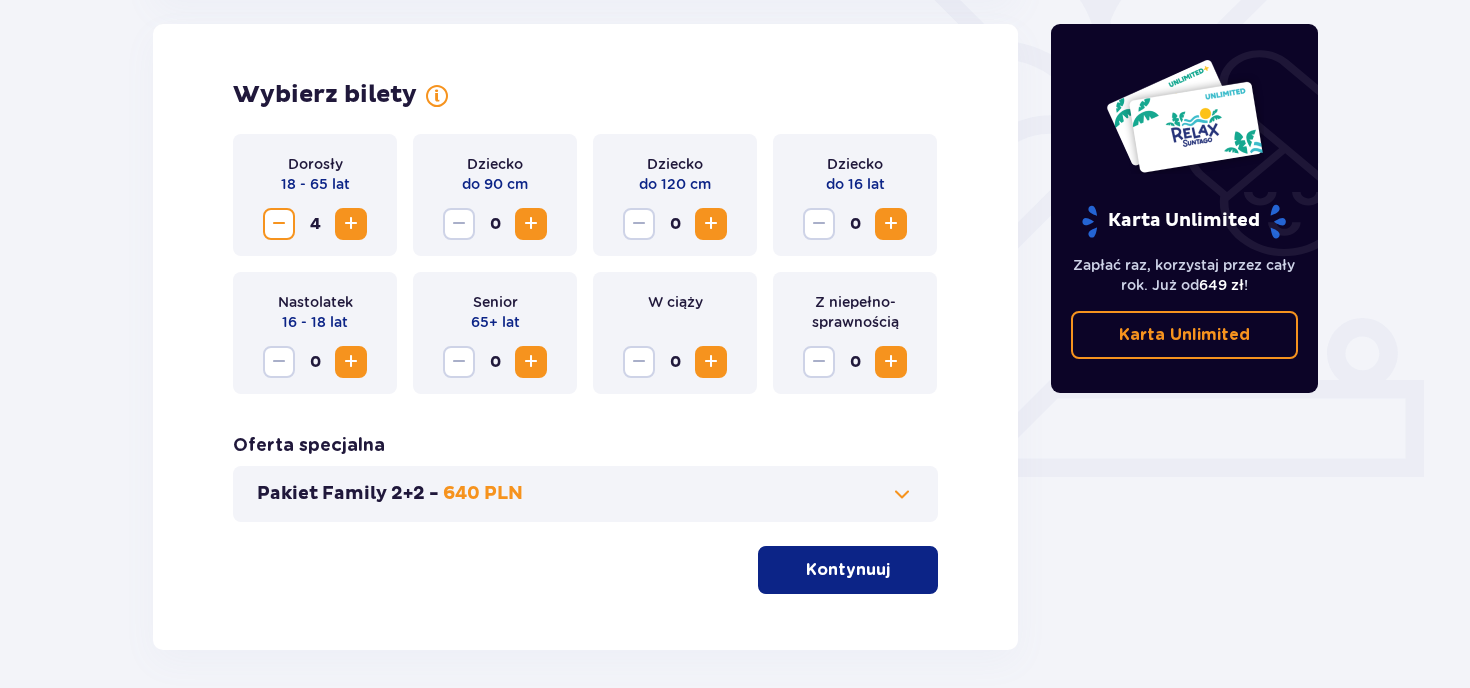 click at bounding box center [711, 224] 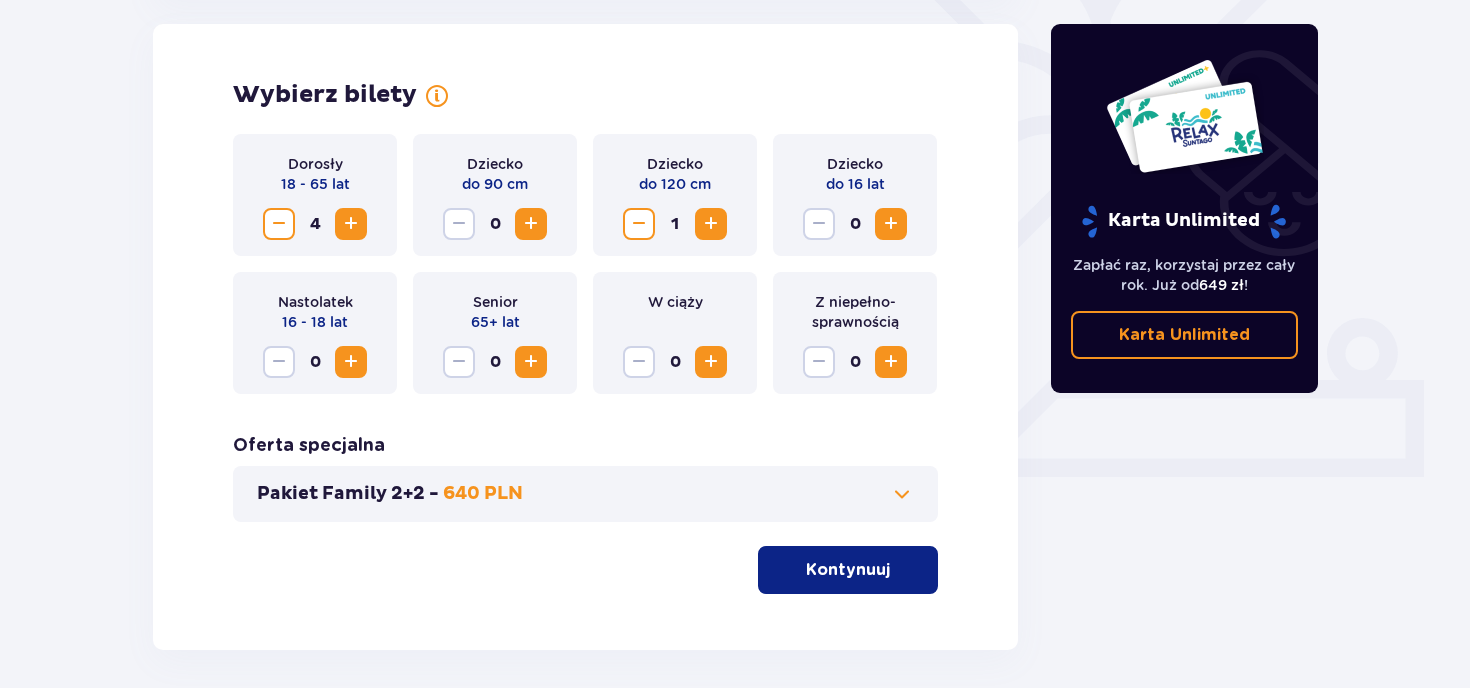 click at bounding box center (891, 224) 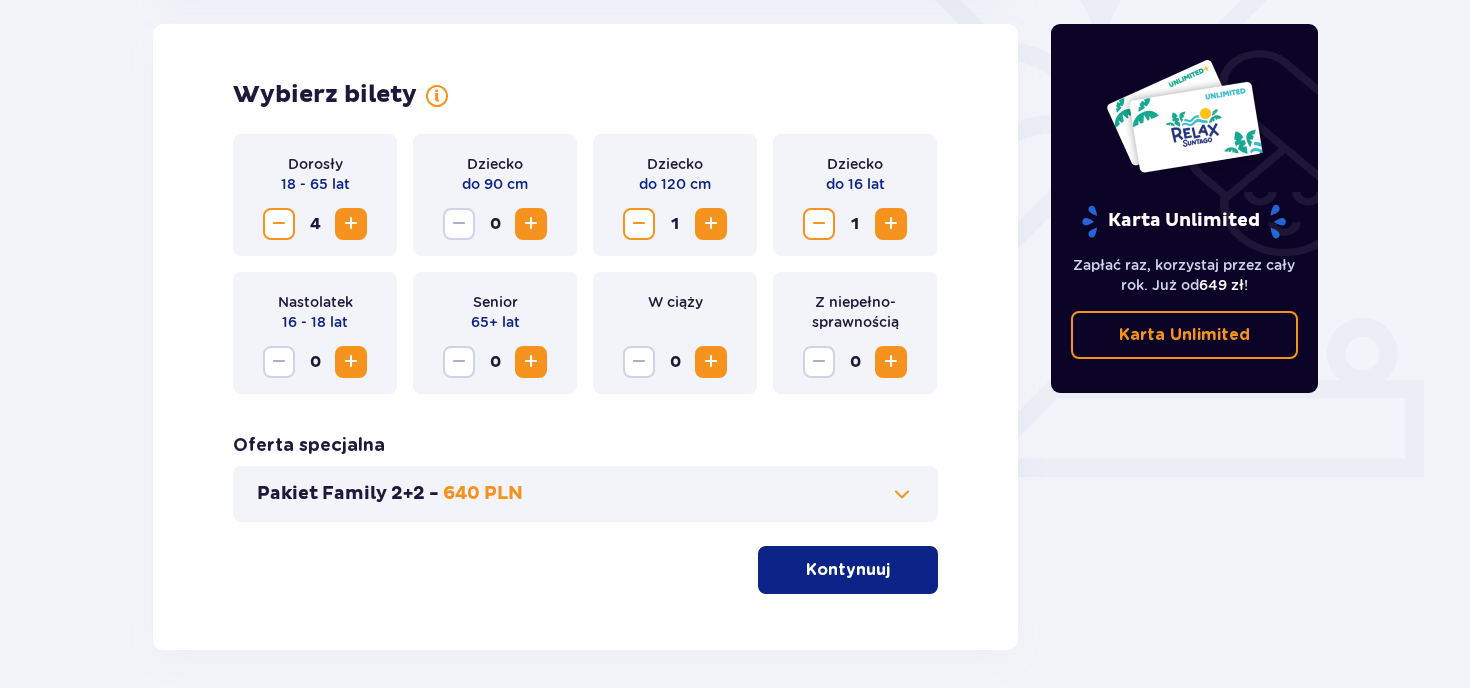 click on "Pakiet Family 2+2 -  640 PLN" at bounding box center [585, 494] 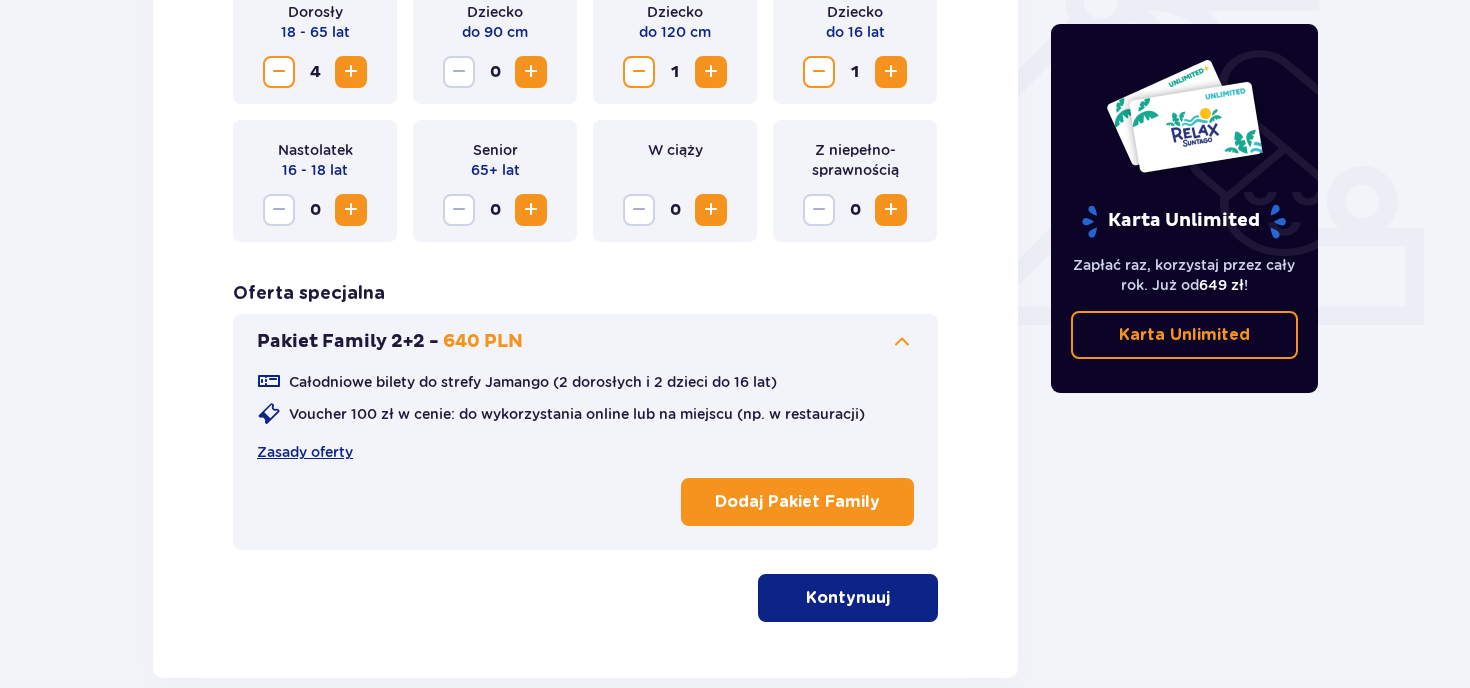 scroll, scrollTop: 756, scrollLeft: 0, axis: vertical 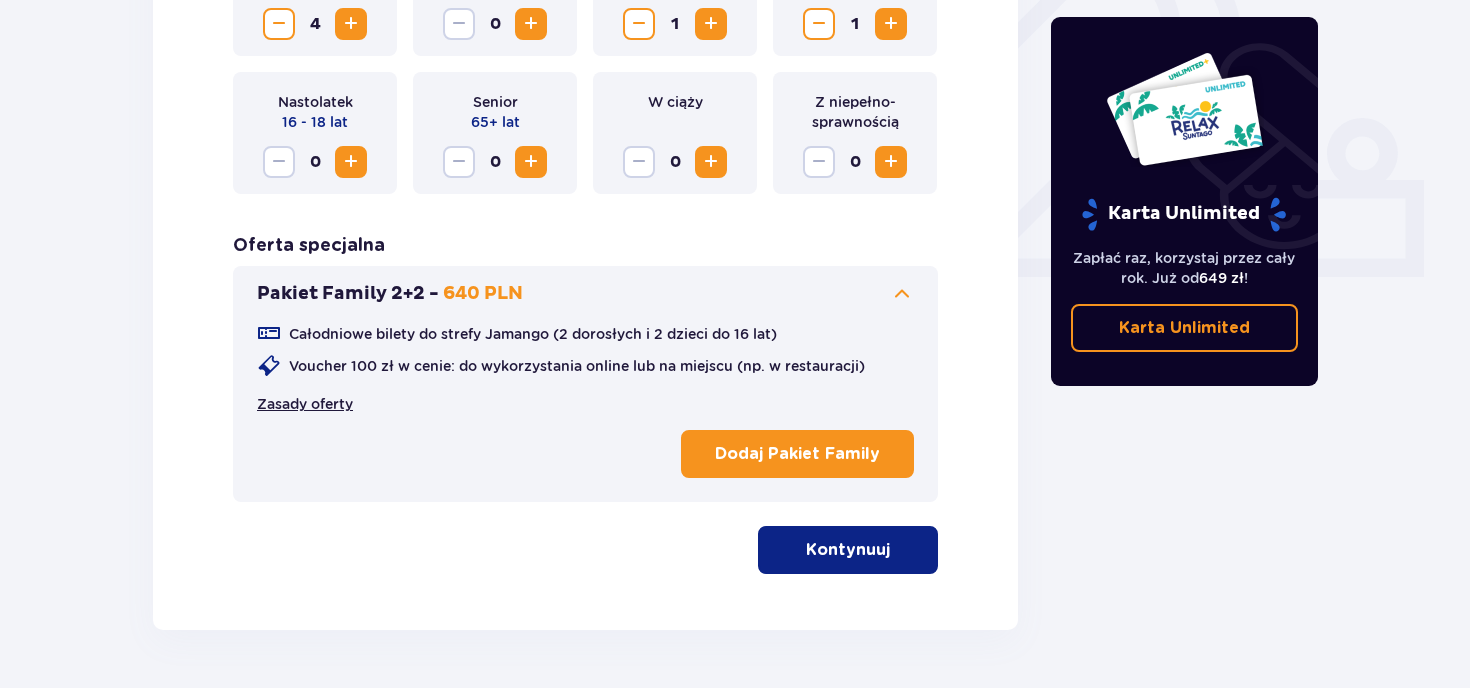click on "Zasady oferty" at bounding box center [305, 404] 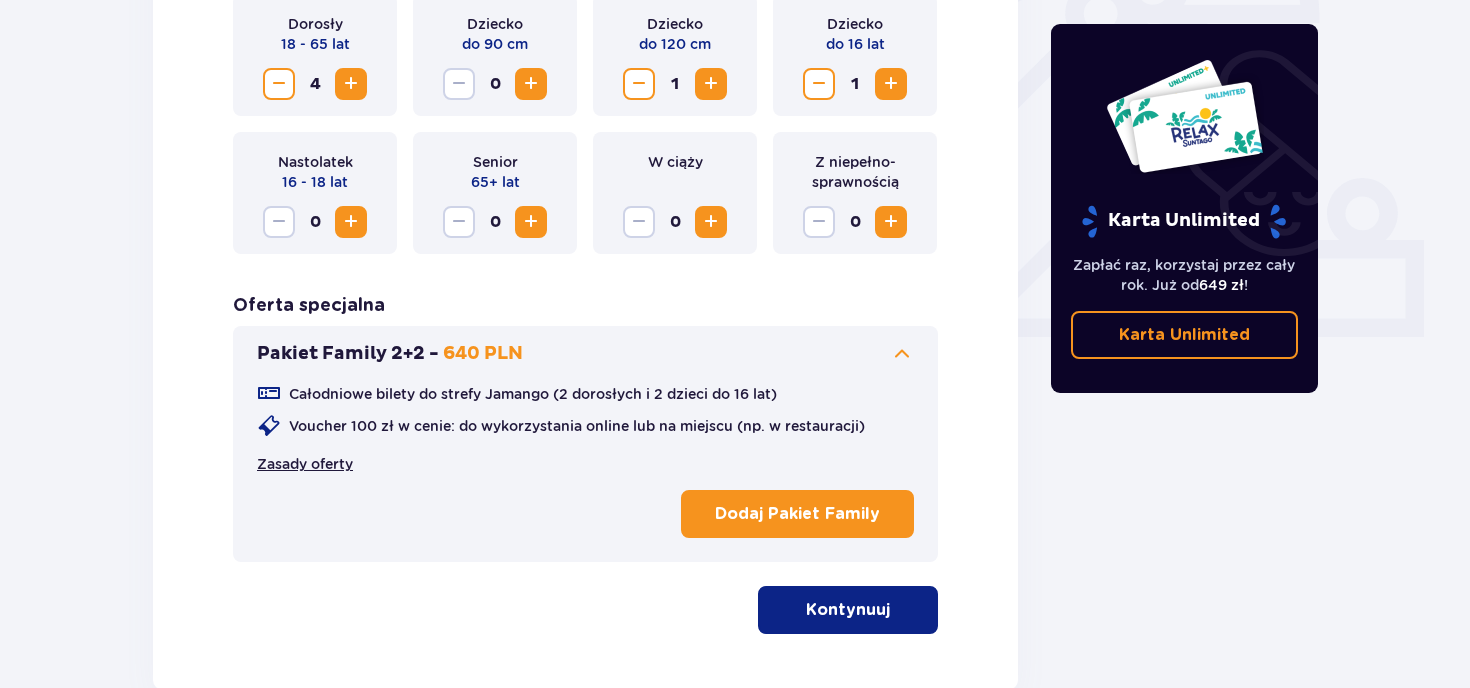 scroll, scrollTop: 818, scrollLeft: 0, axis: vertical 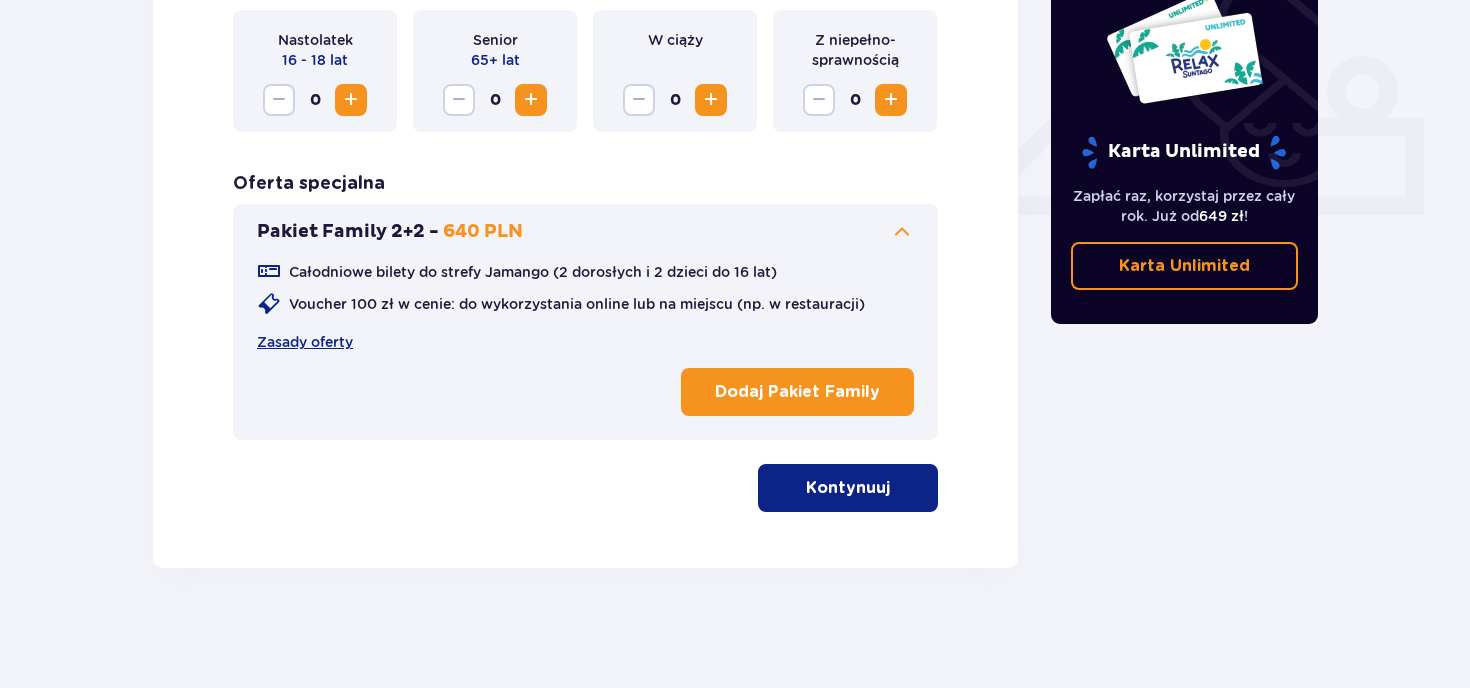 click on "Kontynuuj" at bounding box center [848, 488] 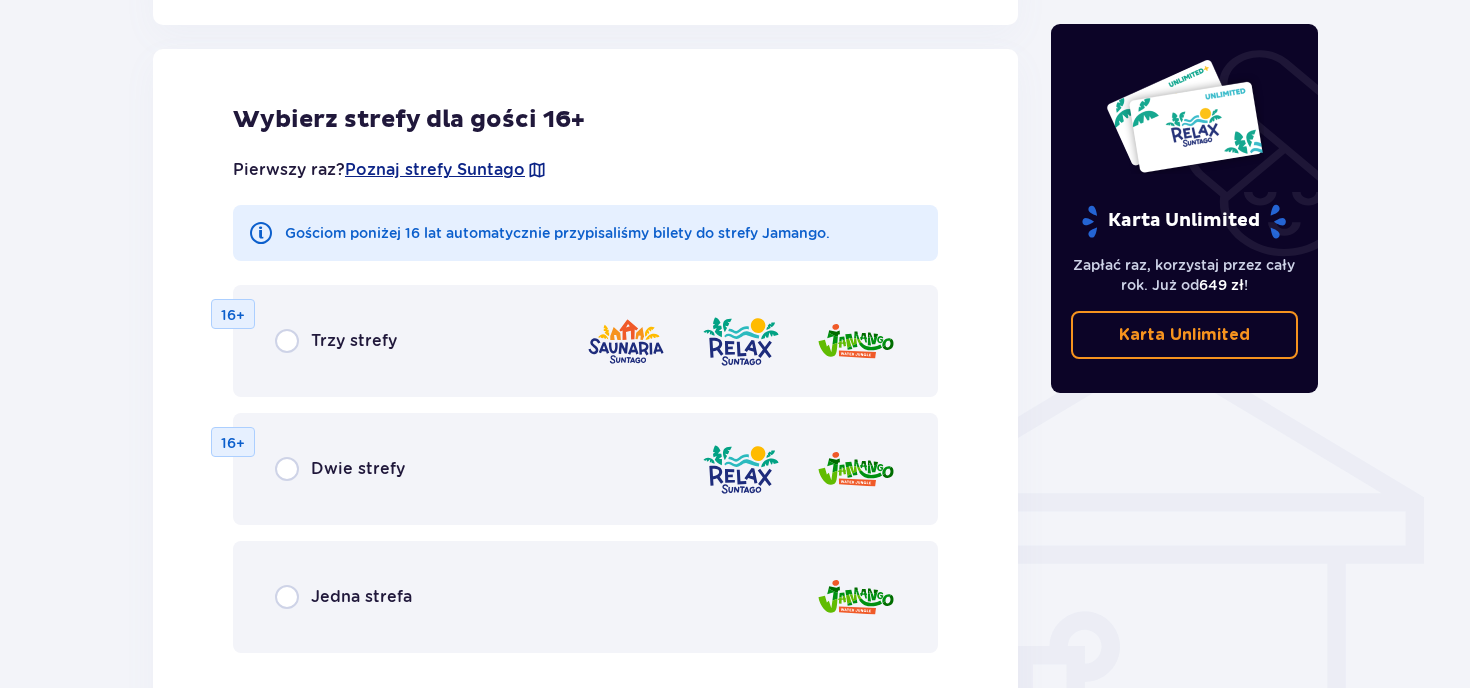 scroll, scrollTop: 1290, scrollLeft: 0, axis: vertical 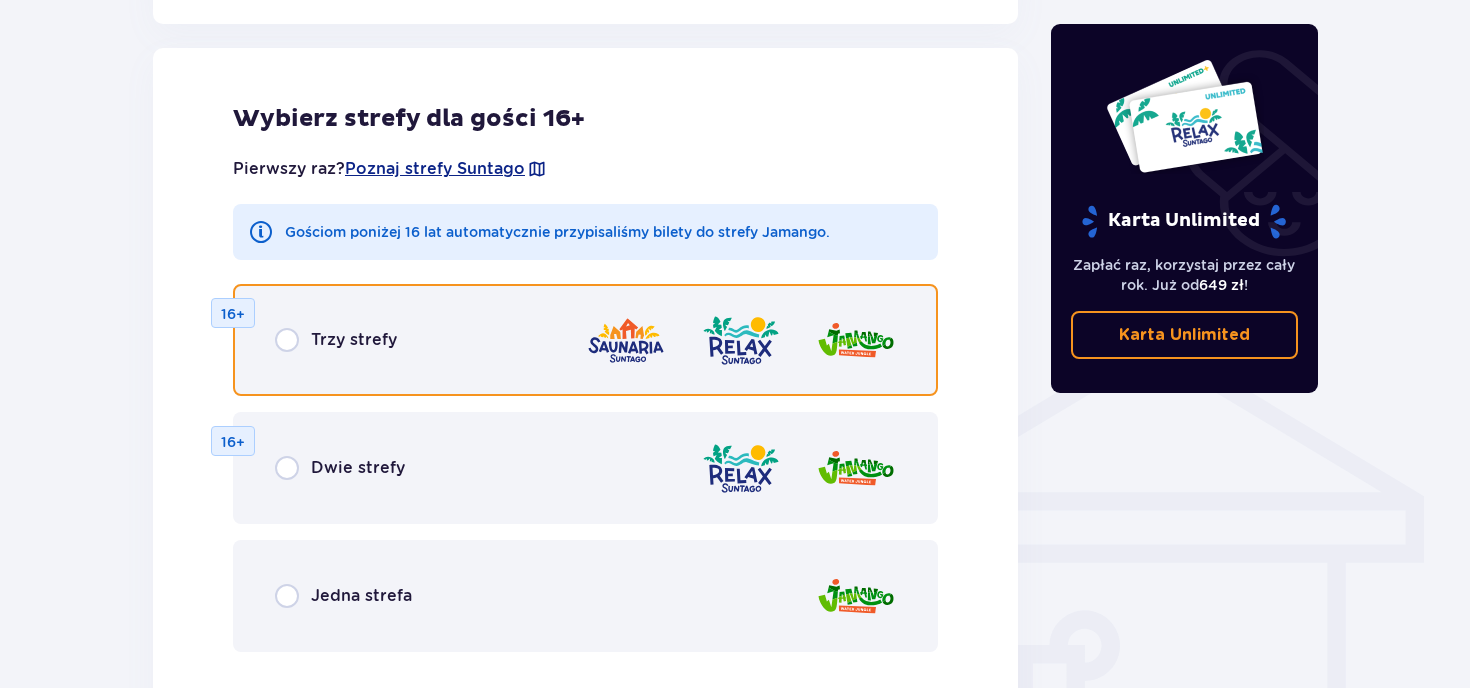 click at bounding box center [287, 340] 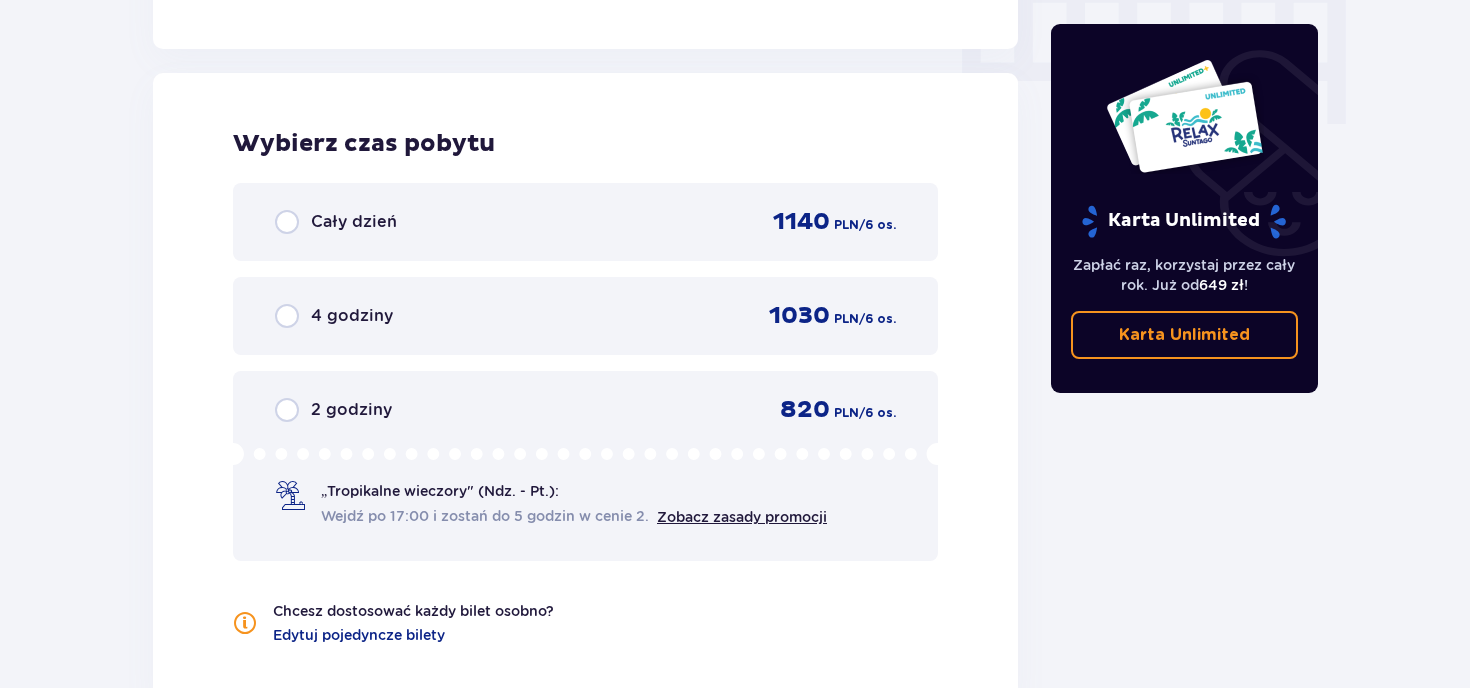 scroll, scrollTop: 2057, scrollLeft: 0, axis: vertical 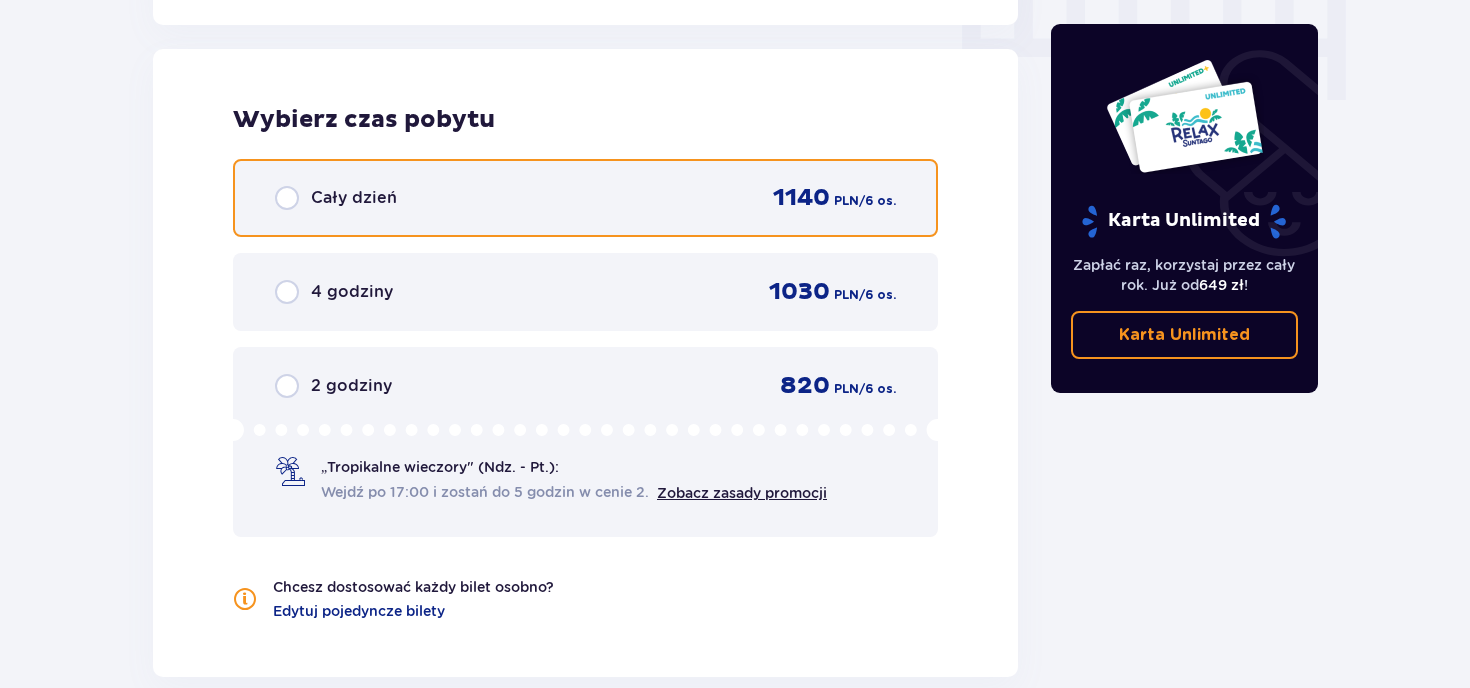 click at bounding box center (287, 198) 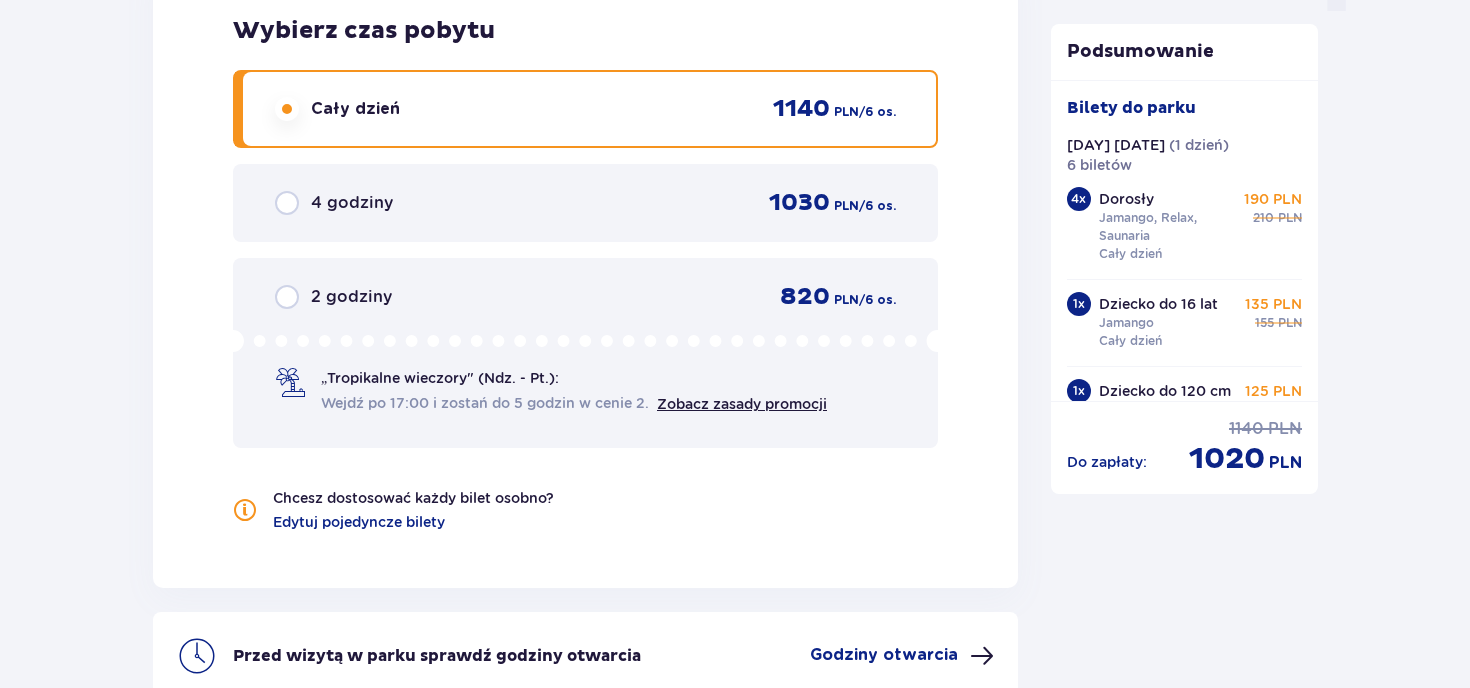 scroll, scrollTop: 2046, scrollLeft: 0, axis: vertical 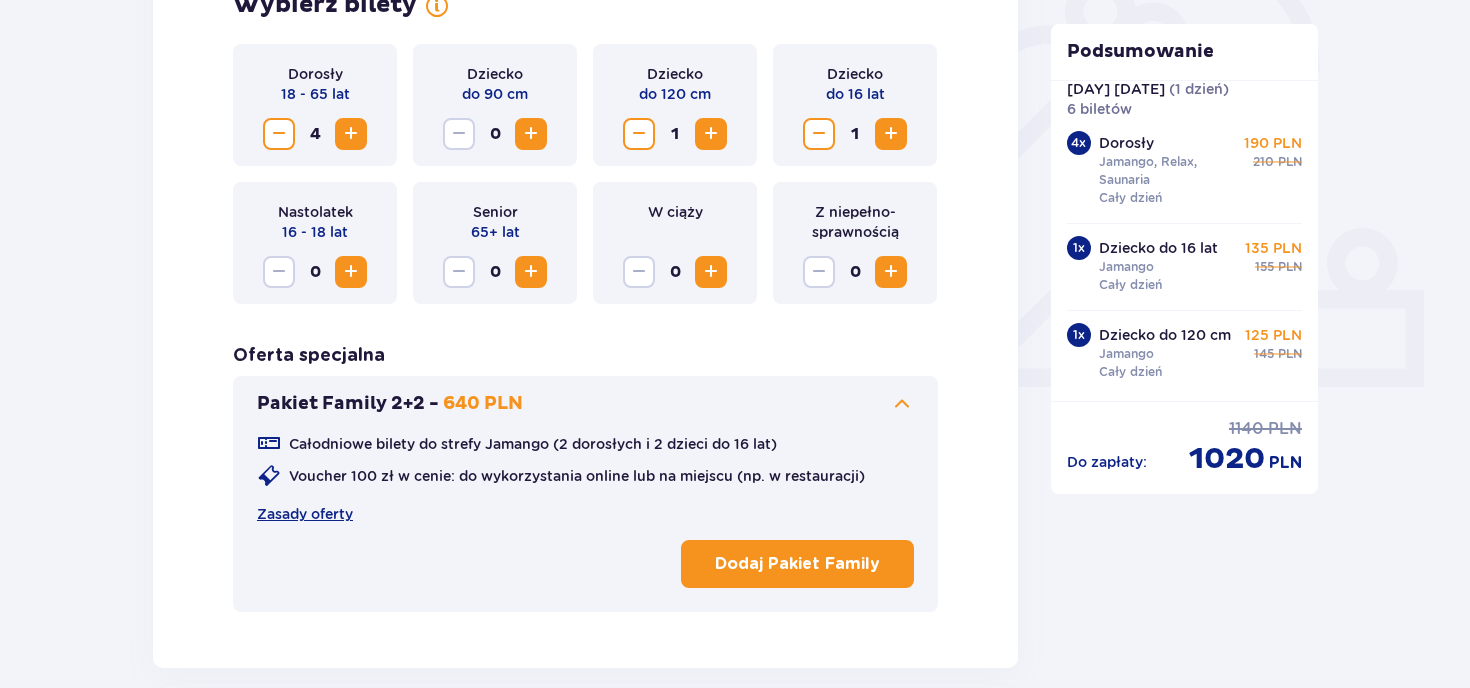click on "Dodaj Pakiet Family" at bounding box center [797, 564] 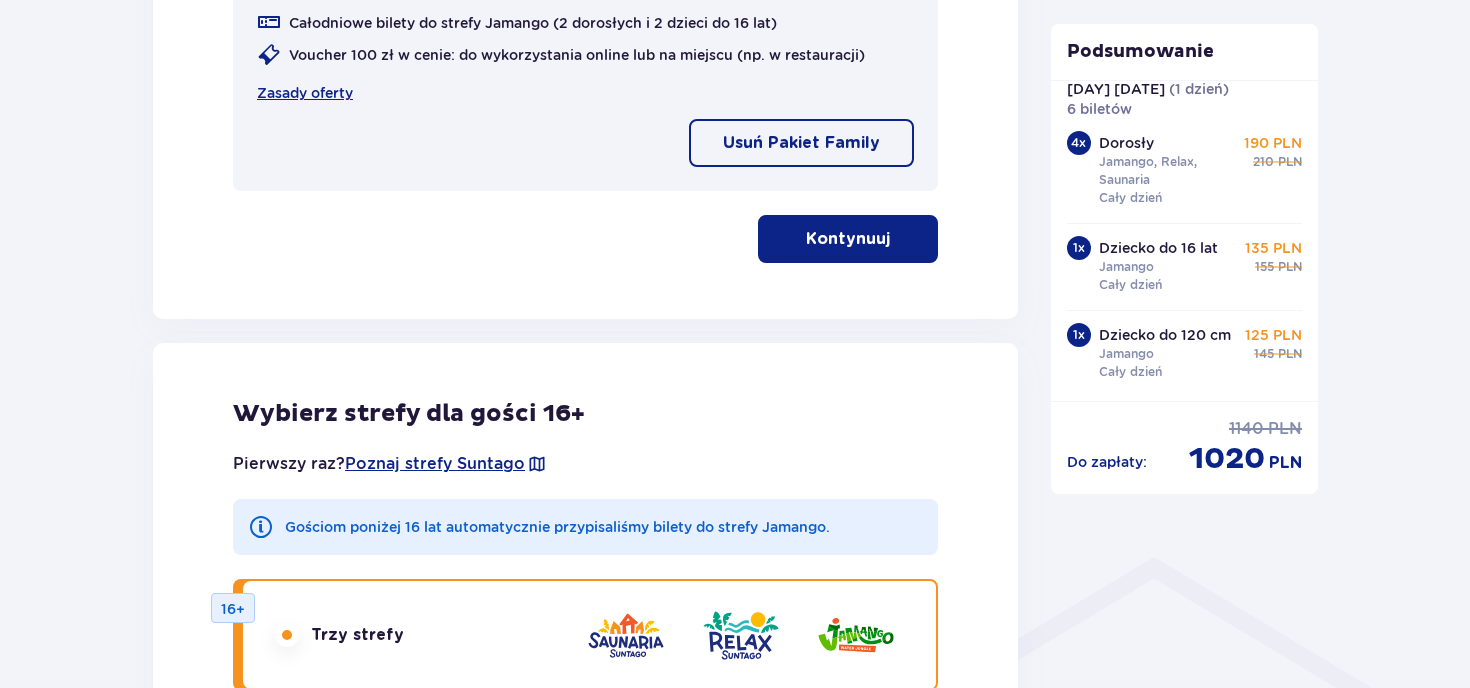 scroll, scrollTop: 946, scrollLeft: 0, axis: vertical 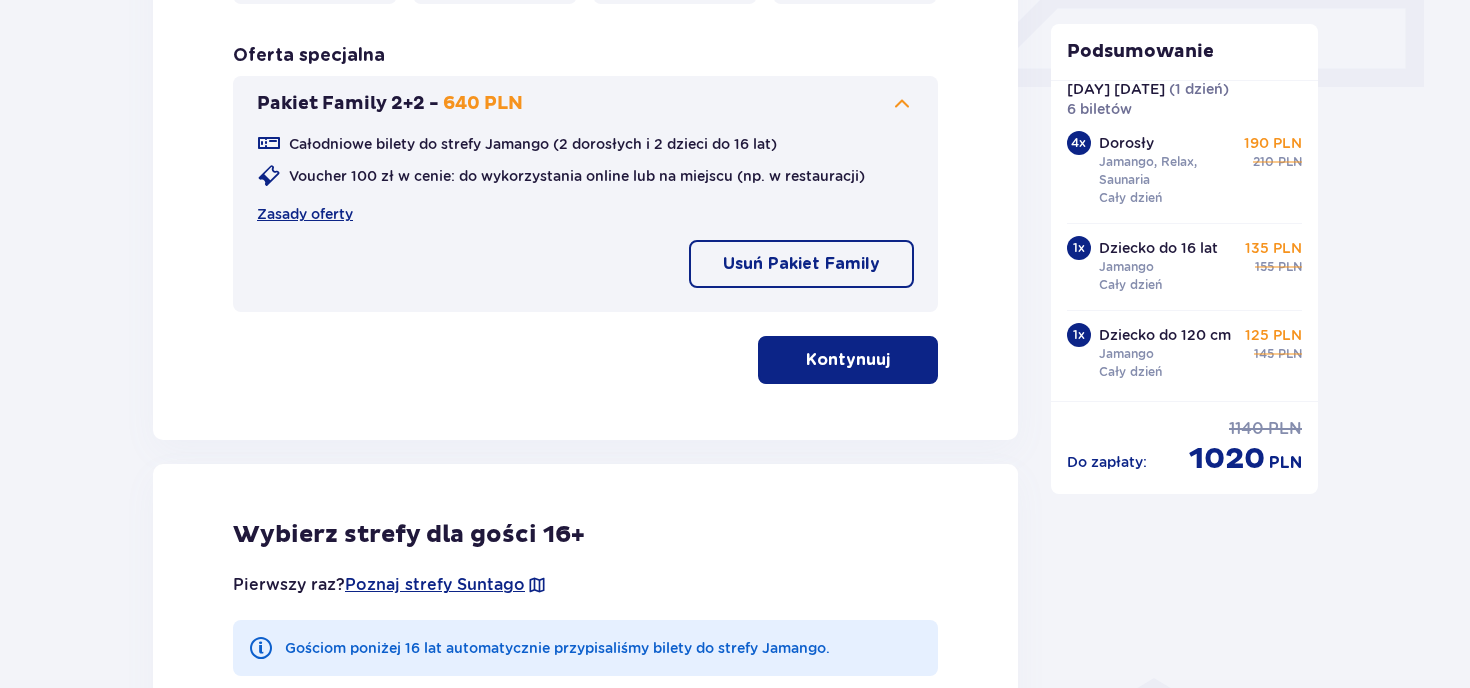 click on "Usuń Pakiet Family" at bounding box center (801, 264) 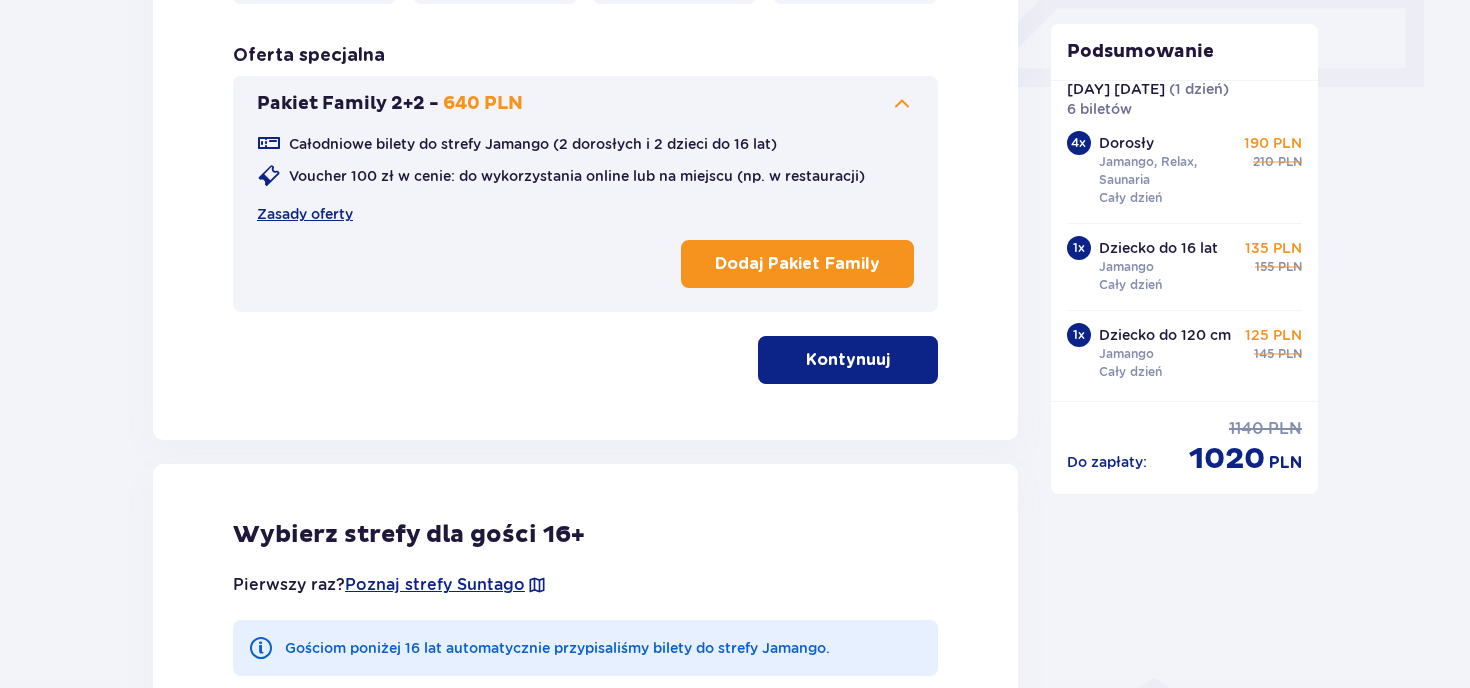 click on "Dodaj Pakiet Family" at bounding box center [797, 264] 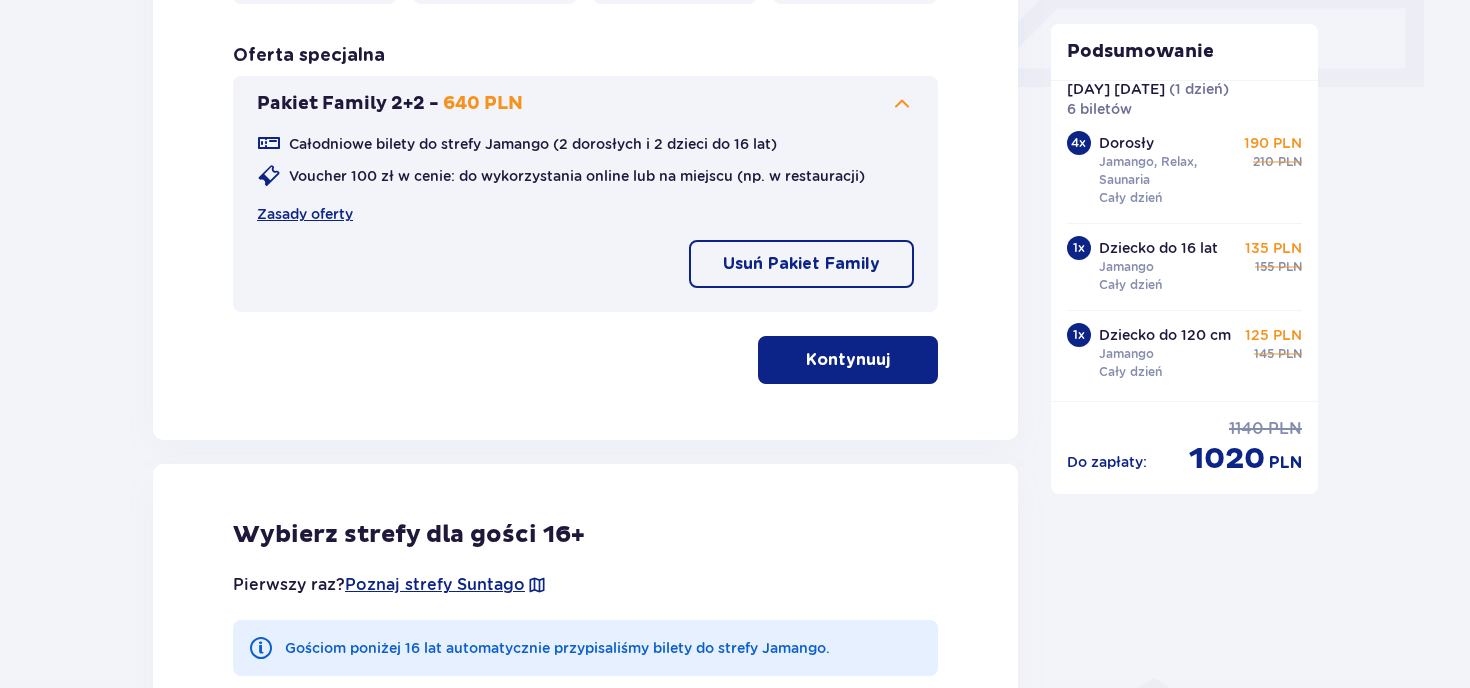 click on "Usuń Pakiet Family" at bounding box center [801, 264] 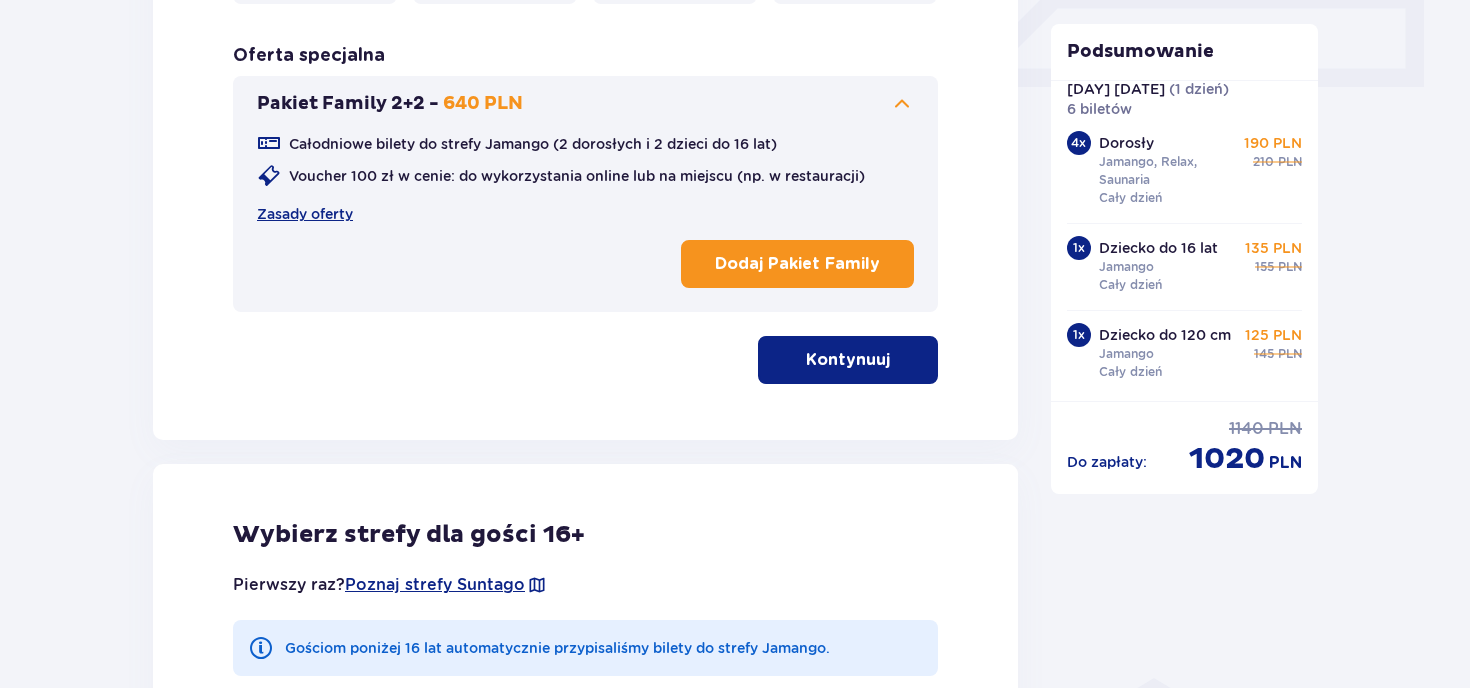 click on "Dodaj Pakiet Family" at bounding box center [797, 264] 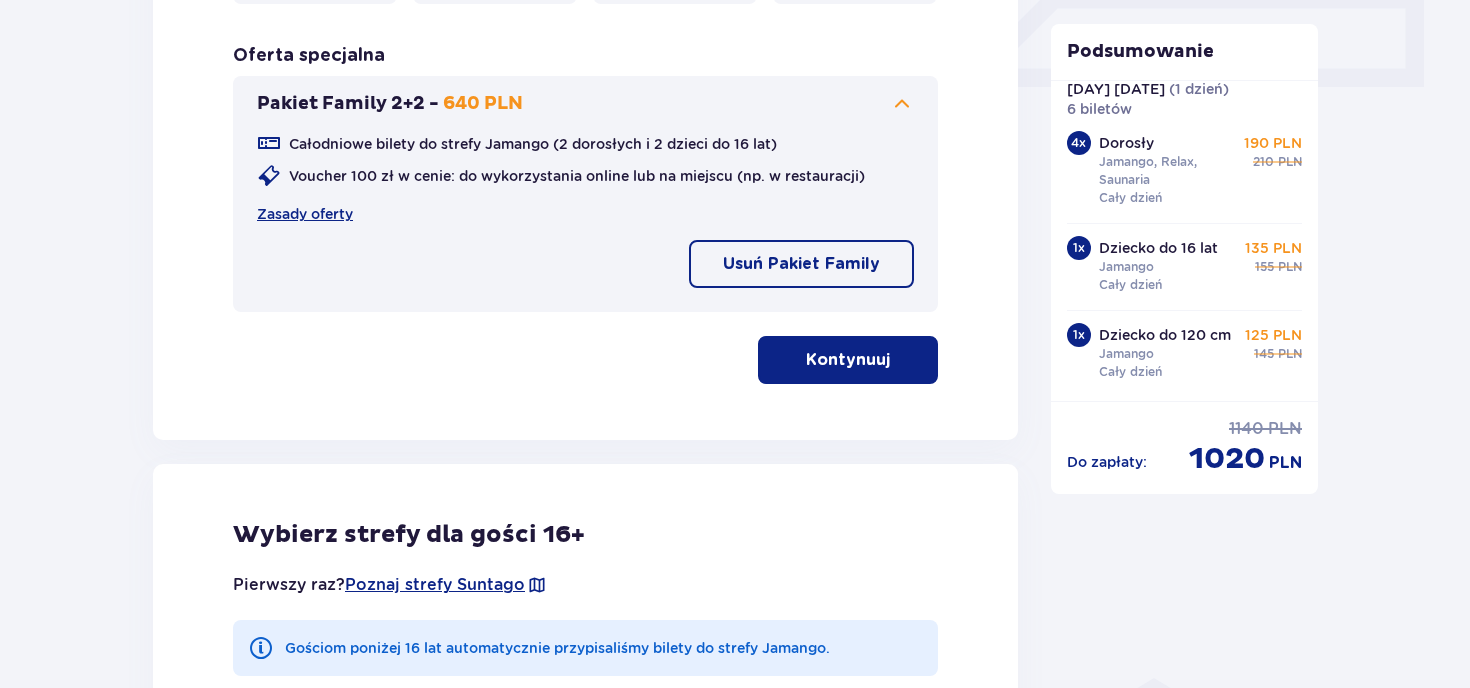 click on "Usuń Pakiet Family" at bounding box center [801, 264] 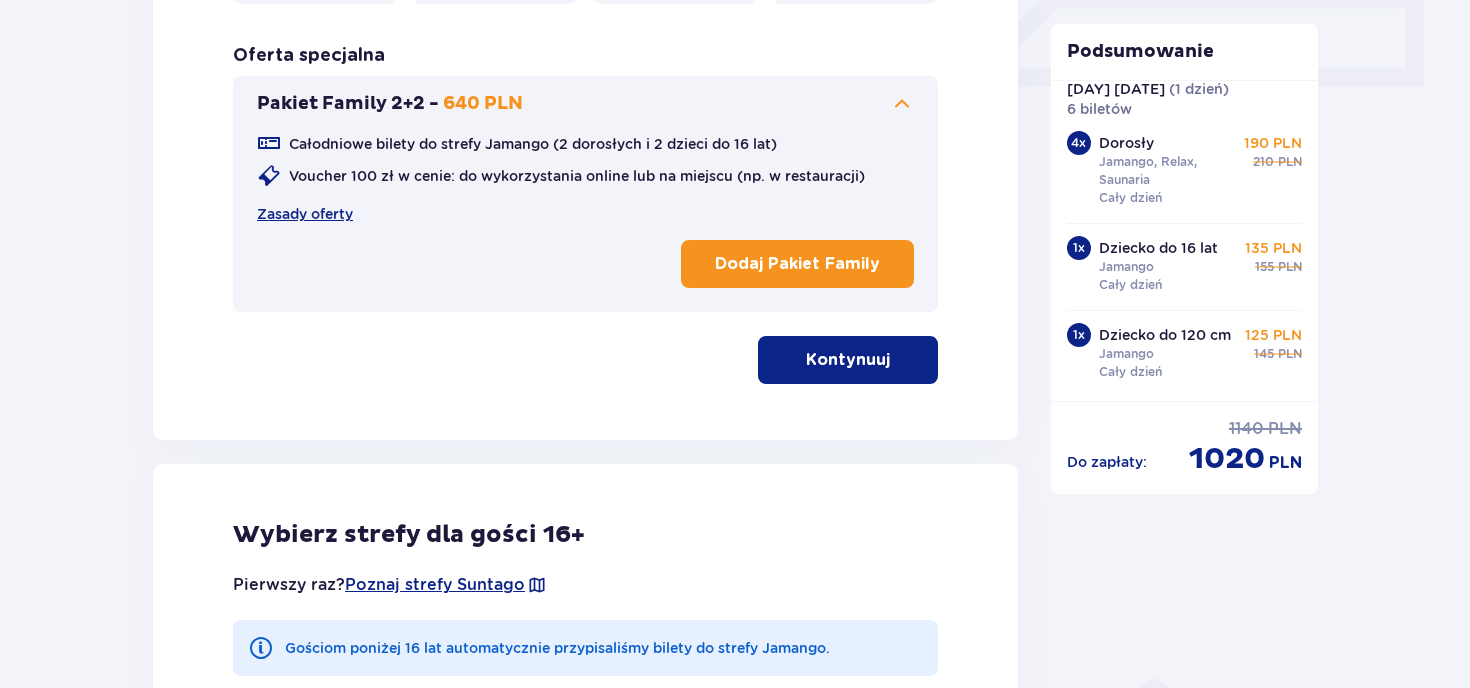 click on "Dodaj Pakiet Family" at bounding box center (797, 264) 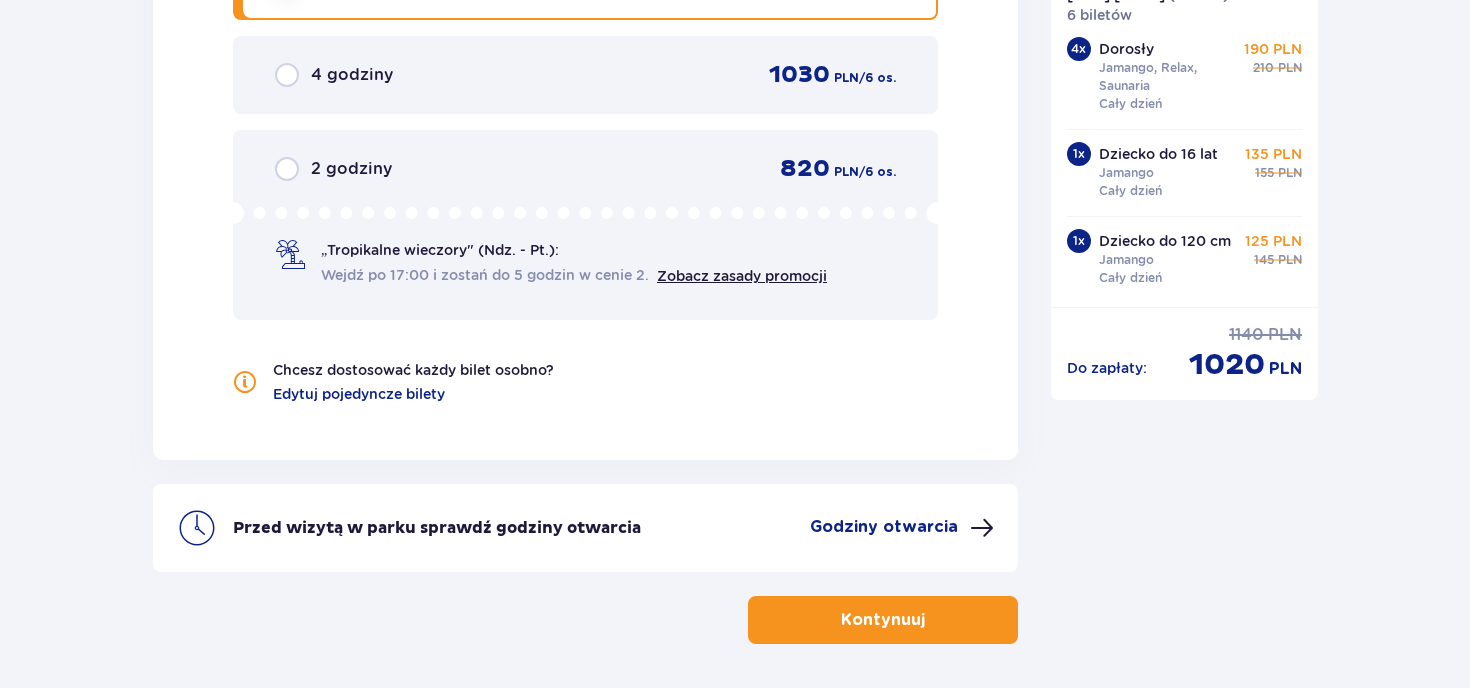 scroll, scrollTop: 2419, scrollLeft: 0, axis: vertical 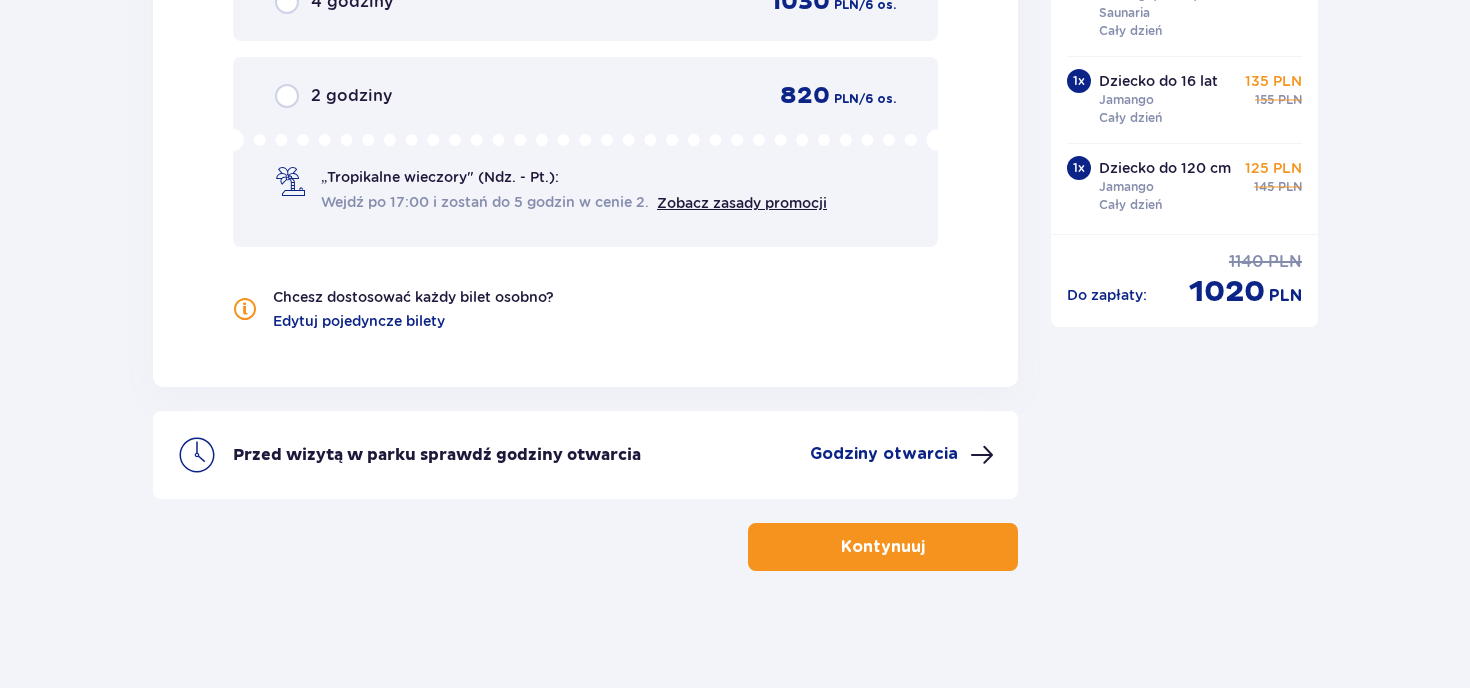 click on "Kontynuuj" at bounding box center (883, 547) 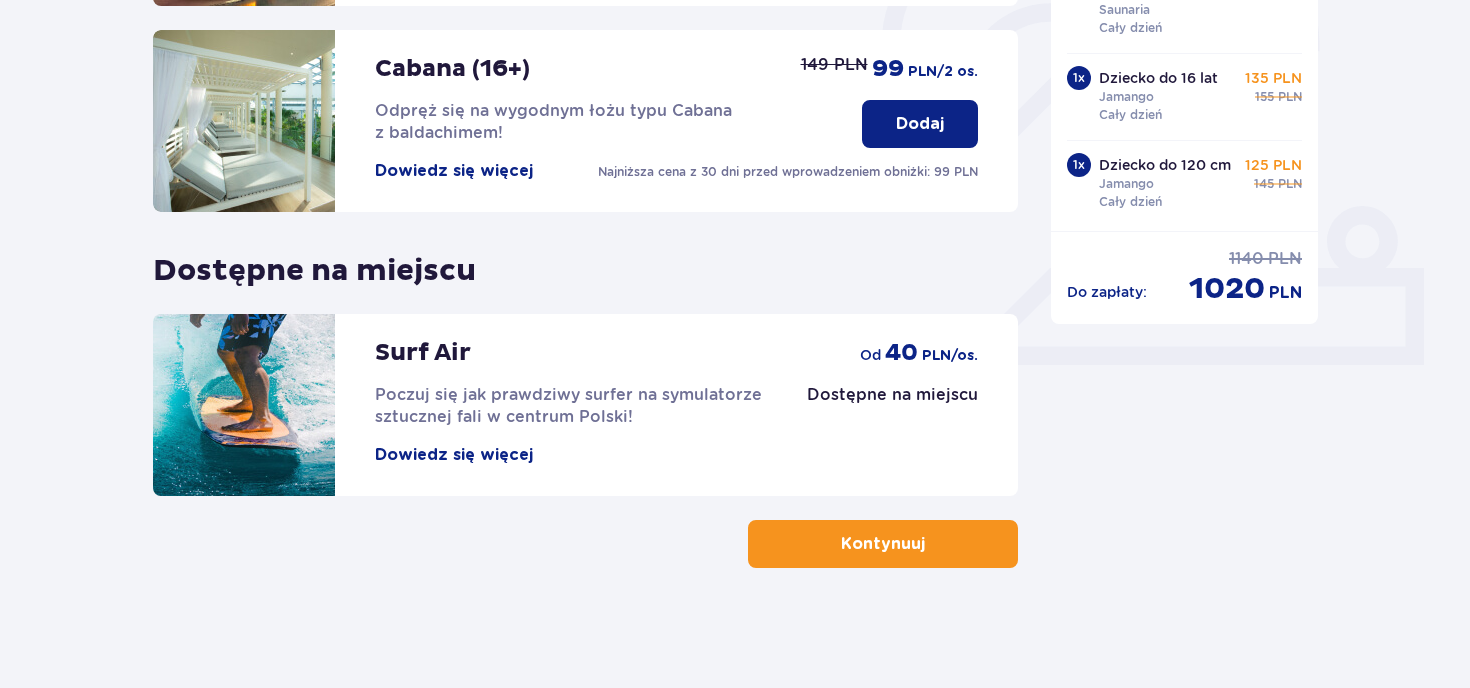 scroll, scrollTop: 168, scrollLeft: 0, axis: vertical 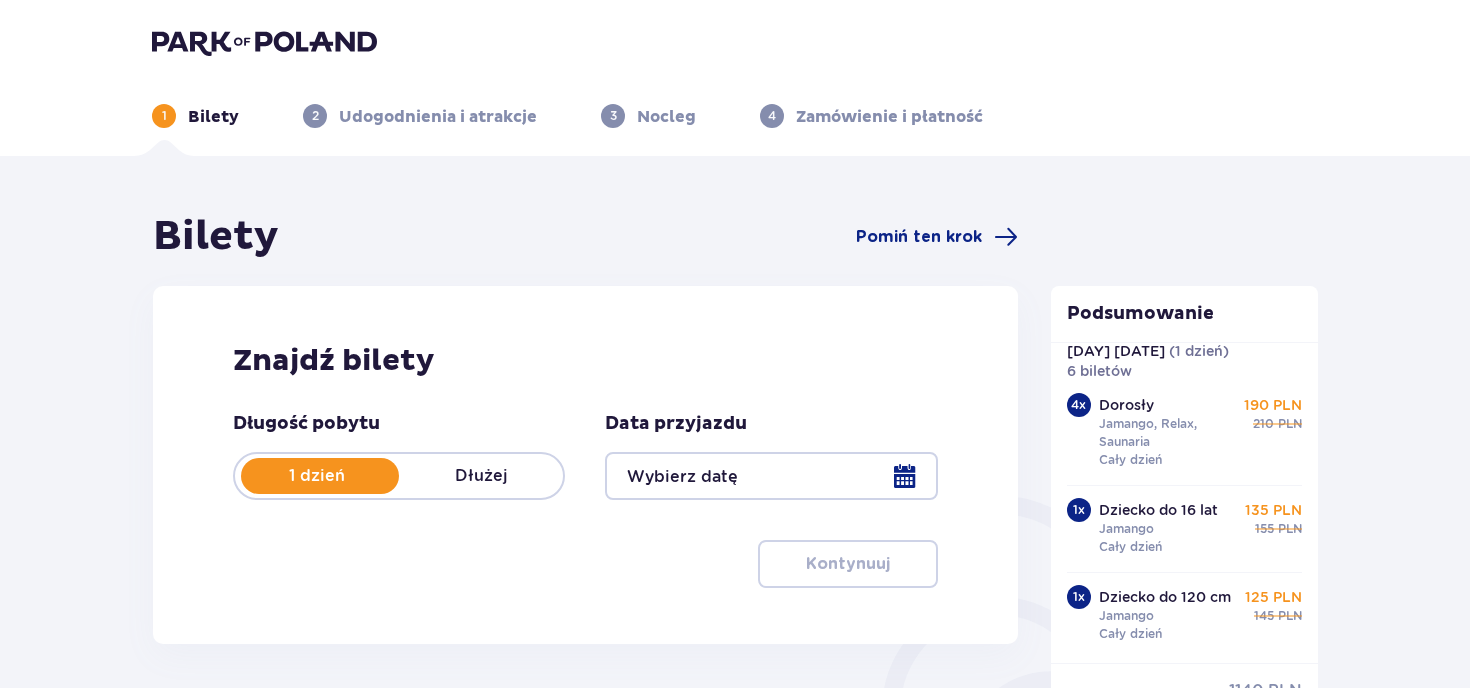 type on "21.08.25" 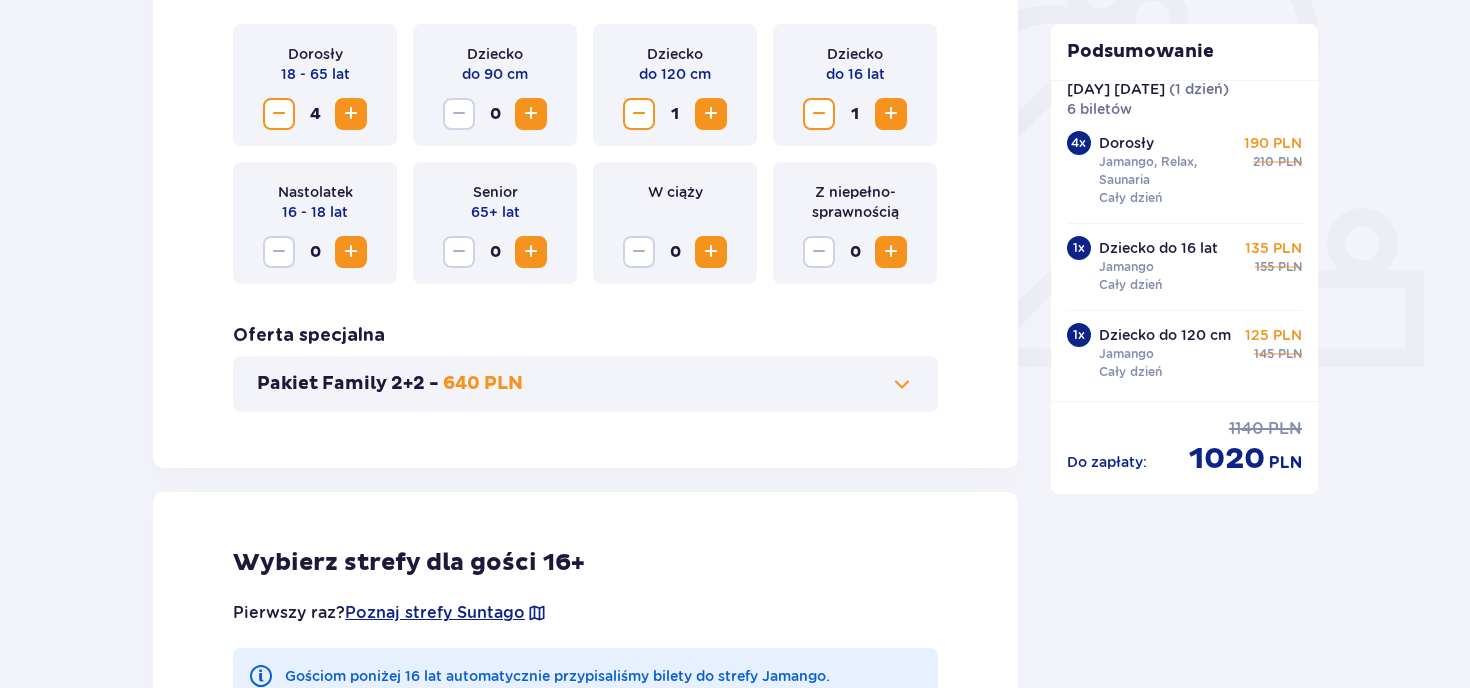 scroll, scrollTop: 700, scrollLeft: 0, axis: vertical 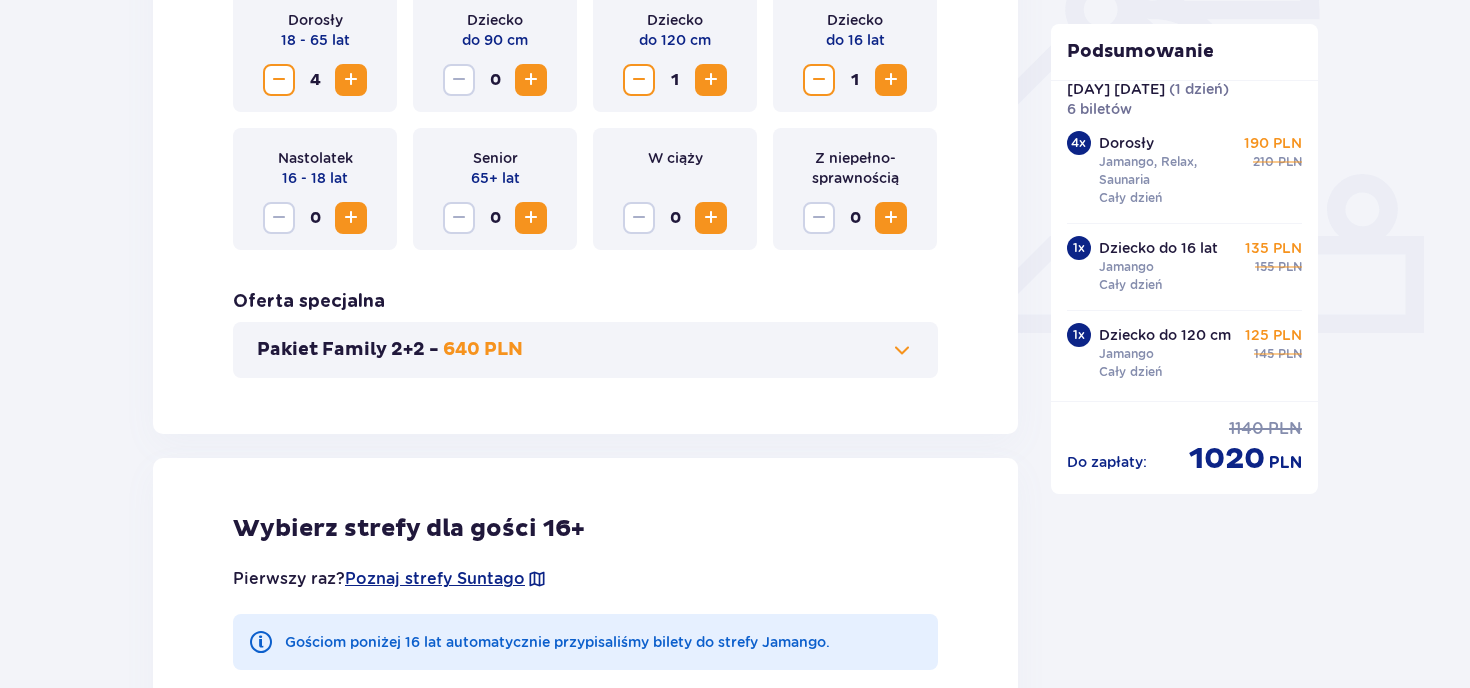 click on "Pakiet Family 2+2 -  640 PLN" at bounding box center (585, 350) 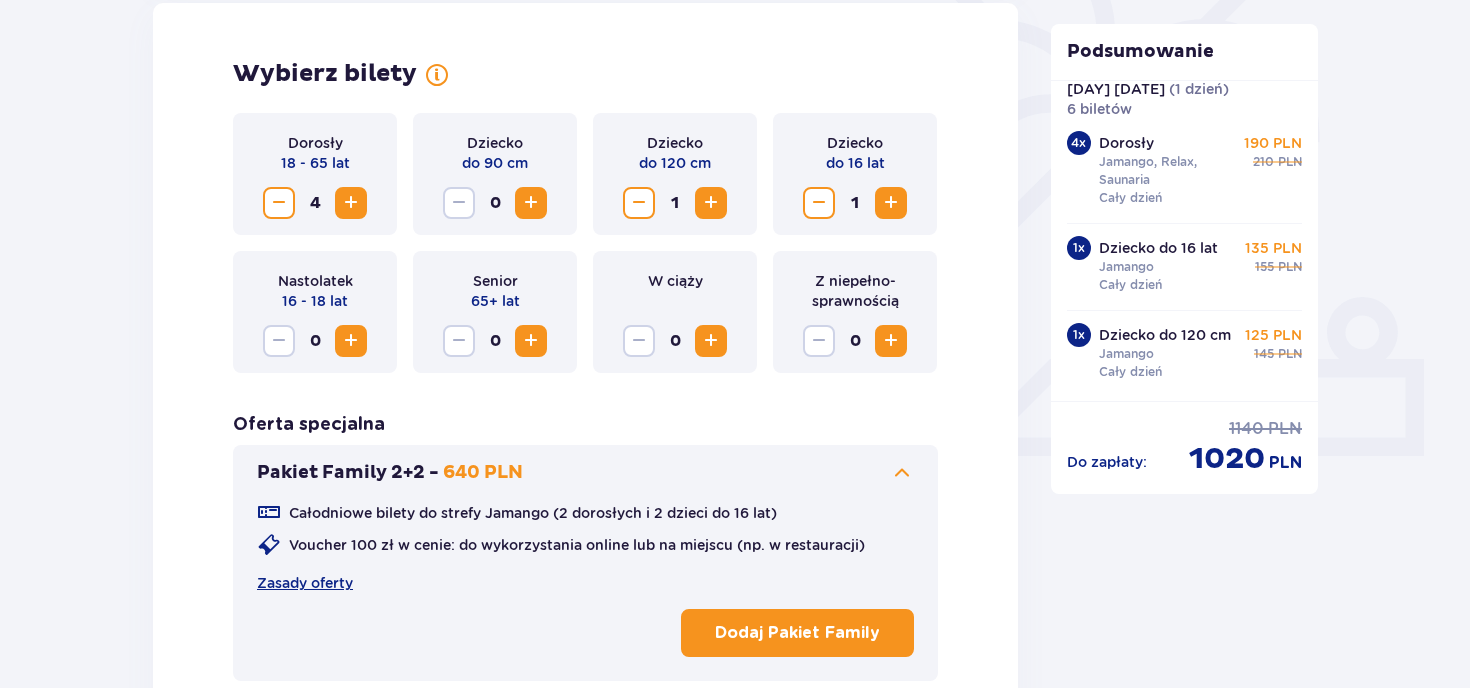 scroll, scrollTop: 556, scrollLeft: 0, axis: vertical 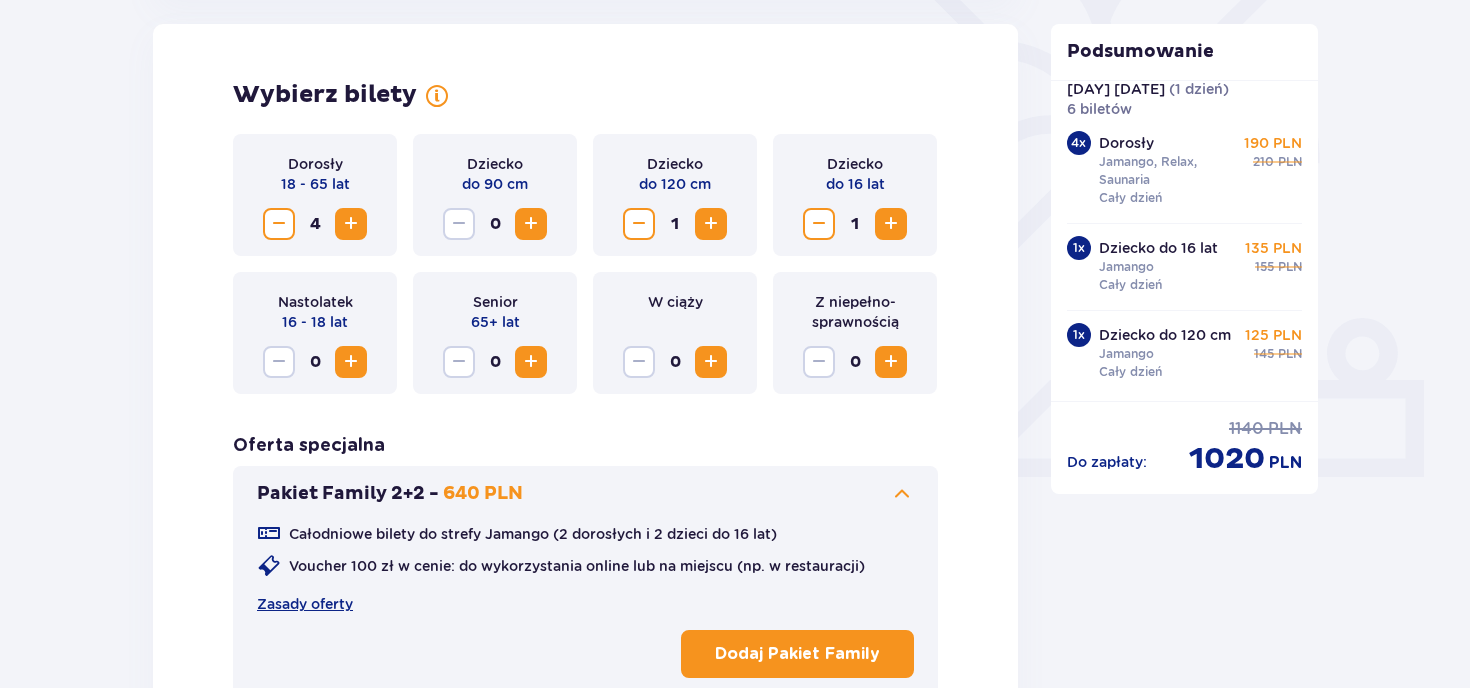 click on "Dodaj Pakiet Family" at bounding box center (797, 654) 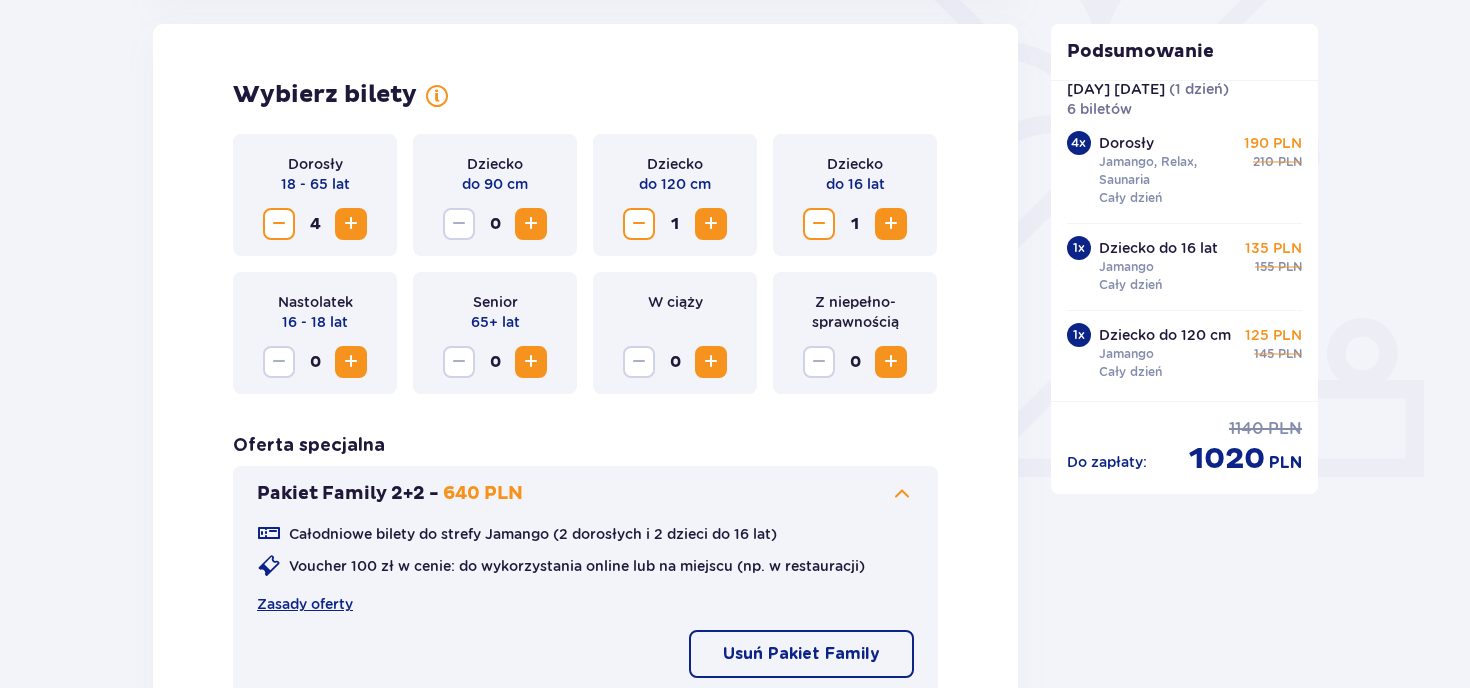 click on "Usuń Pakiet Family" at bounding box center [801, 654] 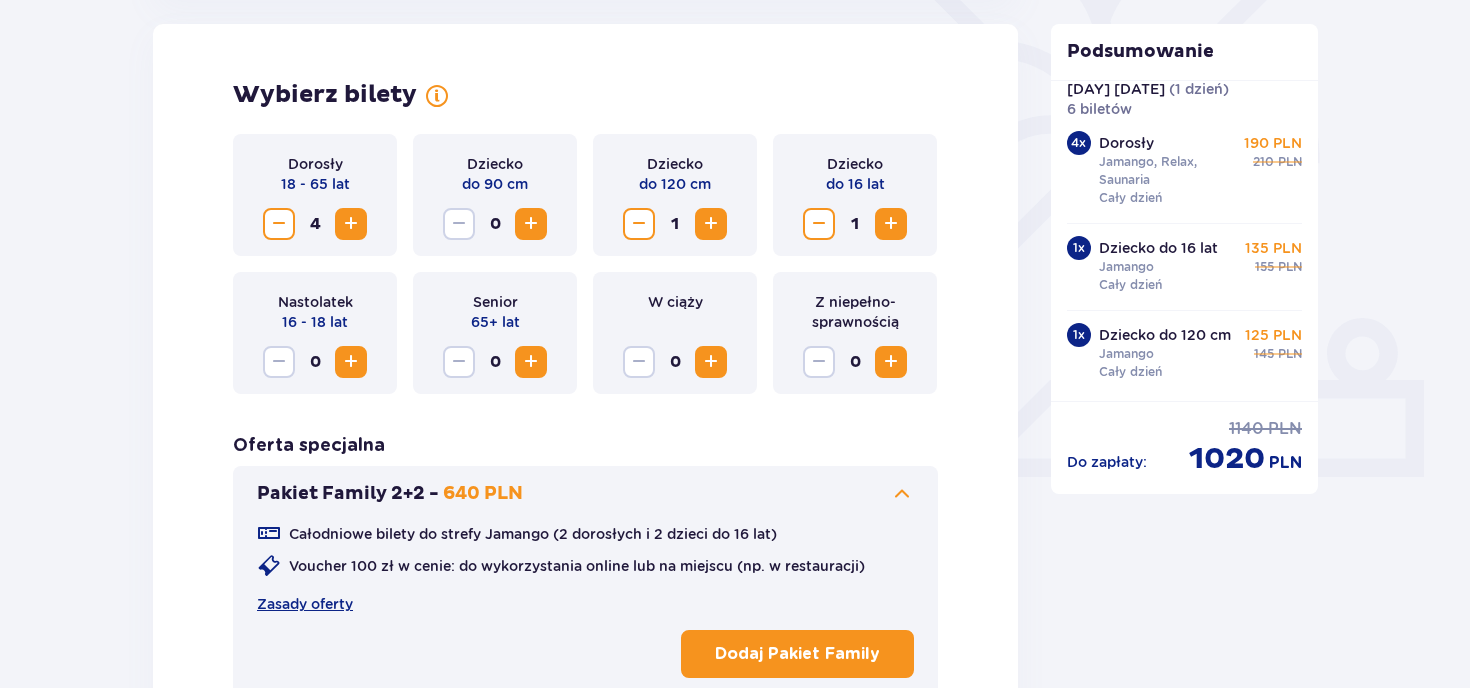 click on "Dodaj Pakiet Family" at bounding box center (797, 654) 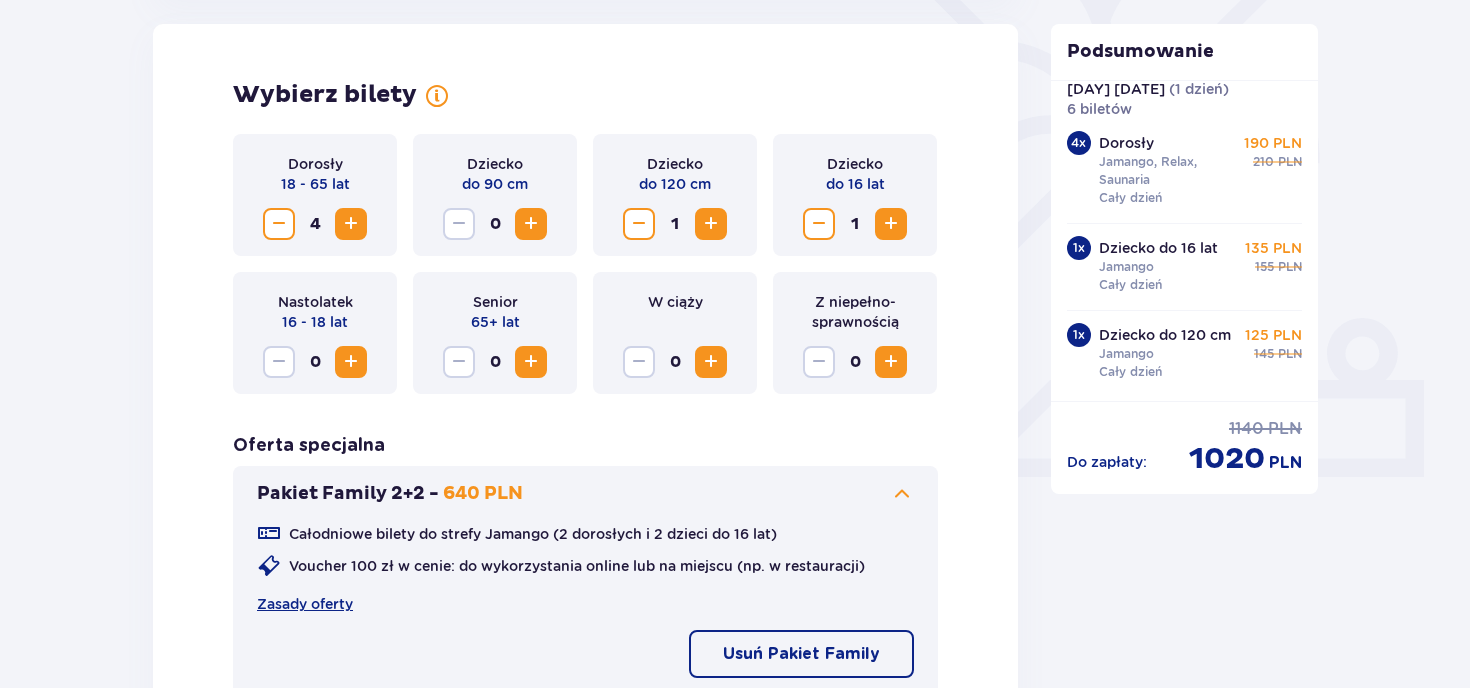 click on "Usuń Pakiet Family" at bounding box center [801, 654] 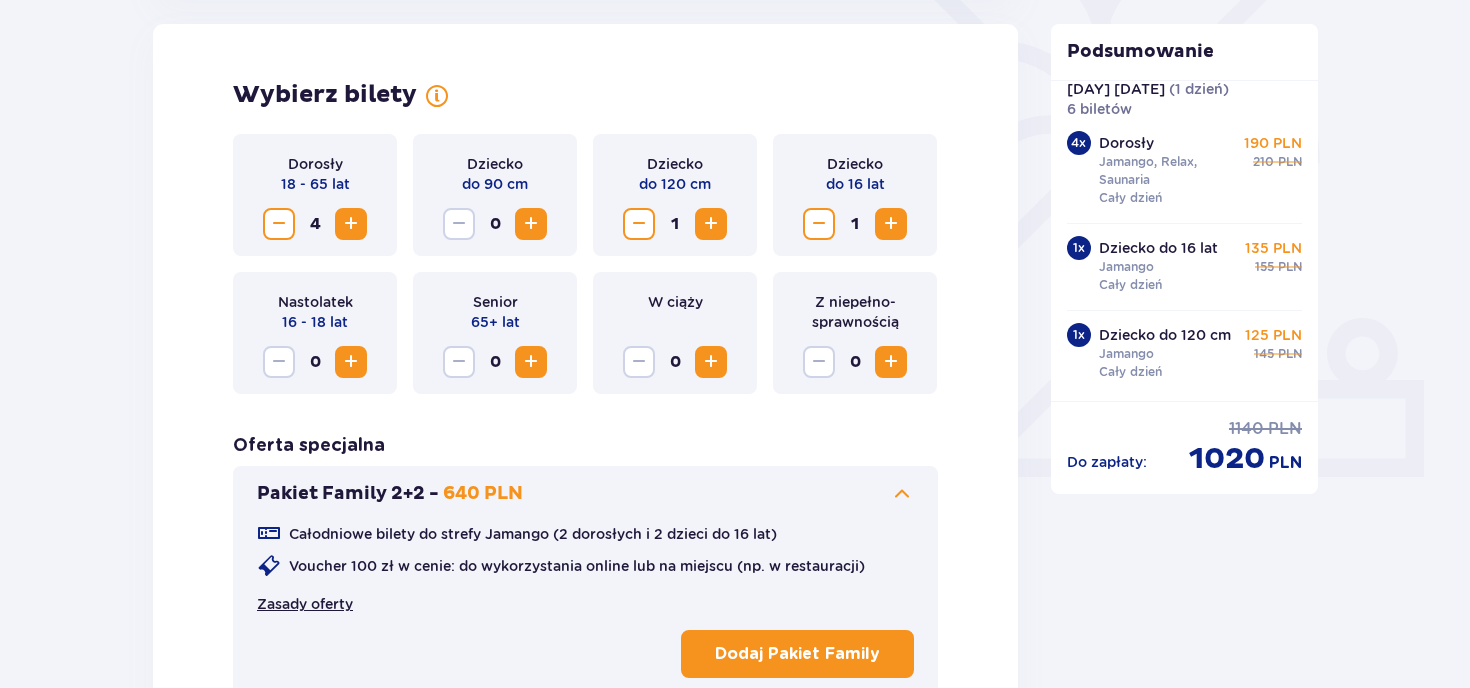 click on "Zasady oferty" at bounding box center (305, 604) 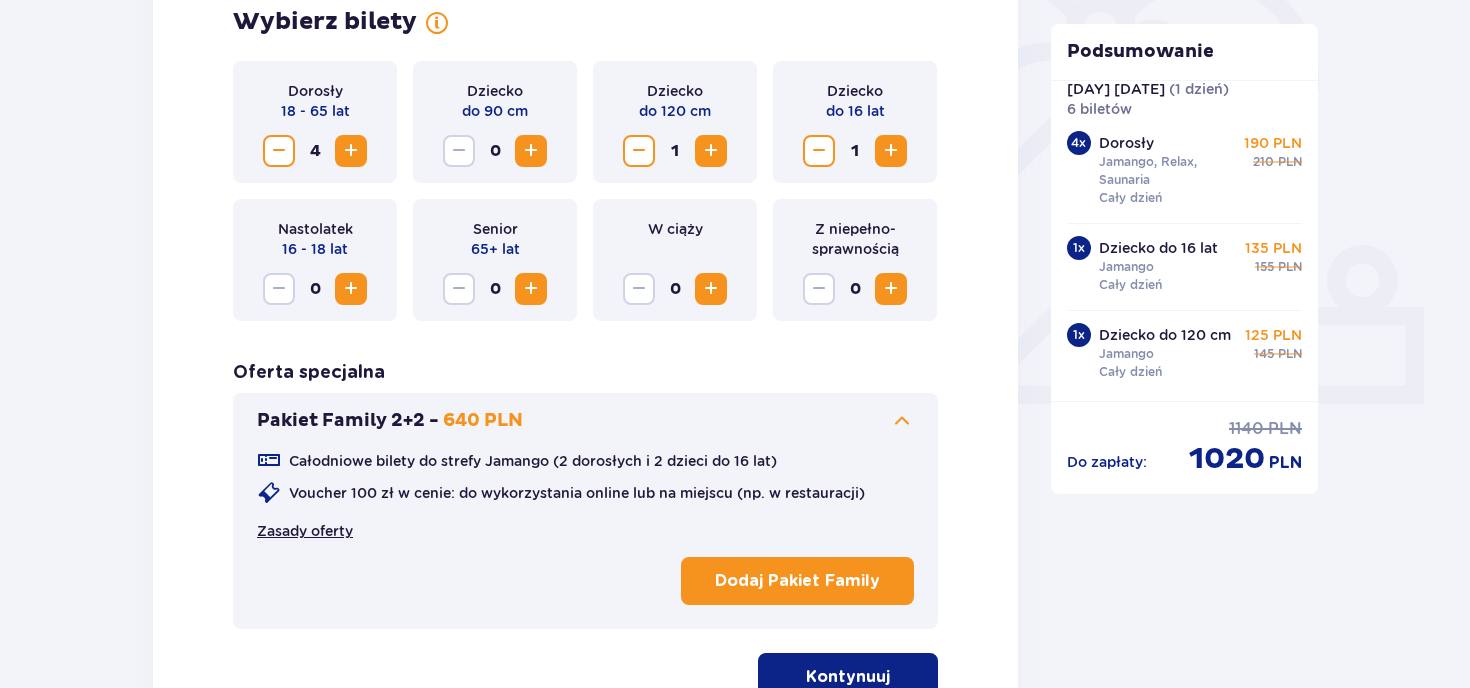 scroll, scrollTop: 656, scrollLeft: 0, axis: vertical 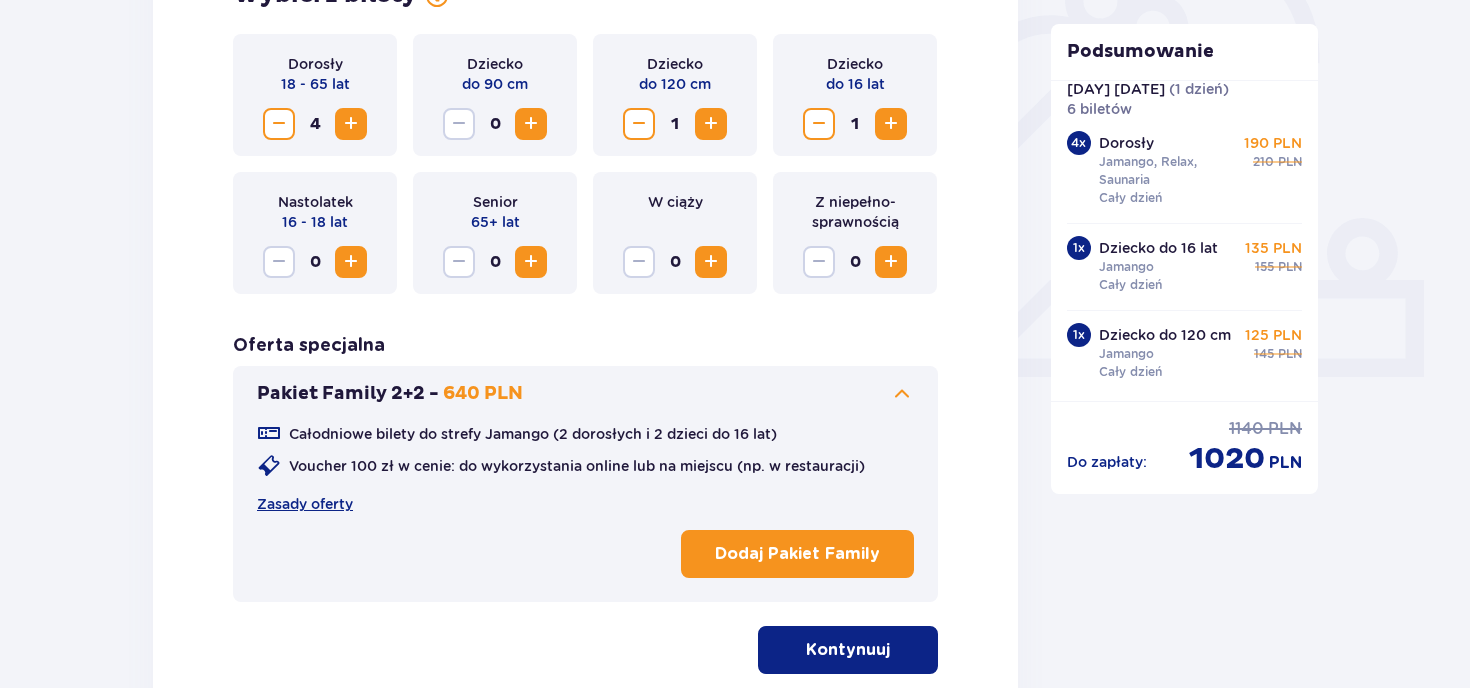click on "Dodaj Pakiet Family" at bounding box center (797, 554) 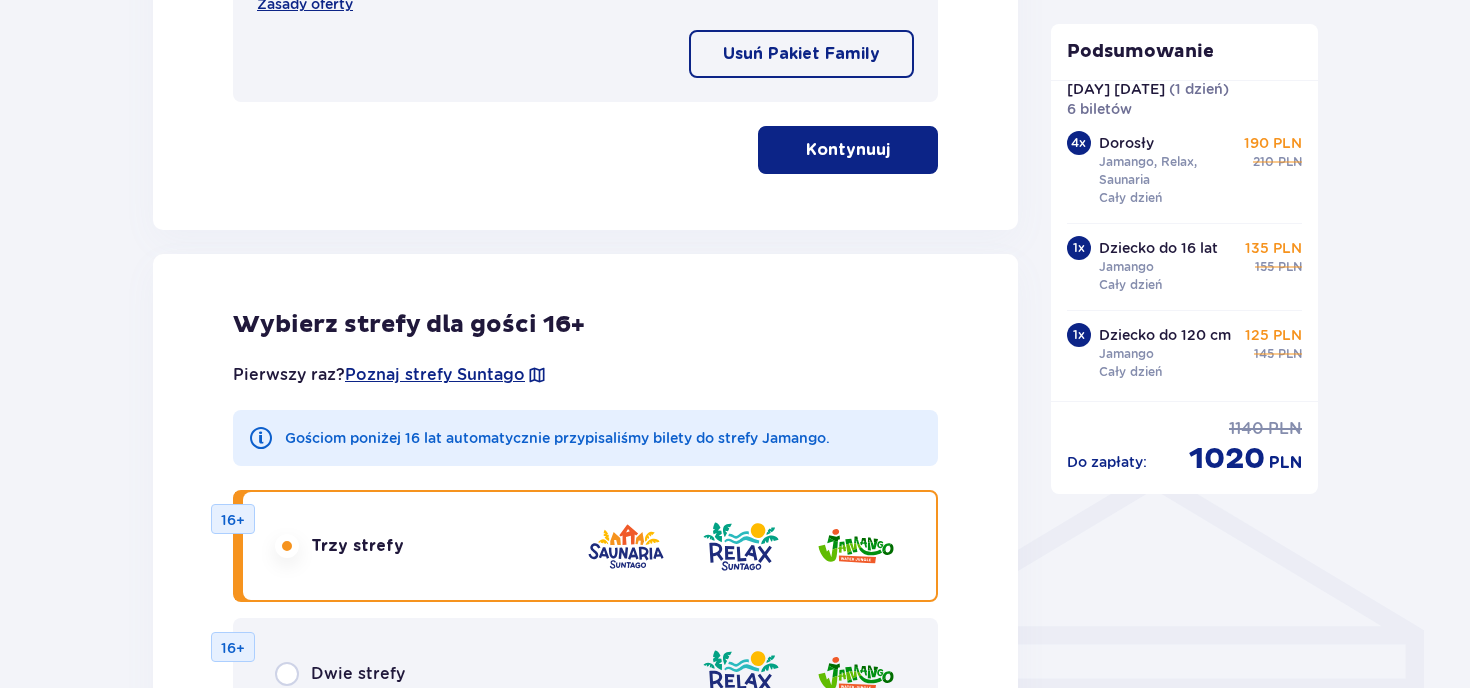 scroll, scrollTop: 1256, scrollLeft: 0, axis: vertical 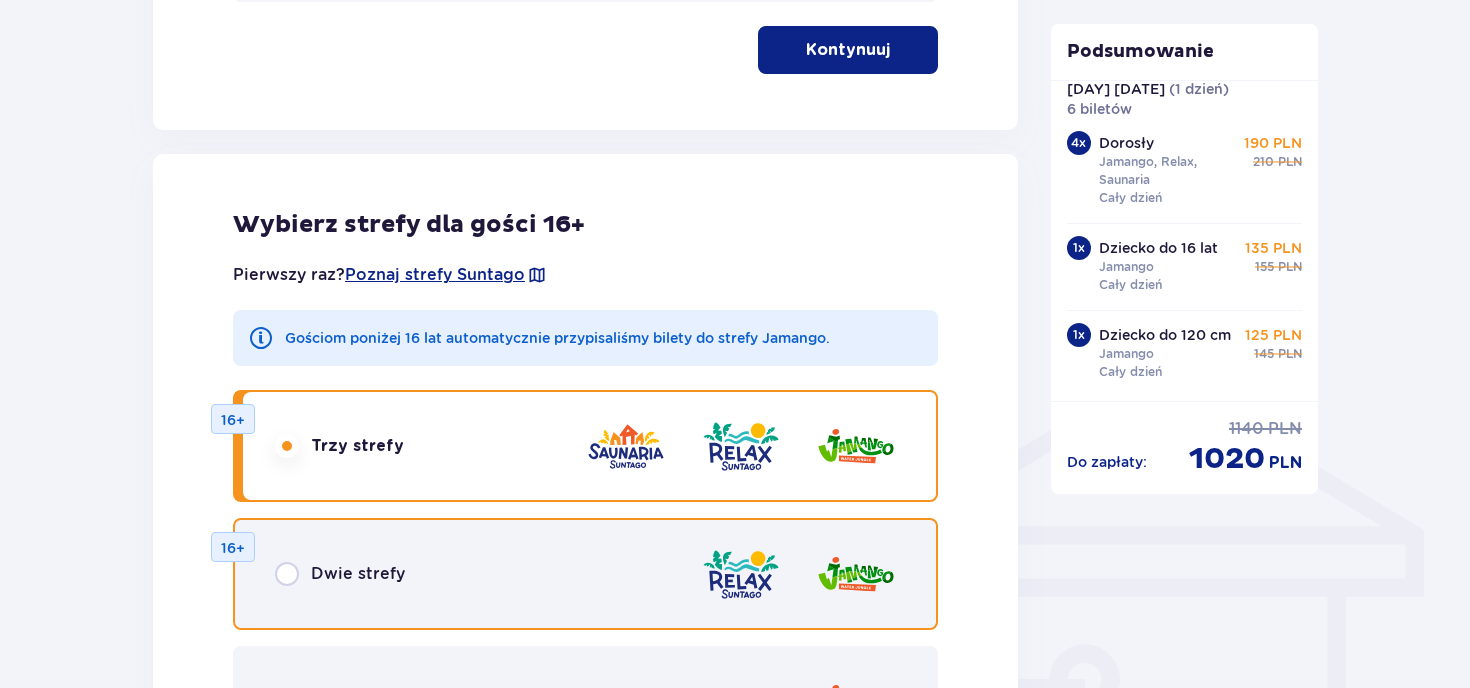 click at bounding box center (287, 574) 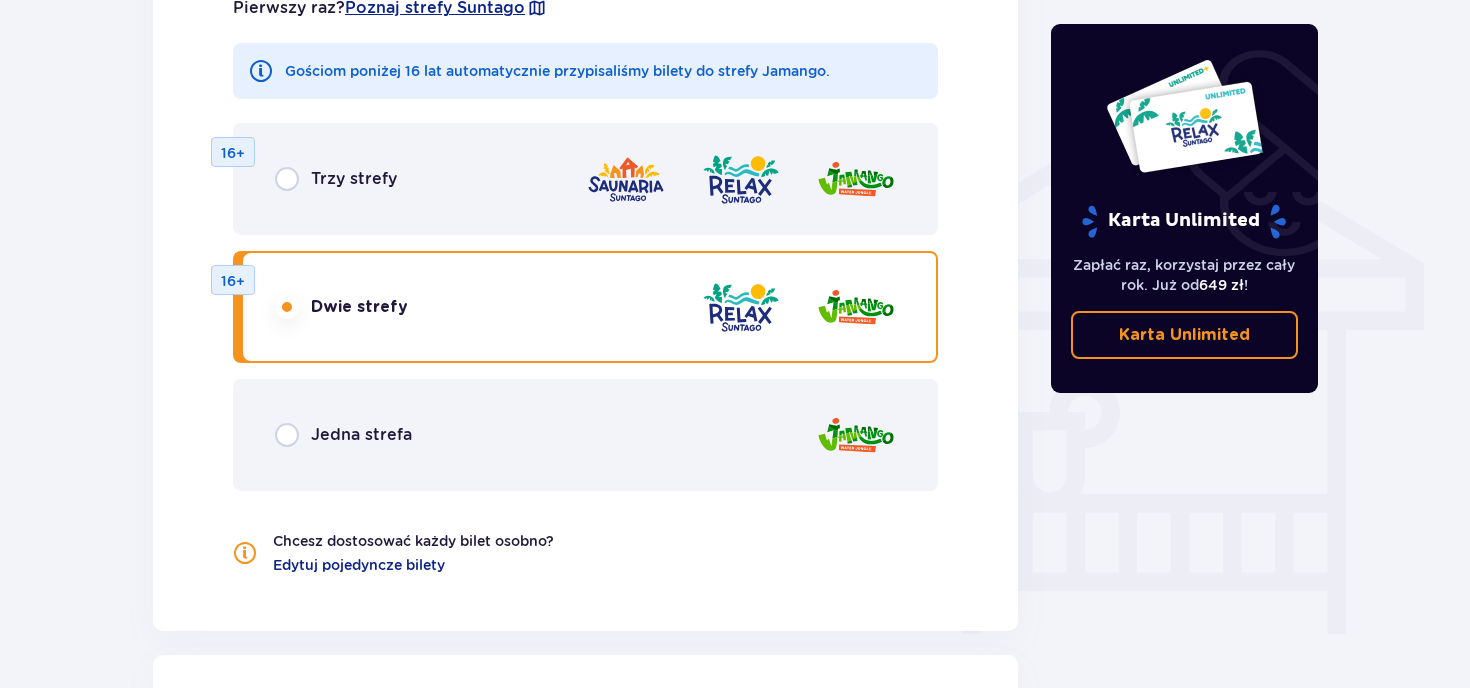 scroll, scrollTop: 1730, scrollLeft: 0, axis: vertical 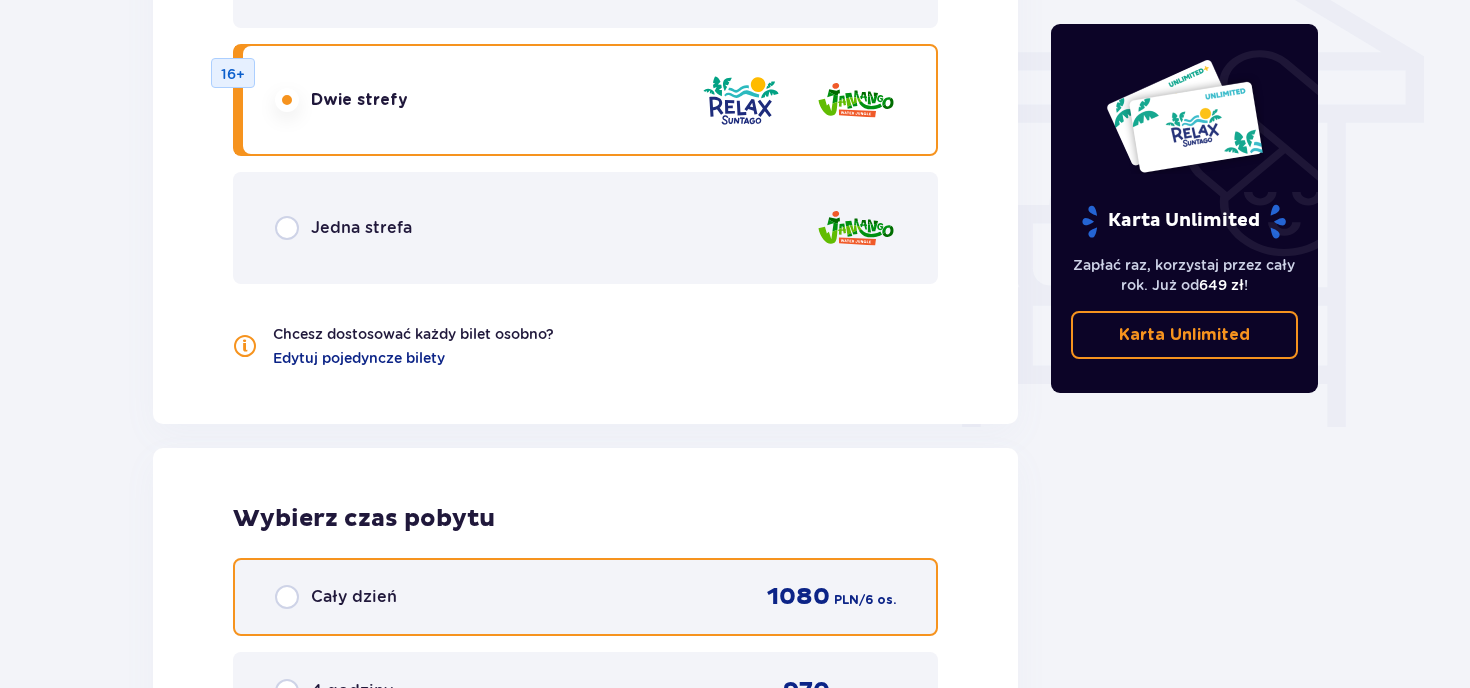click at bounding box center [287, 597] 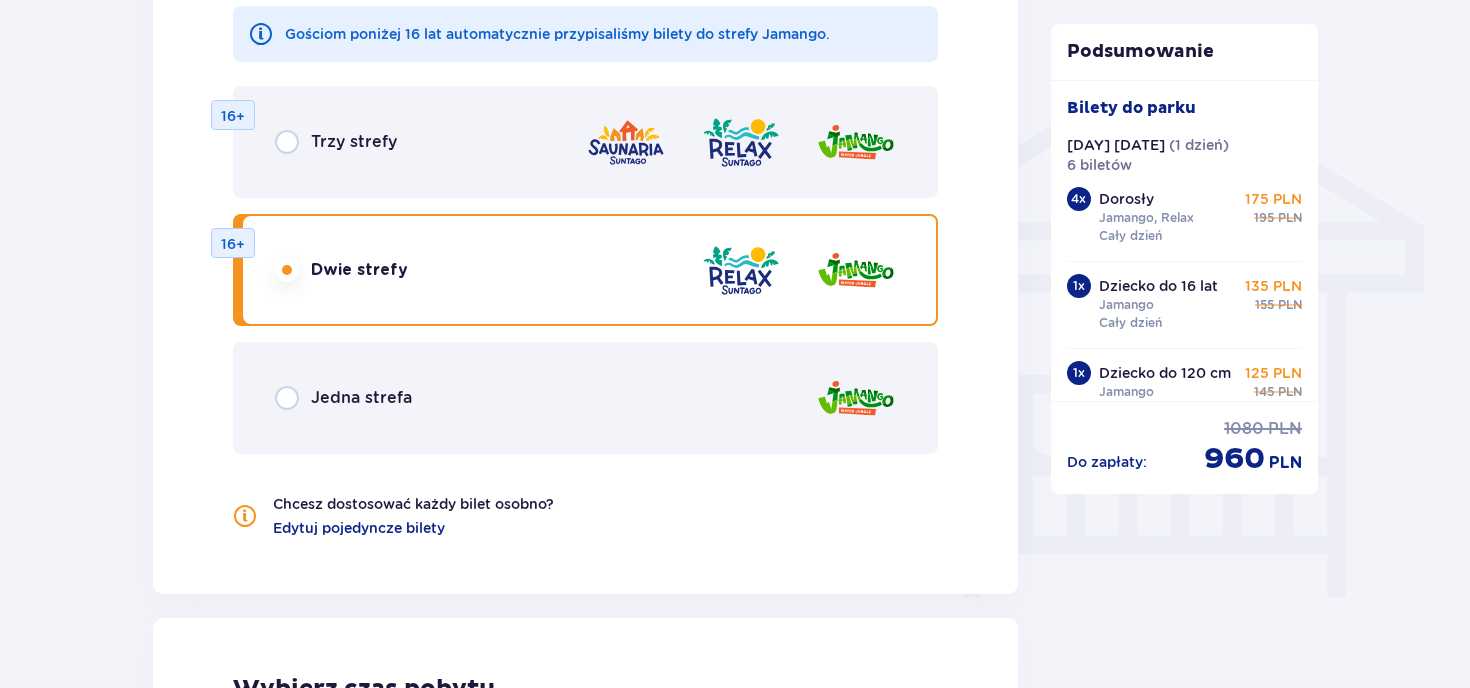 scroll, scrollTop: 1519, scrollLeft: 0, axis: vertical 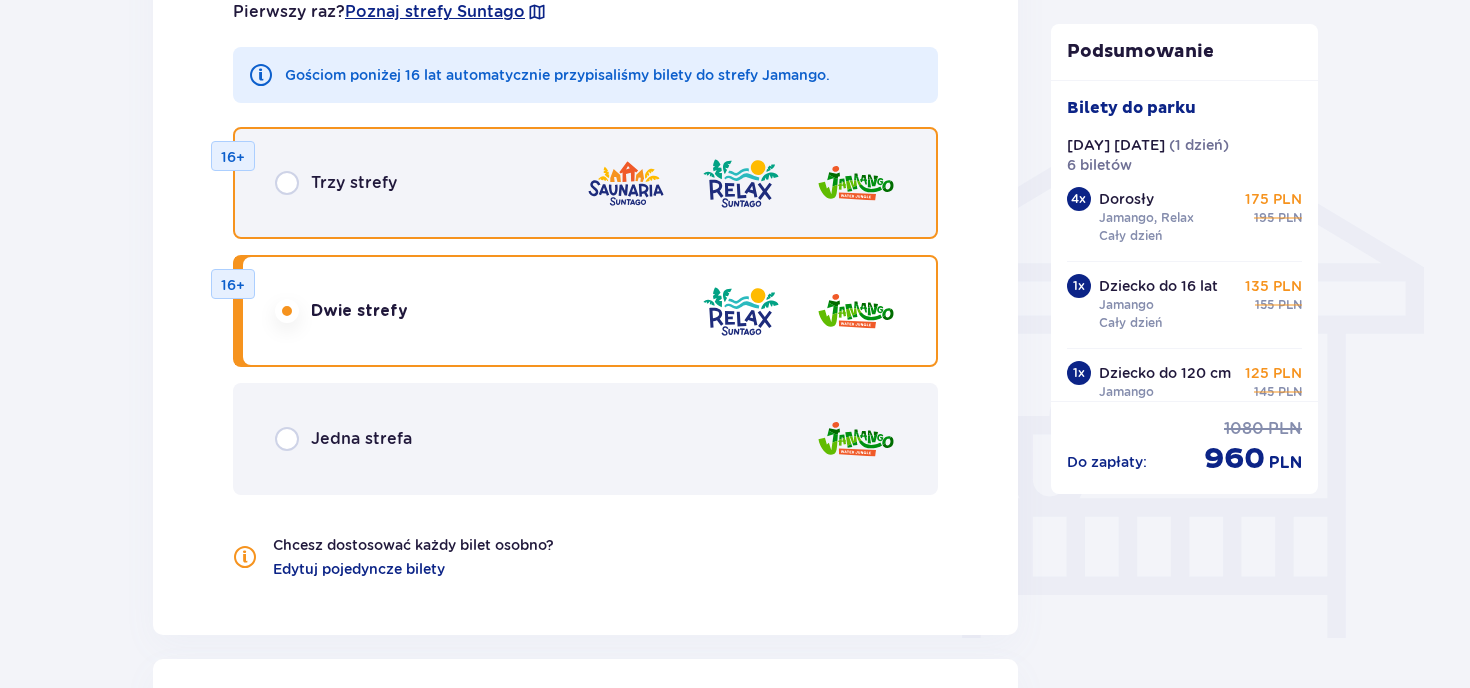 click at bounding box center [287, 183] 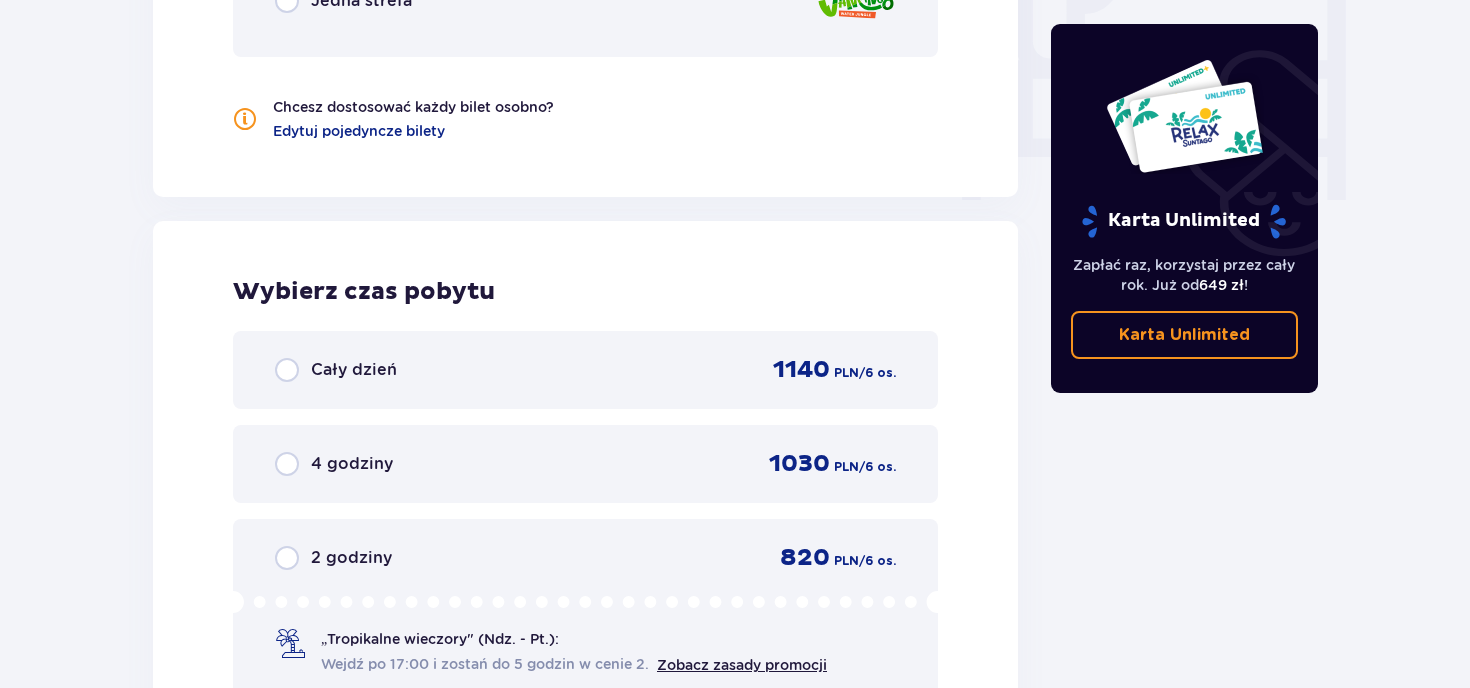 scroll, scrollTop: 2130, scrollLeft: 0, axis: vertical 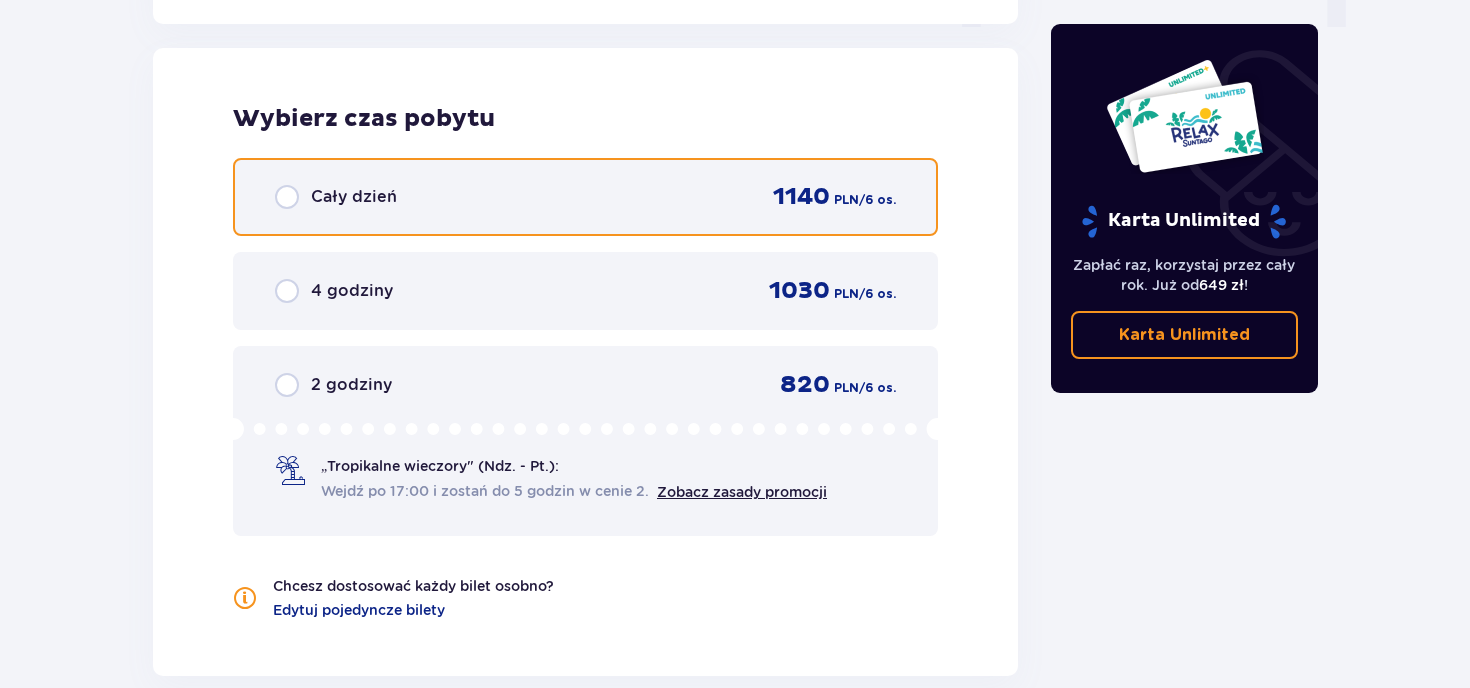 click at bounding box center [287, 197] 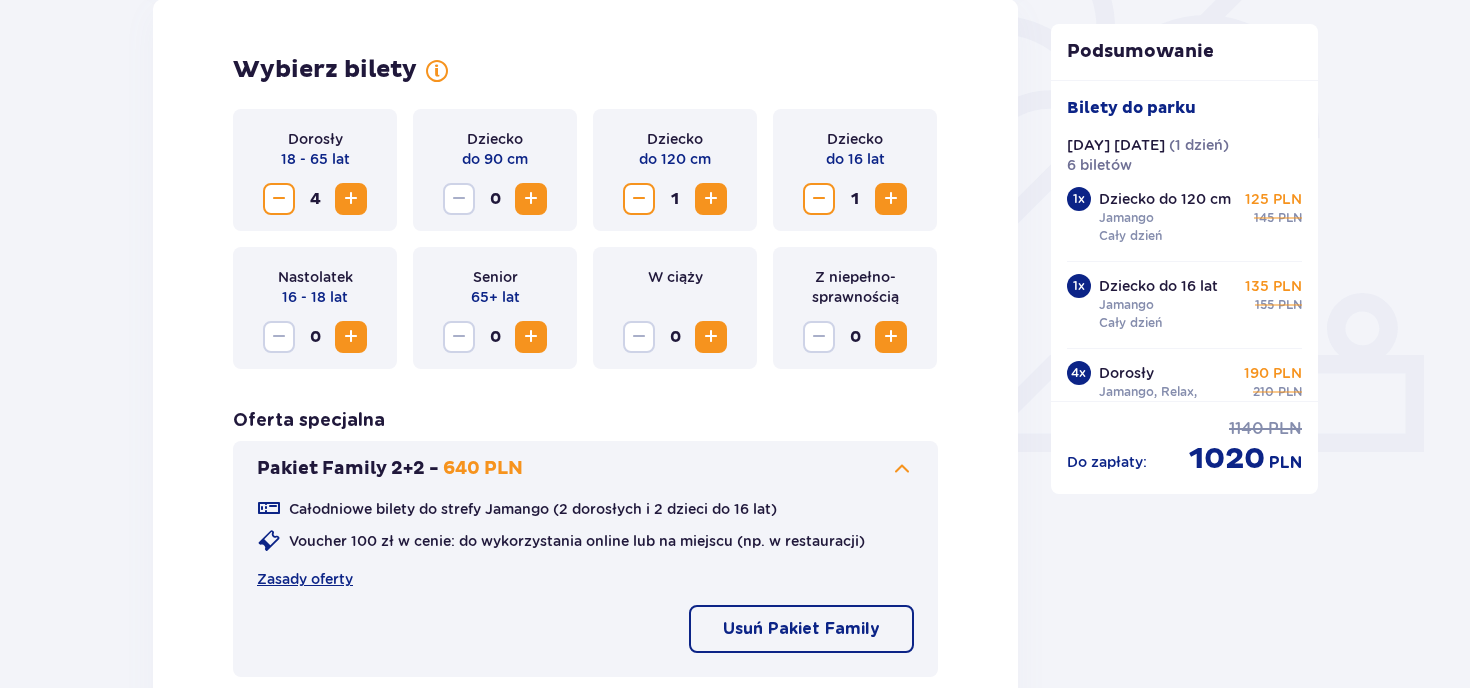 scroll, scrollTop: 619, scrollLeft: 0, axis: vertical 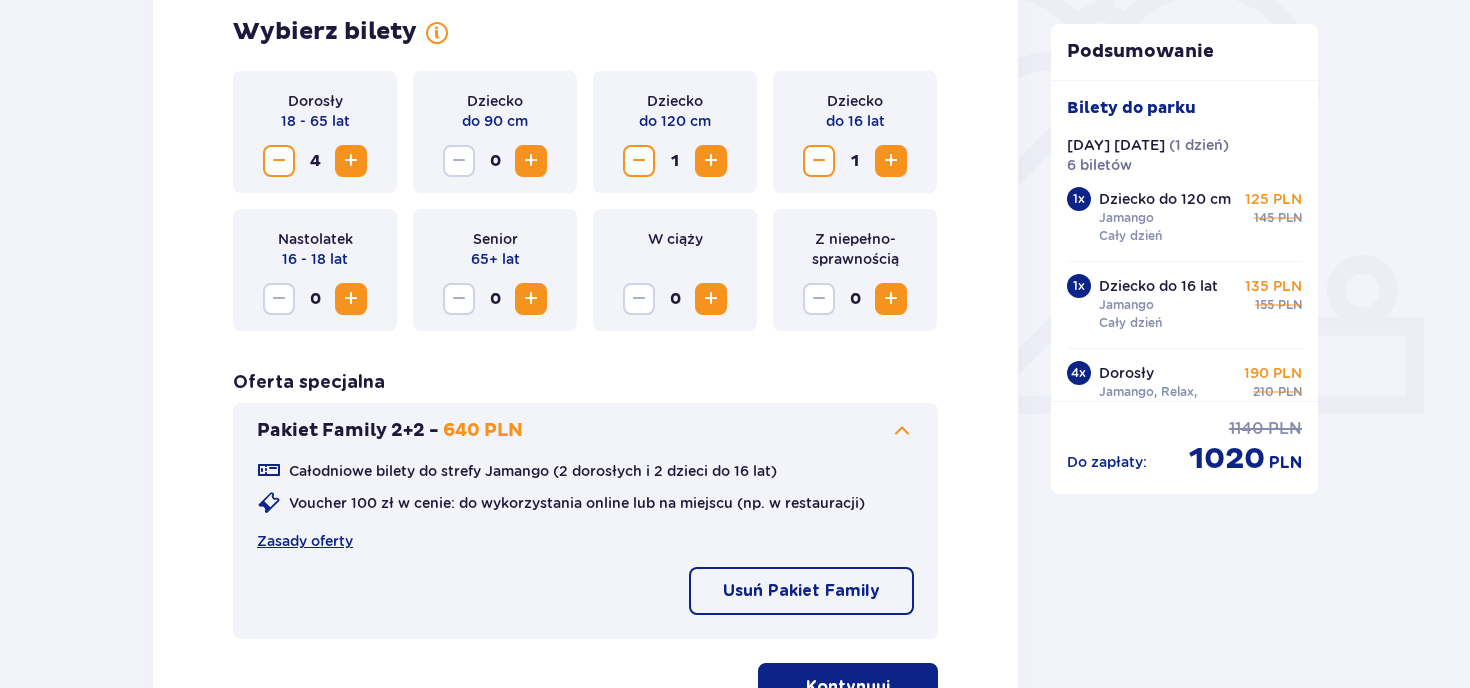 click at bounding box center (531, 161) 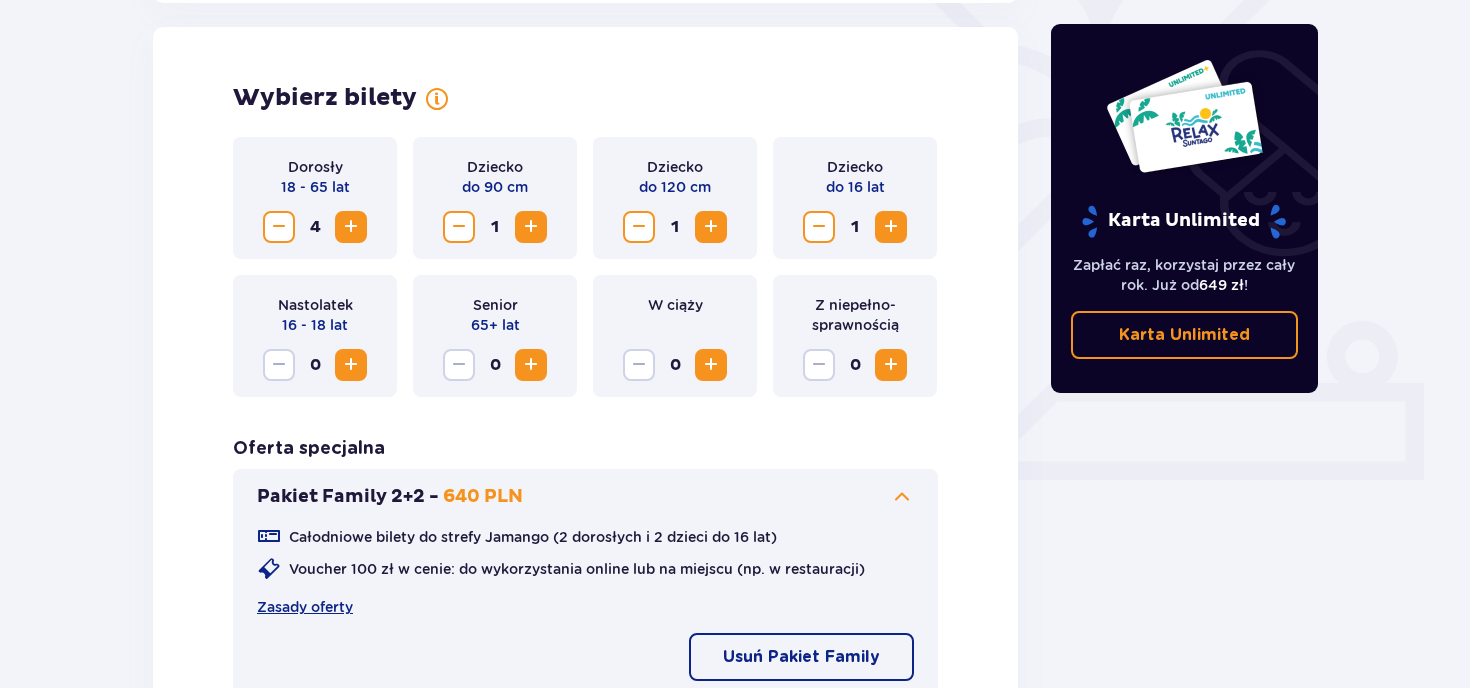 scroll, scrollTop: 218, scrollLeft: 0, axis: vertical 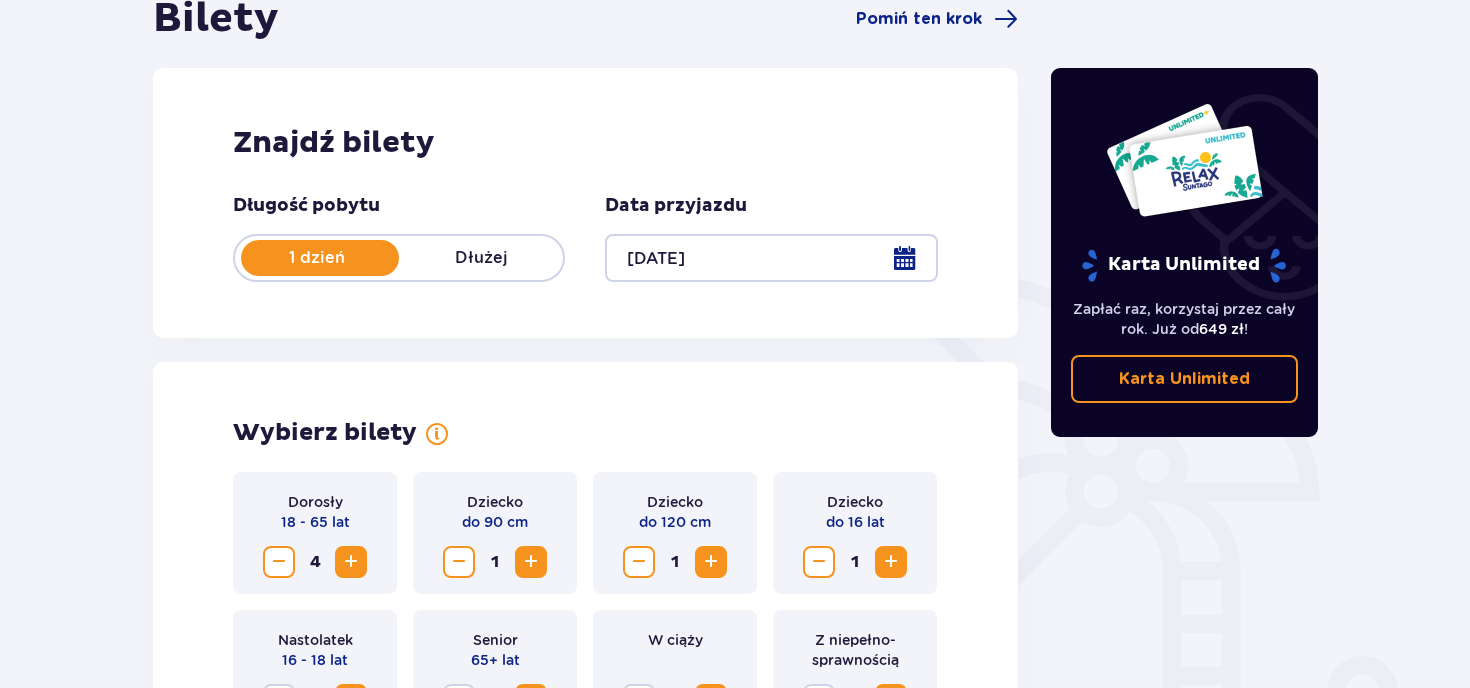 click at bounding box center (771, 258) 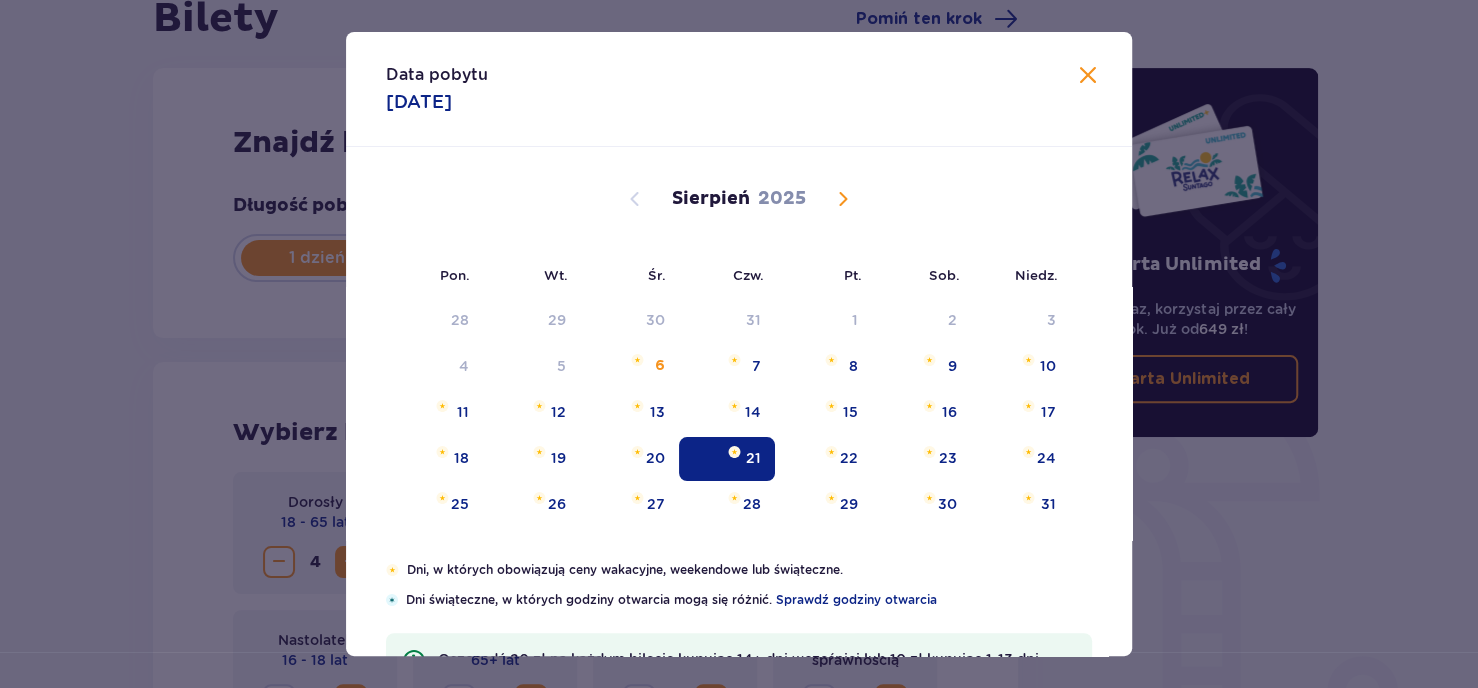 click at bounding box center (734, 452) 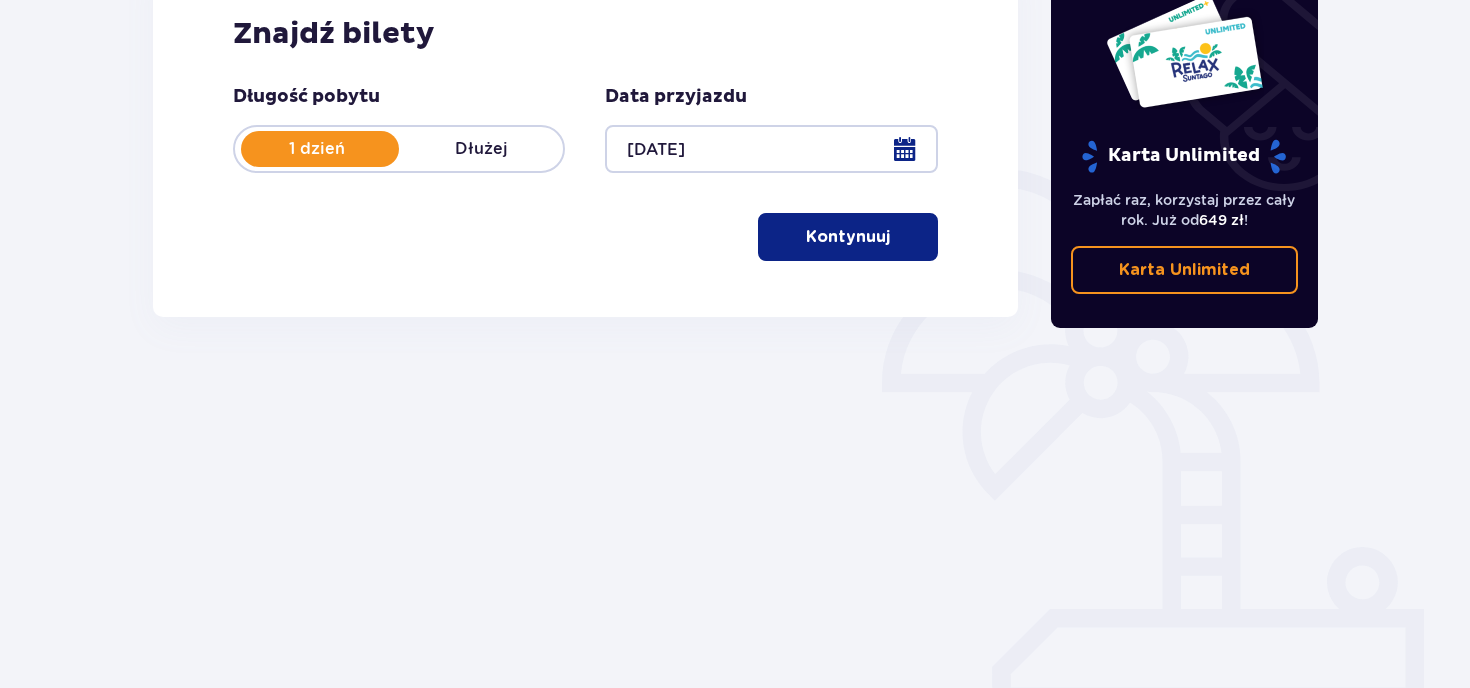 scroll, scrollTop: 331, scrollLeft: 0, axis: vertical 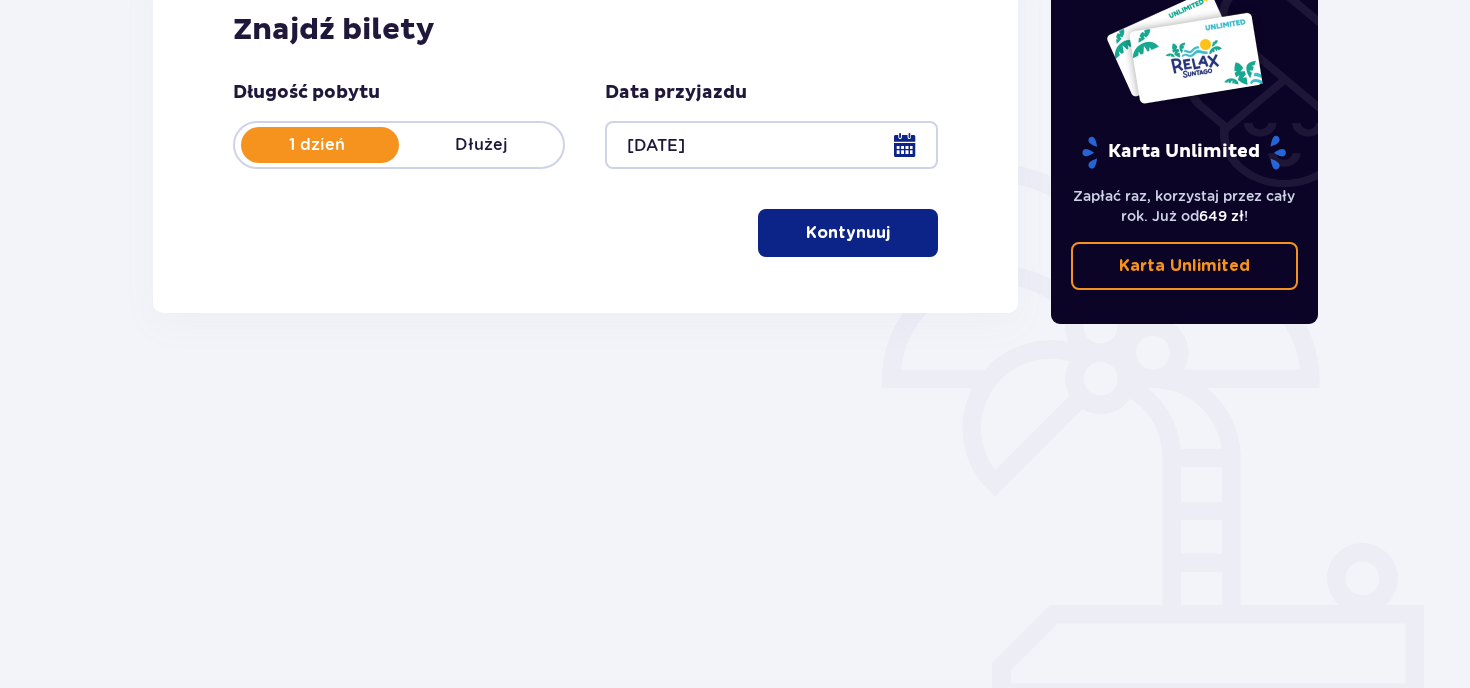 click on "Kontynuuj" at bounding box center (848, 233) 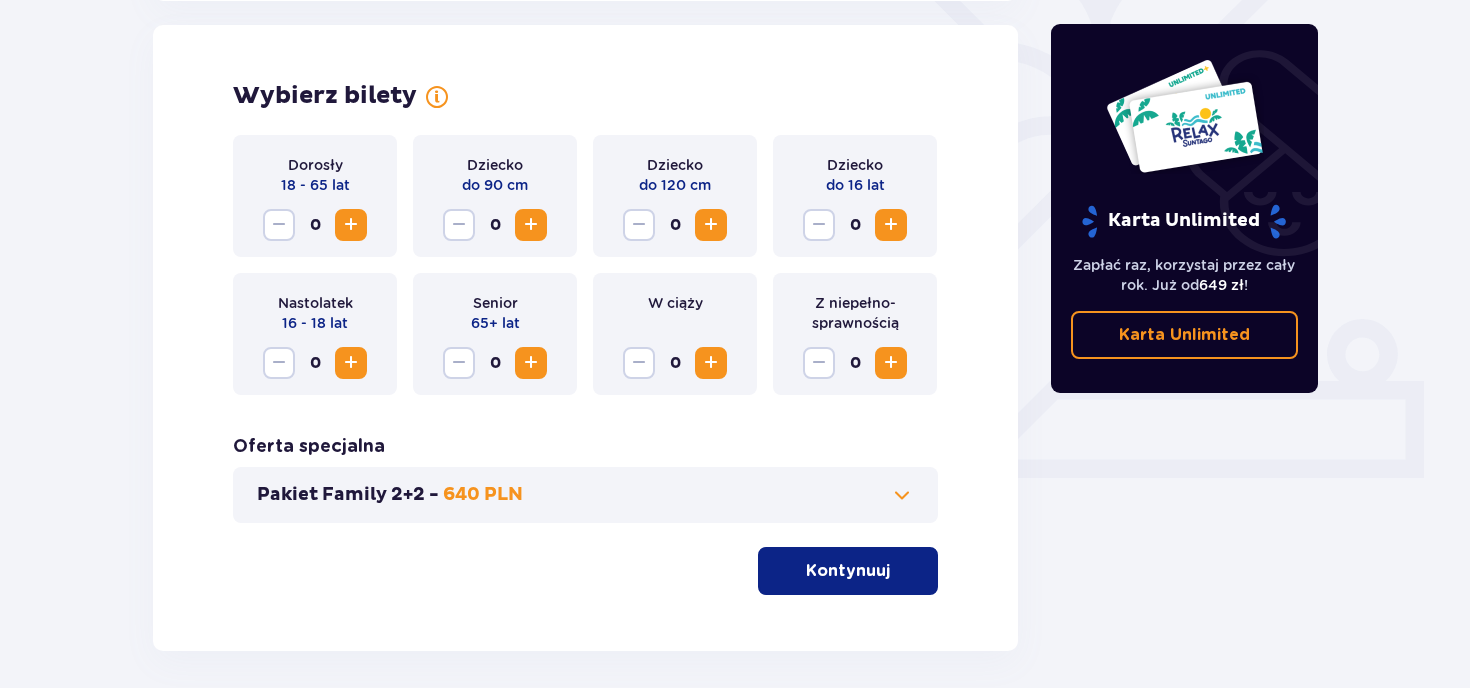 scroll, scrollTop: 556, scrollLeft: 0, axis: vertical 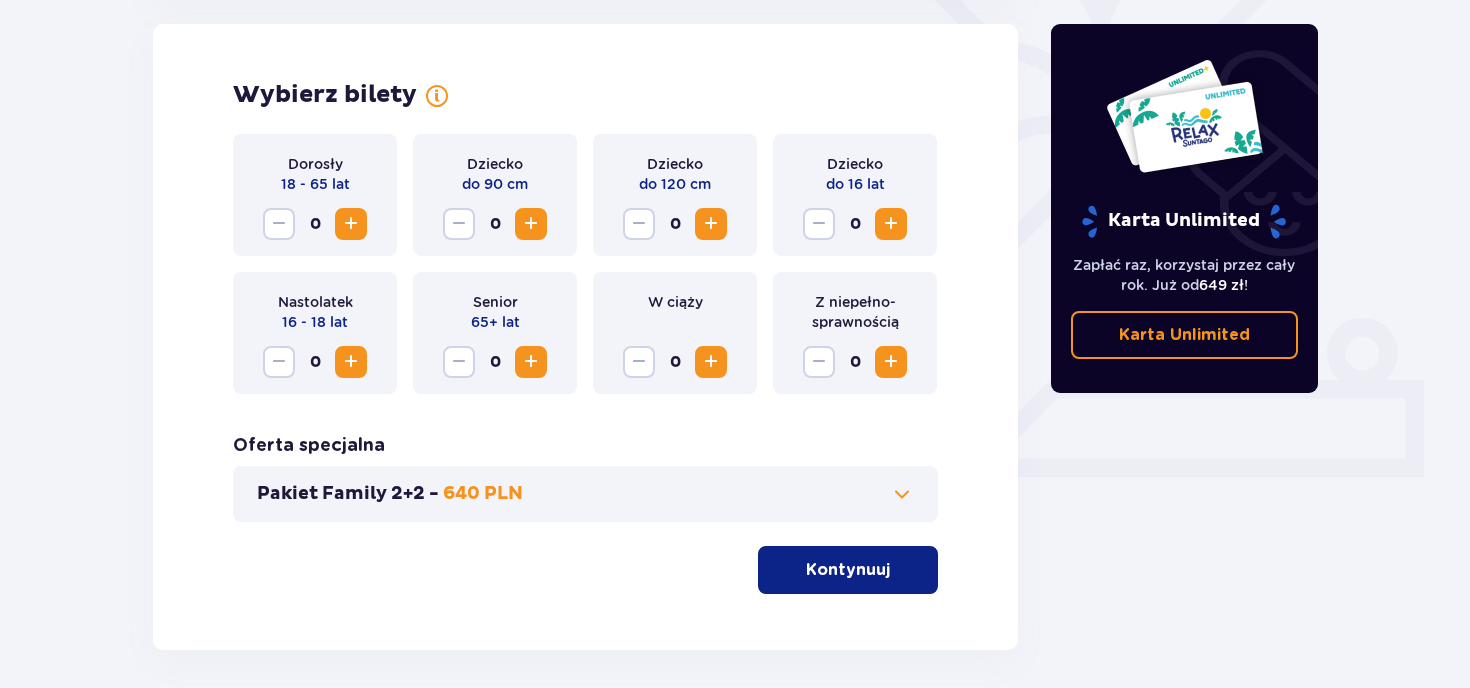 click at bounding box center [351, 224] 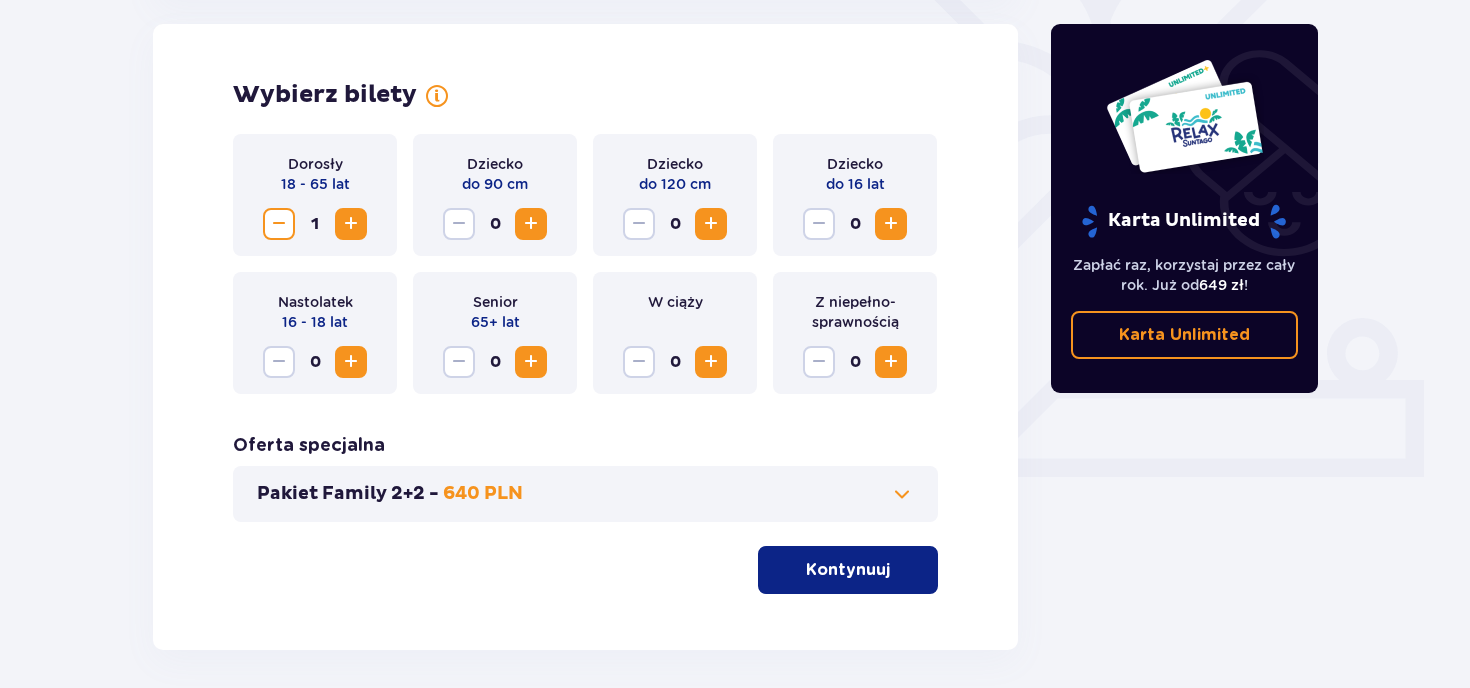 click at bounding box center [351, 224] 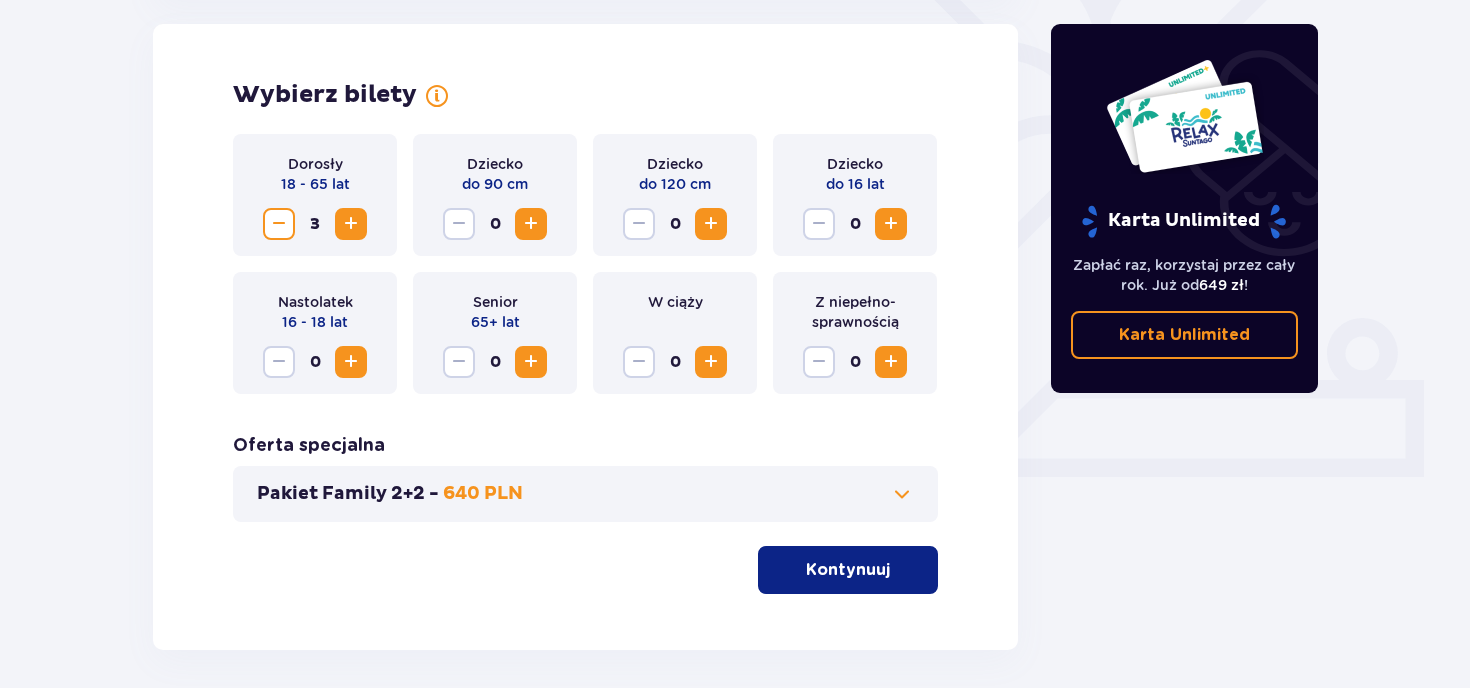 click at bounding box center [351, 224] 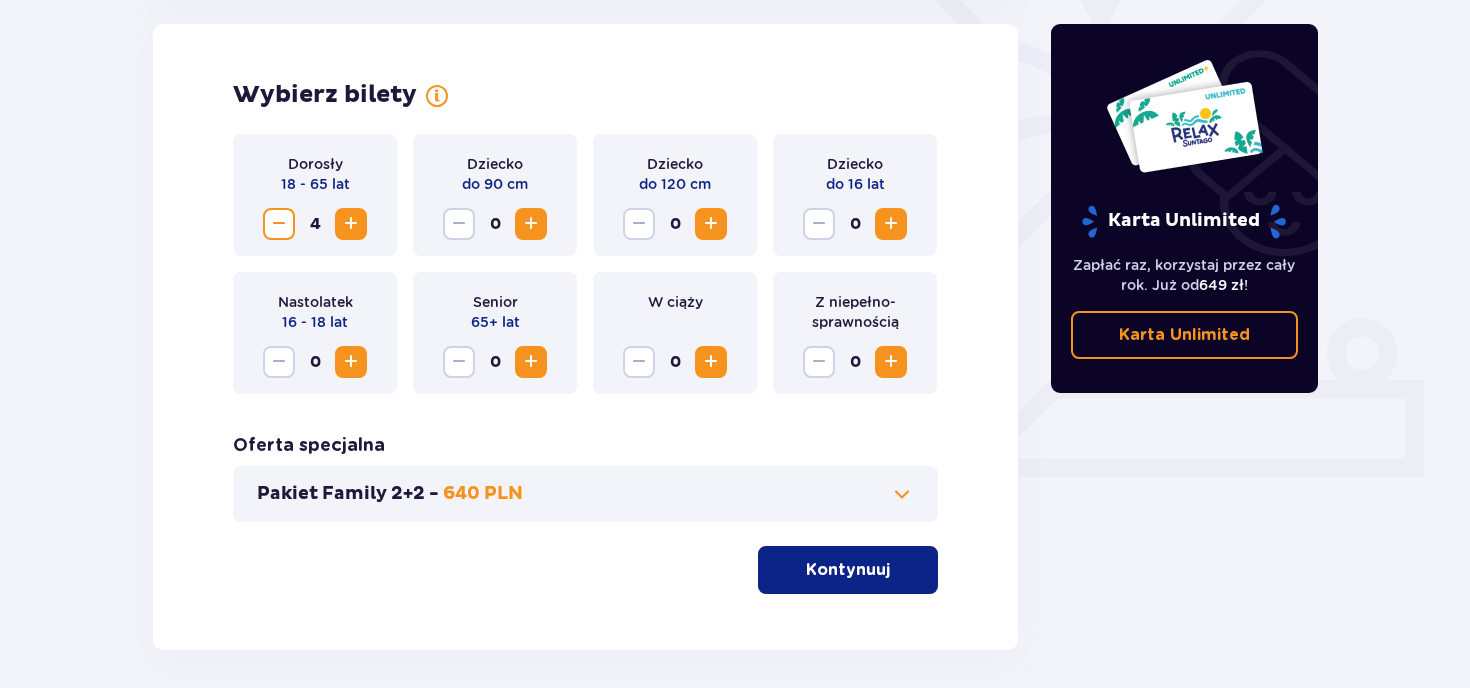 click at bounding box center (711, 224) 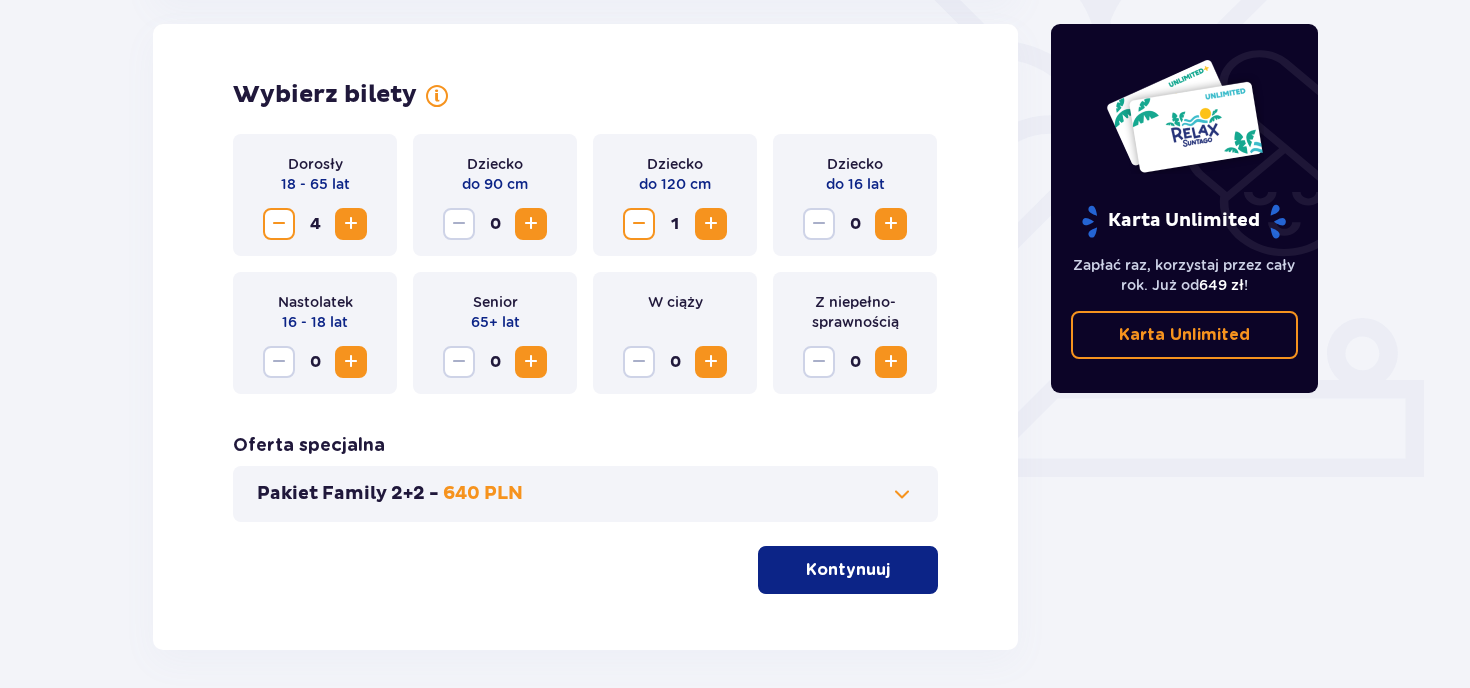 click at bounding box center (891, 224) 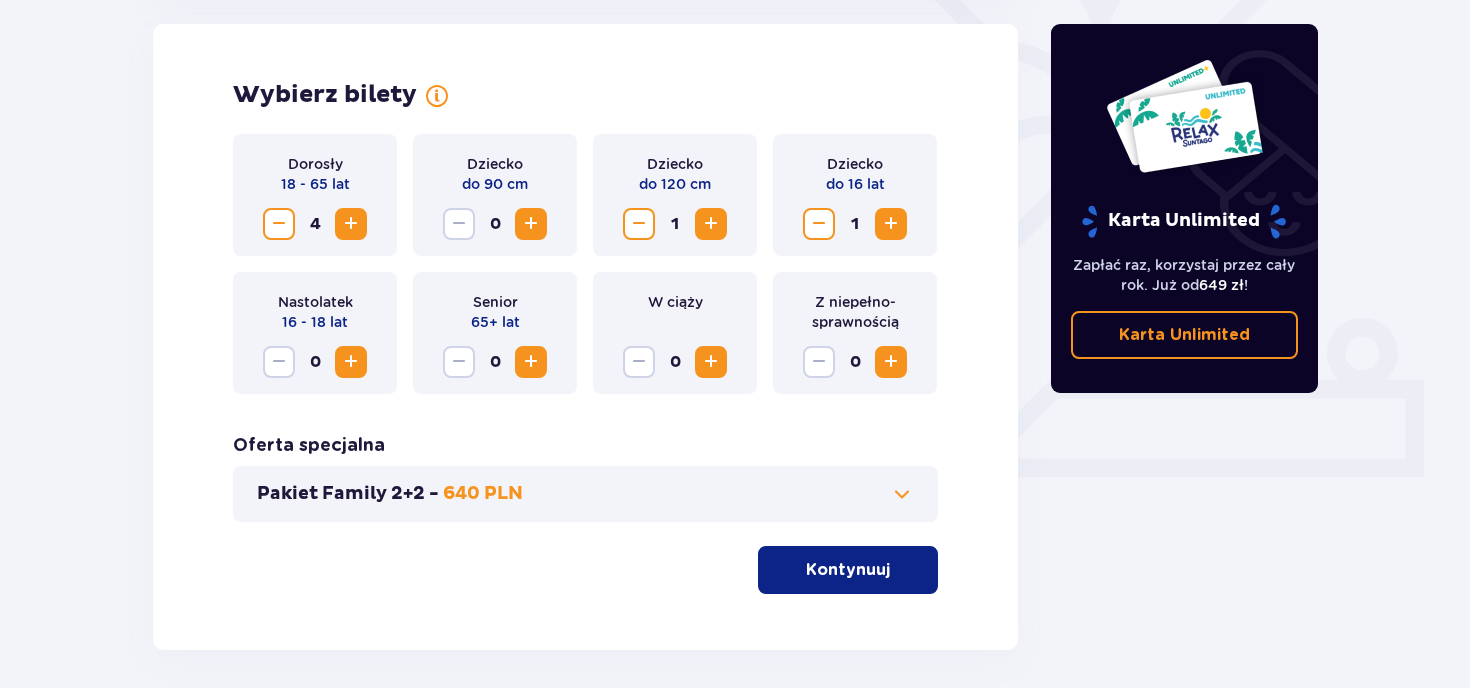 scroll, scrollTop: 638, scrollLeft: 0, axis: vertical 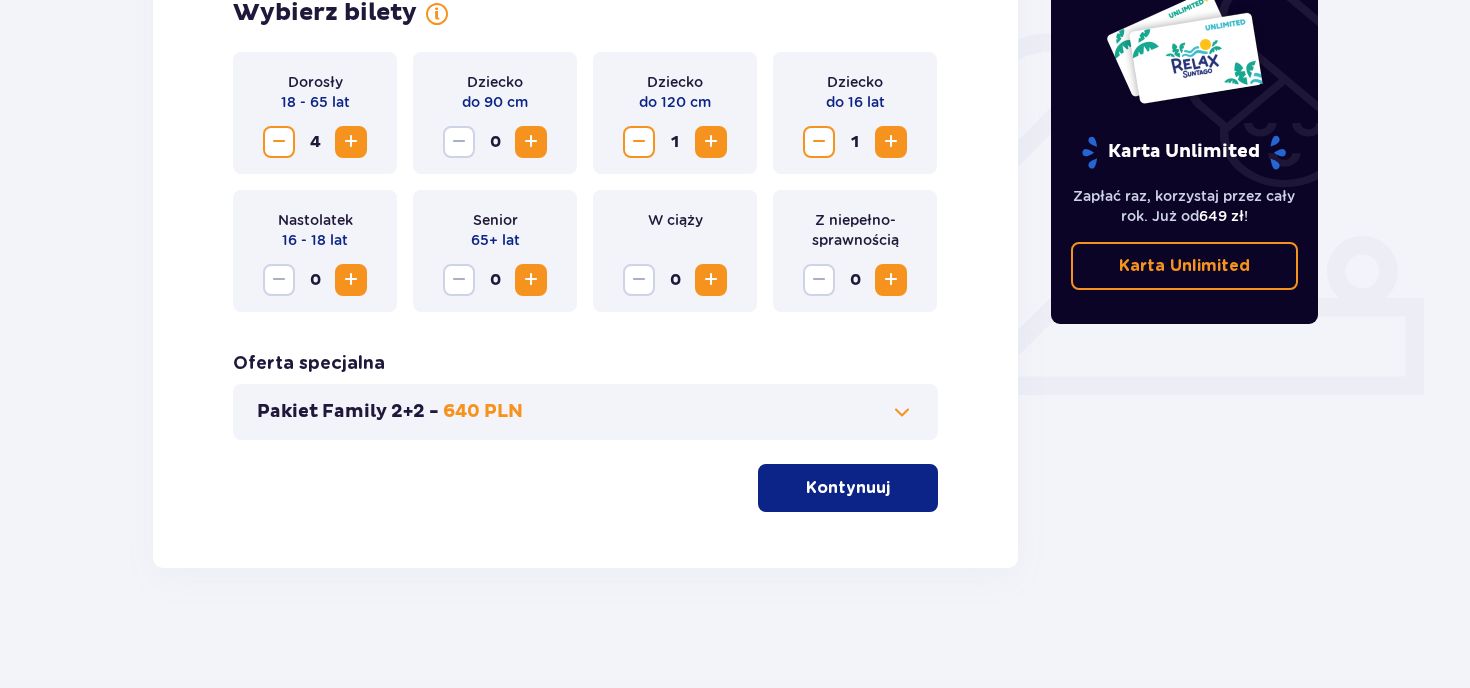 click on "Kontynuuj" at bounding box center (848, 488) 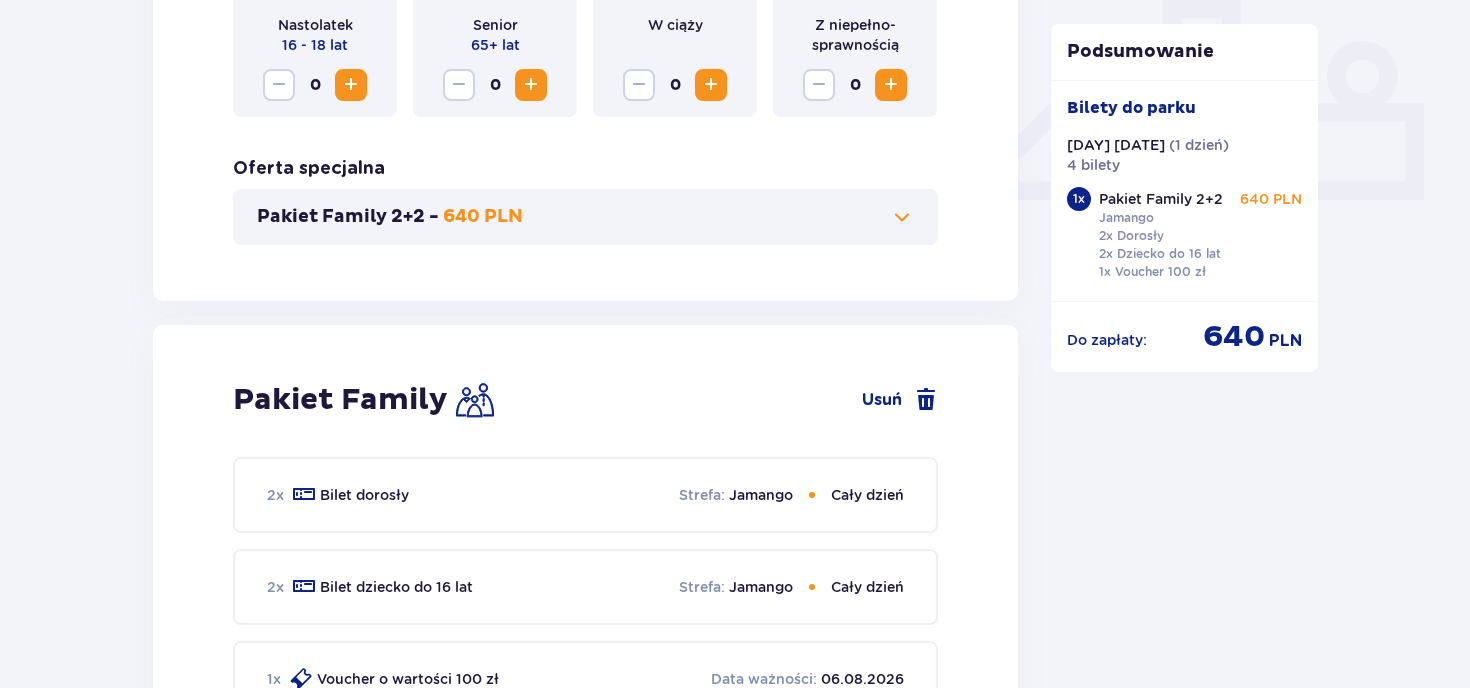 click at bounding box center [902, 217] 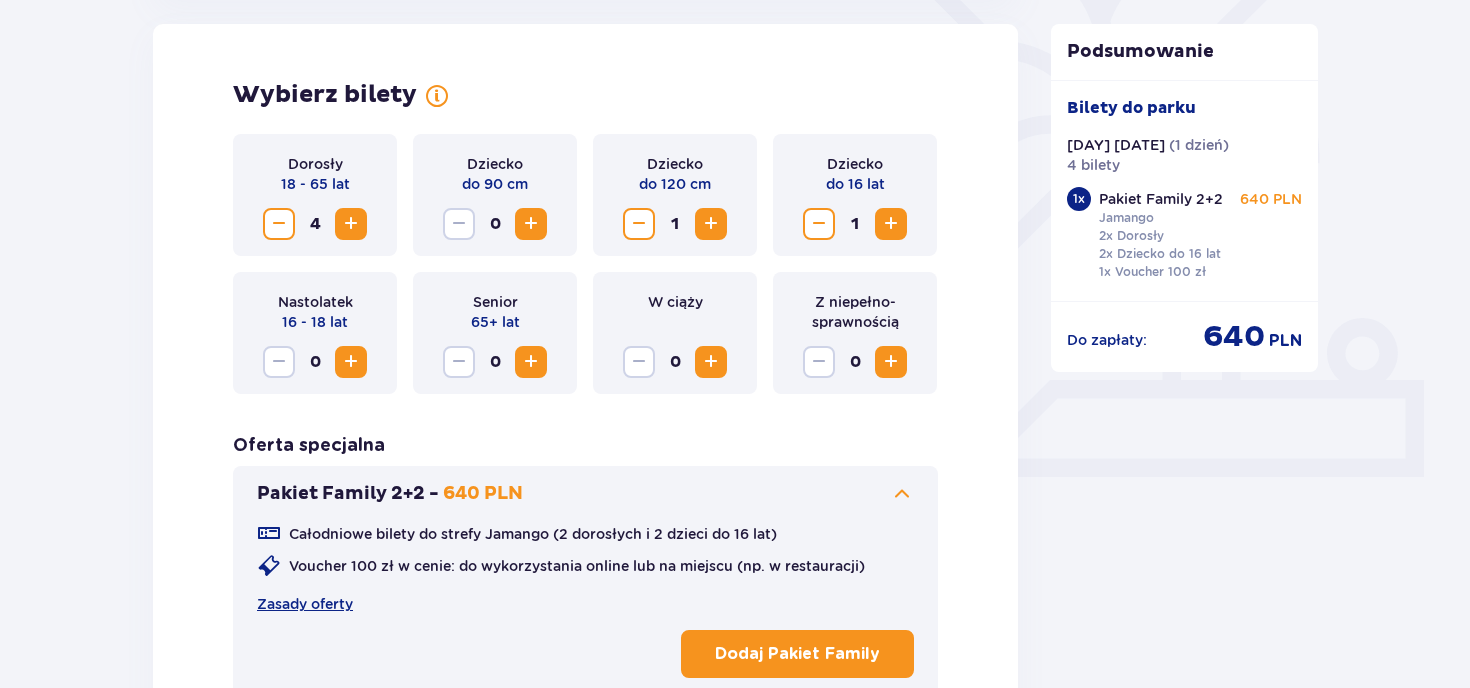 scroll, scrollTop: 556, scrollLeft: 0, axis: vertical 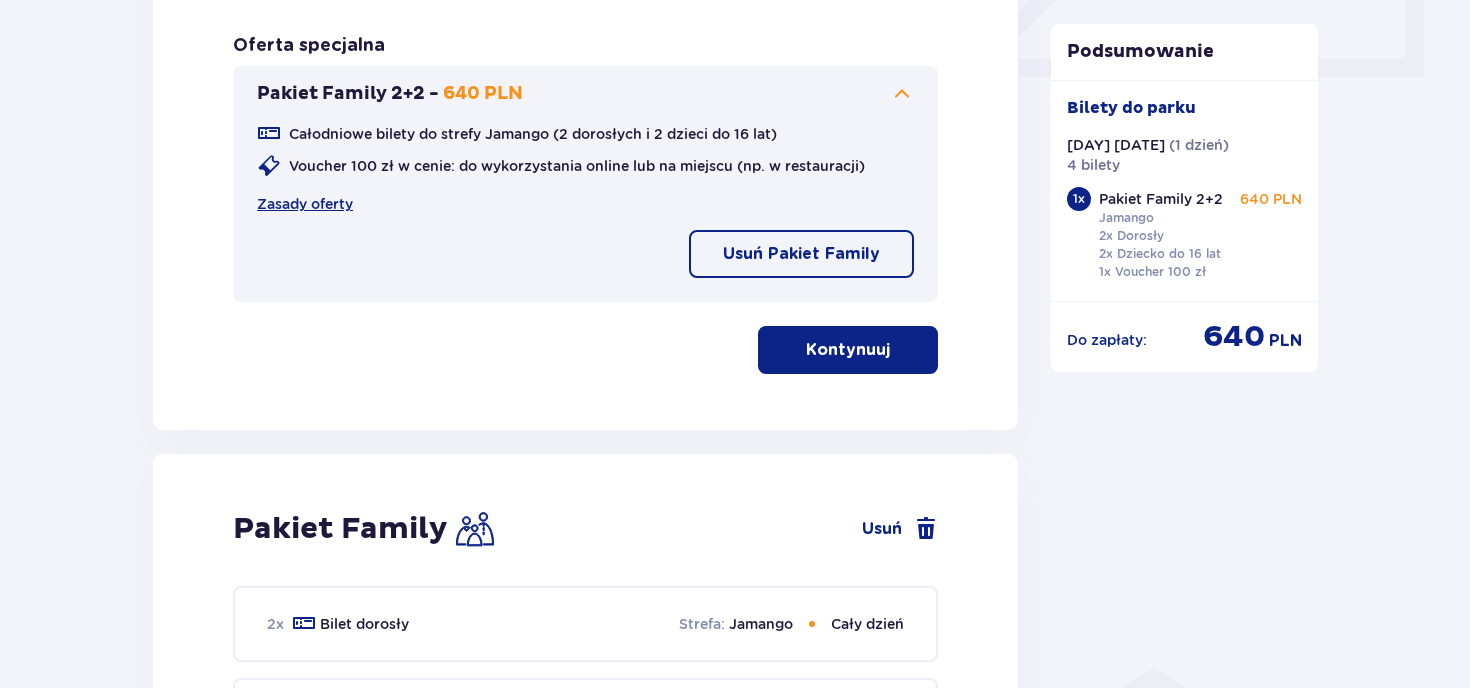 click on "Usuń Pakiet Family" at bounding box center (801, 254) 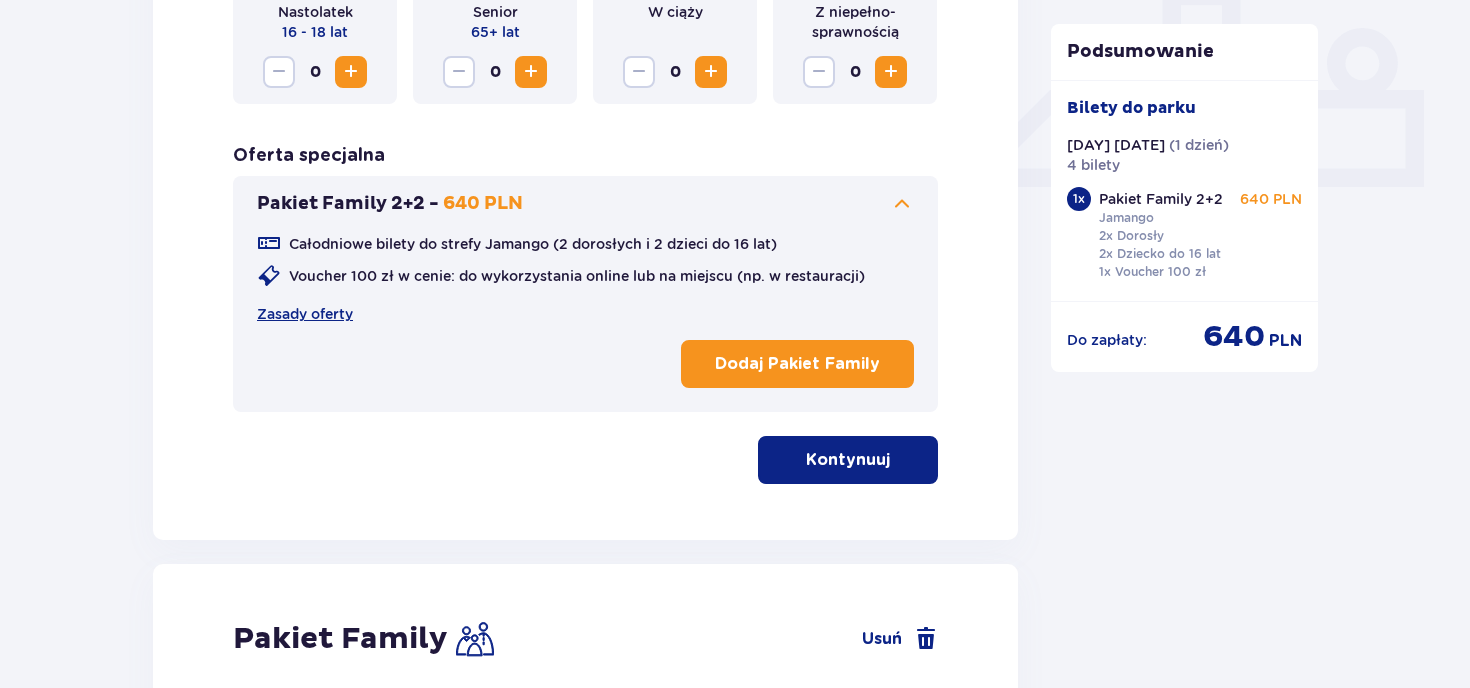 scroll, scrollTop: 856, scrollLeft: 0, axis: vertical 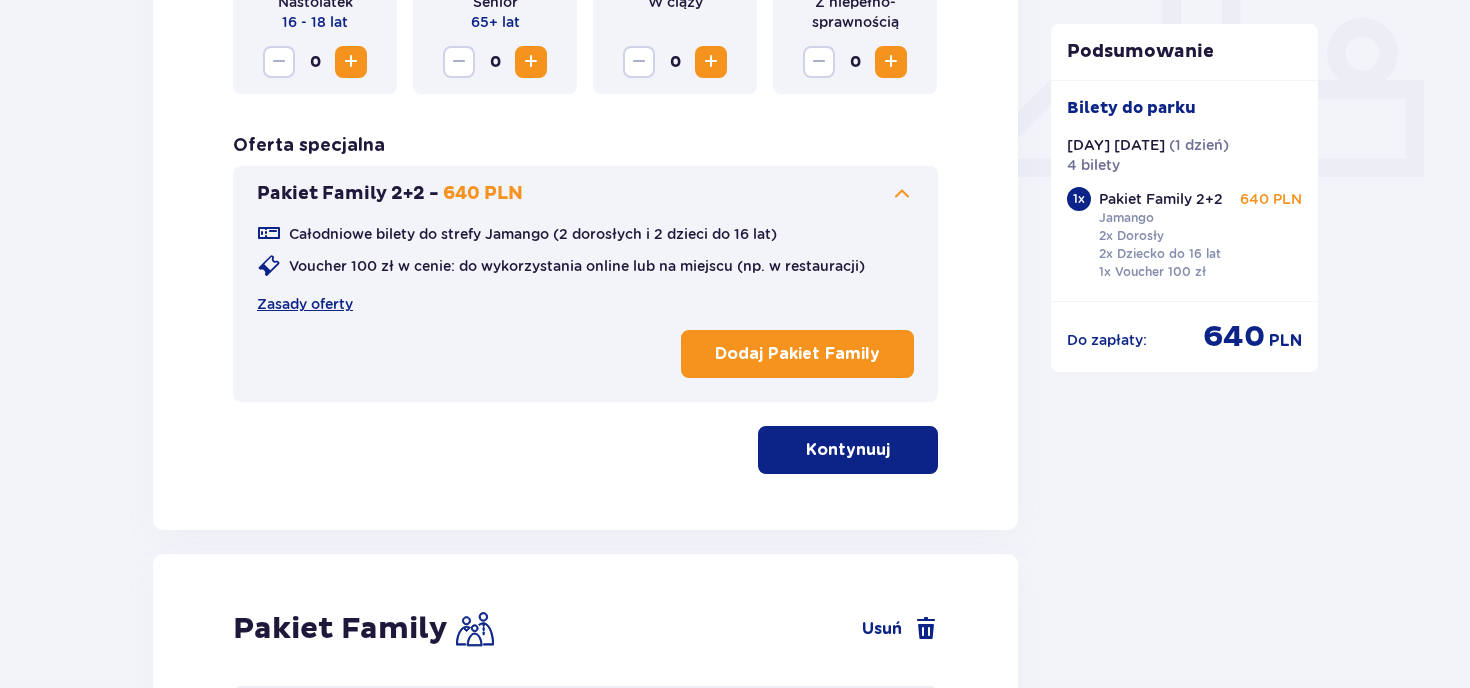 click at bounding box center [894, 450] 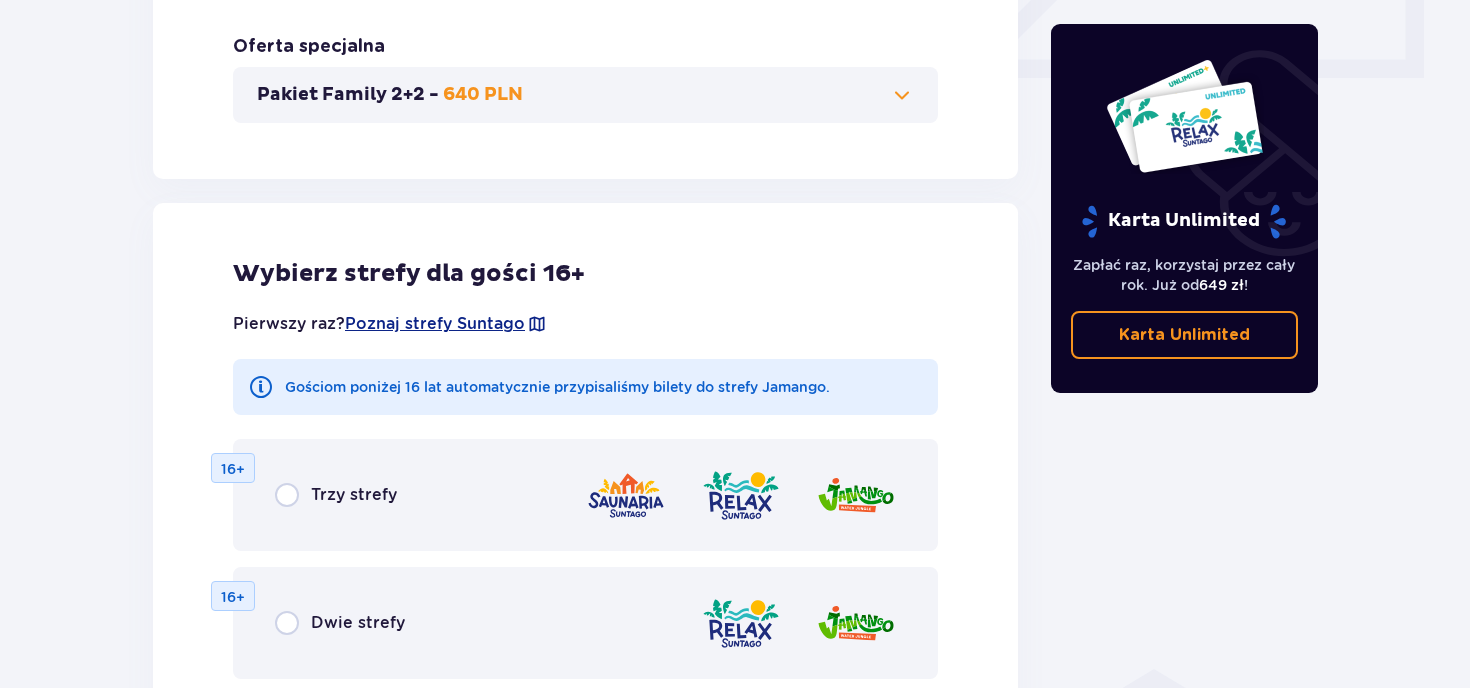 scroll, scrollTop: 956, scrollLeft: 0, axis: vertical 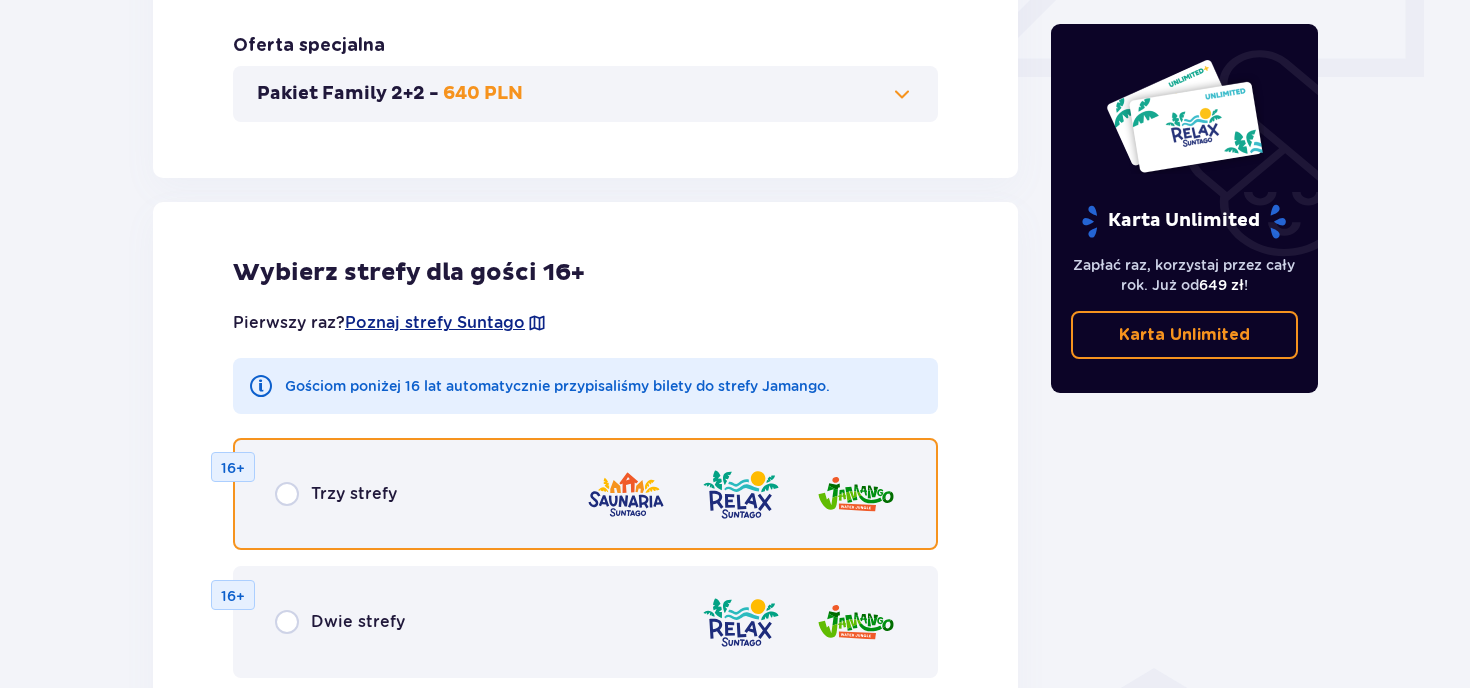 click at bounding box center [287, 494] 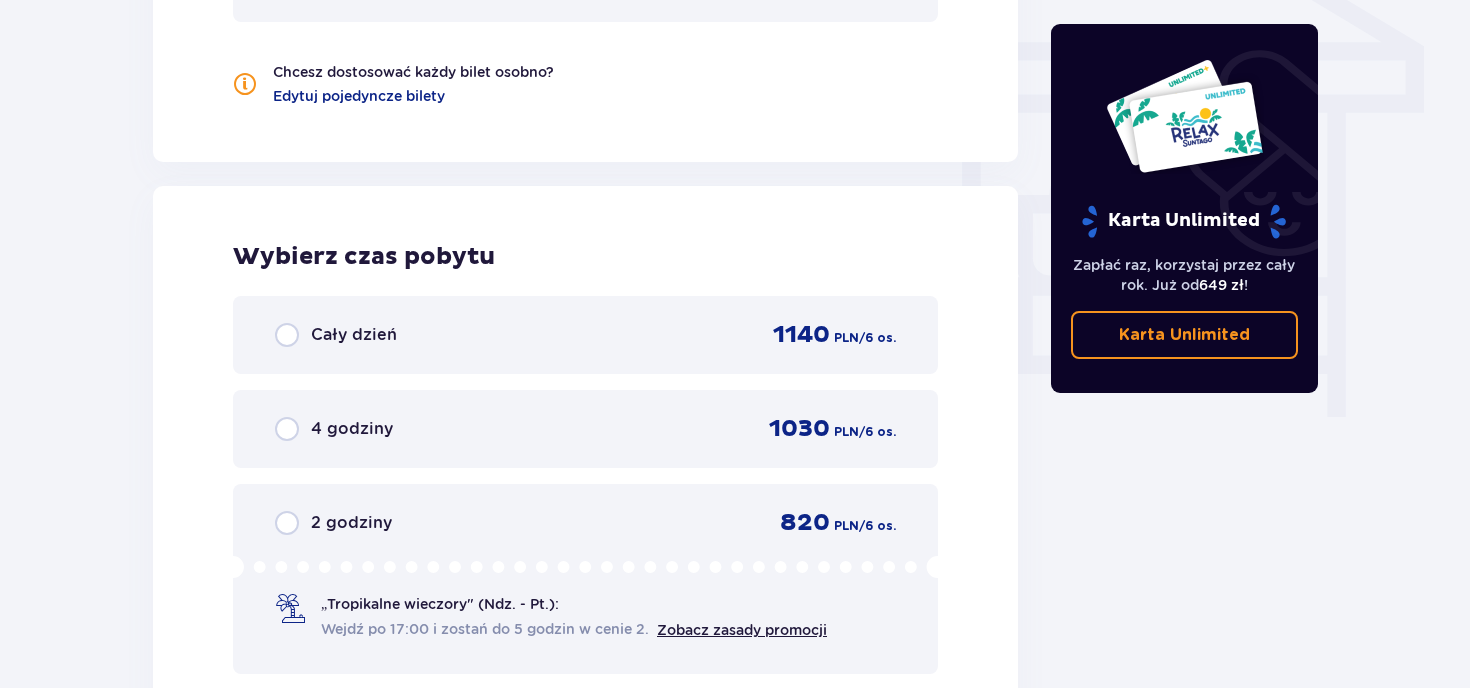 scroll, scrollTop: 1877, scrollLeft: 0, axis: vertical 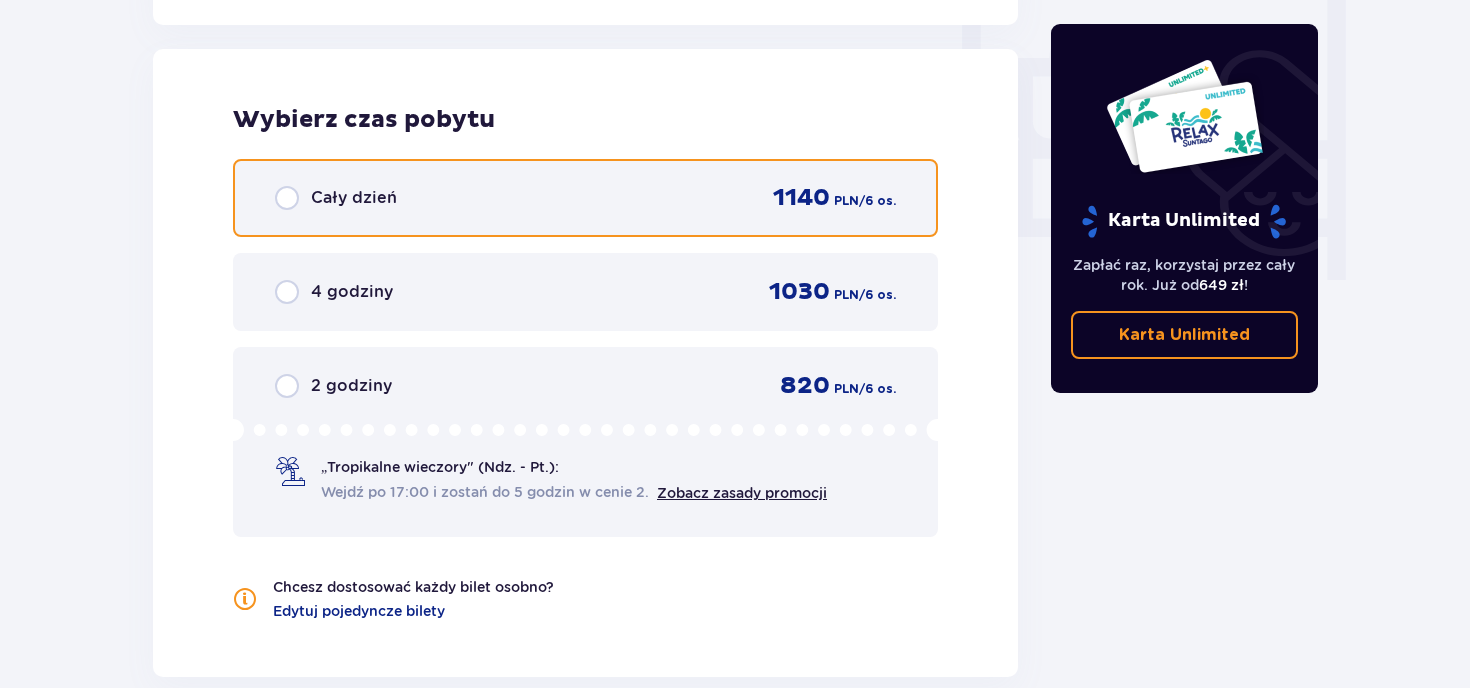 click at bounding box center (287, 198) 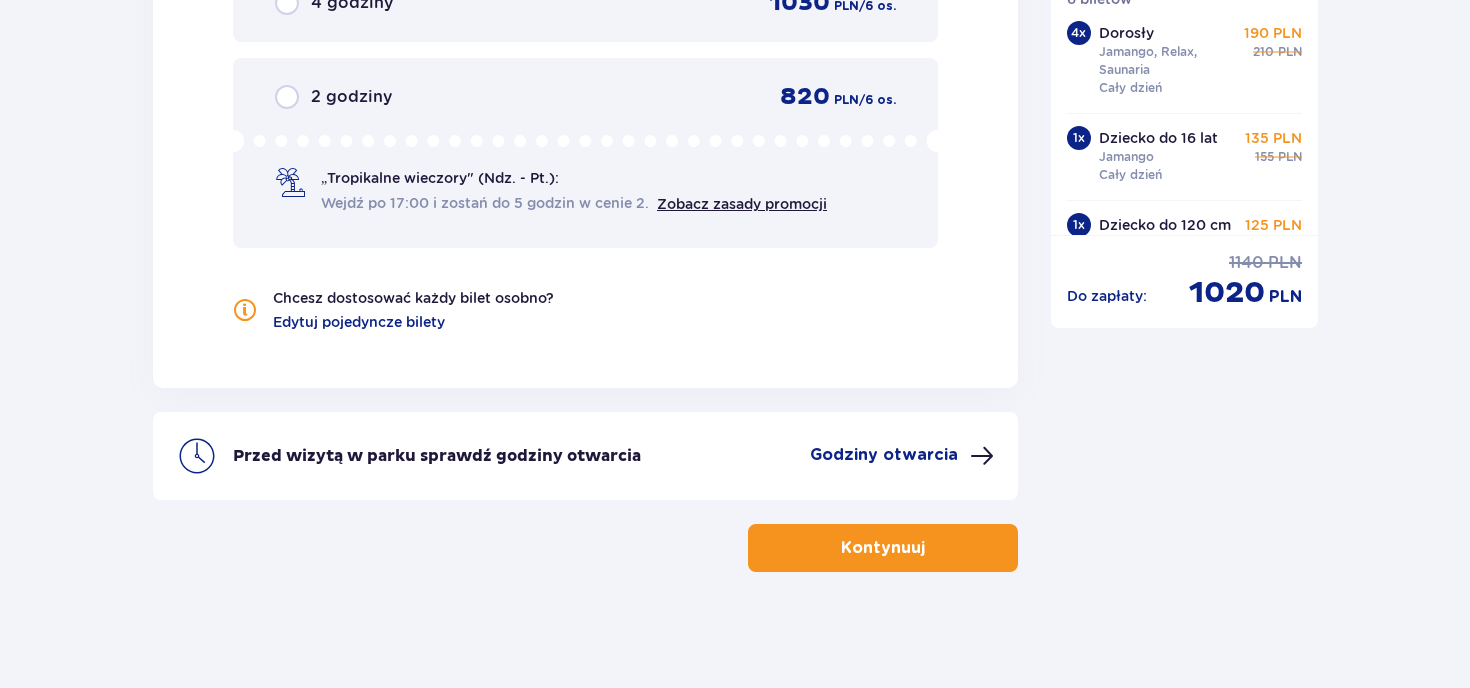 scroll, scrollTop: 2167, scrollLeft: 0, axis: vertical 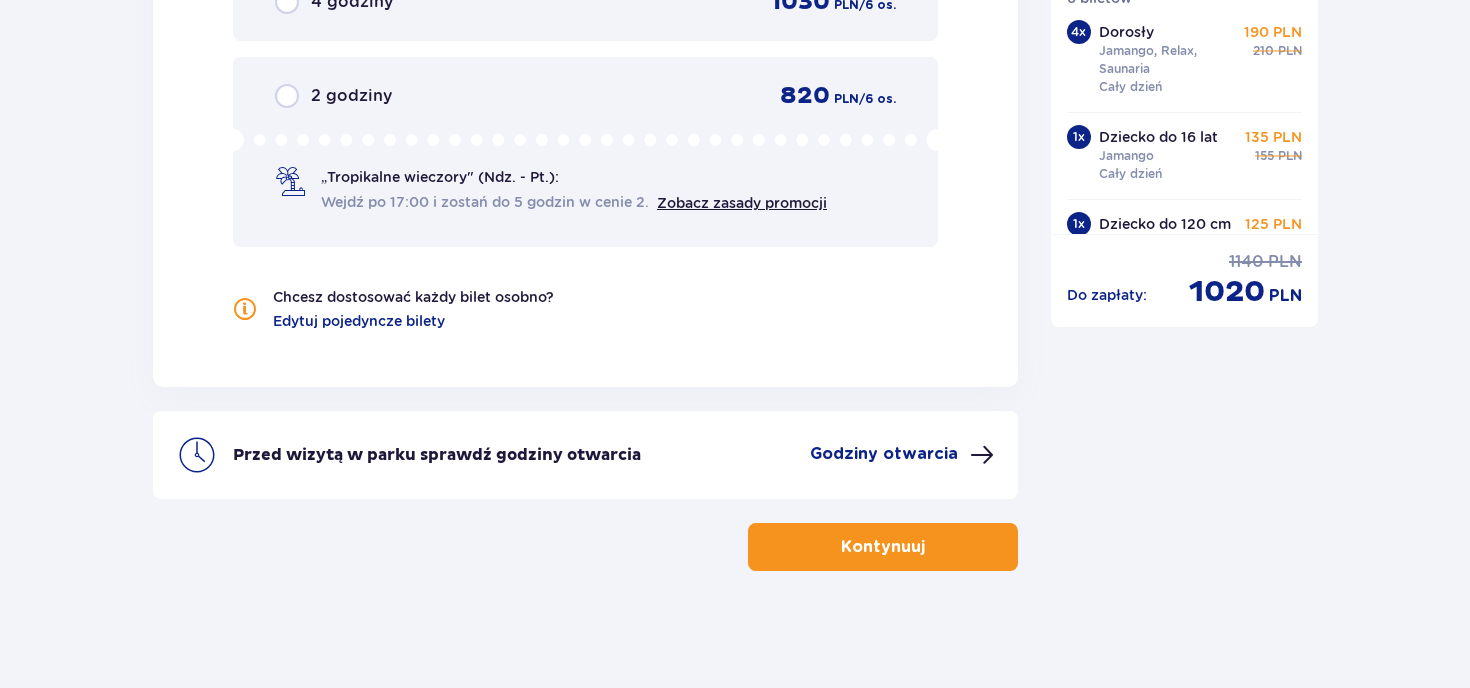 click on "Godziny otwarcia" at bounding box center [884, 454] 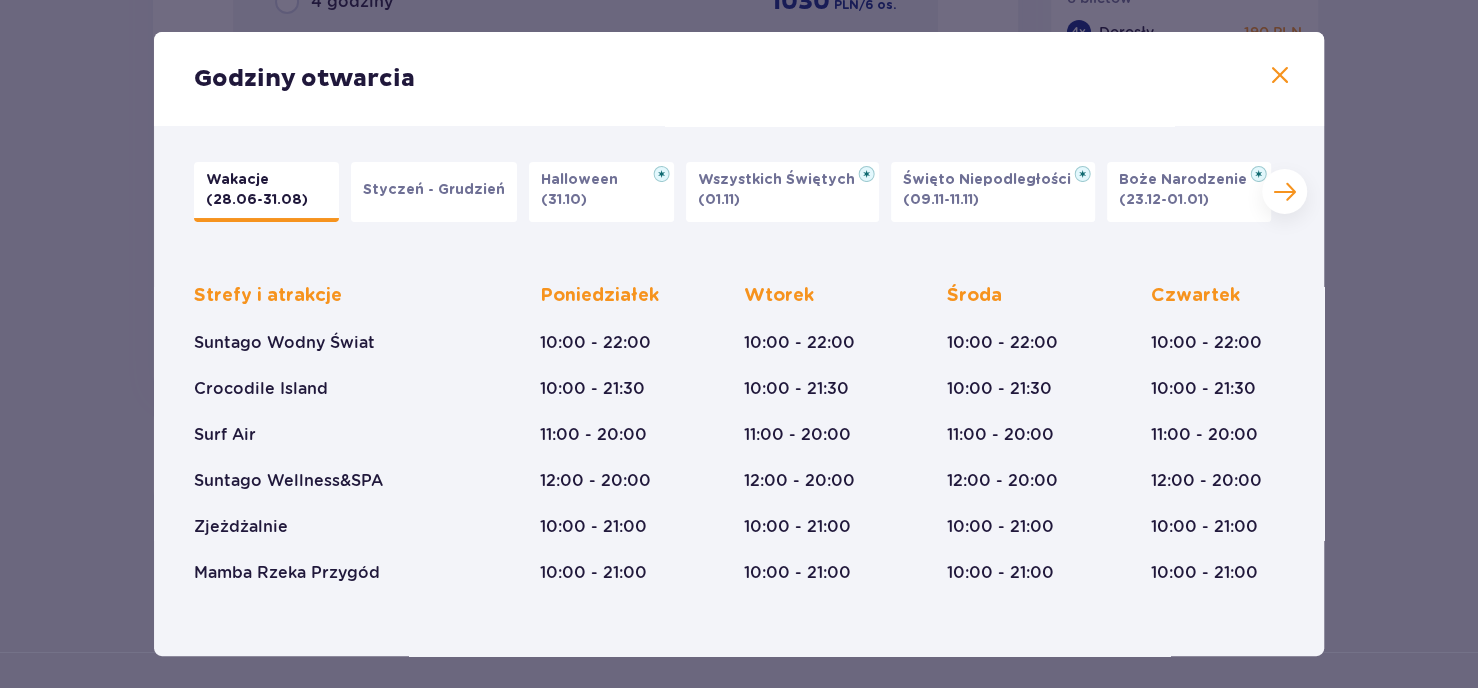 drag, startPoint x: 1282, startPoint y: 69, endPoint x: 1096, endPoint y: 59, distance: 186.26862 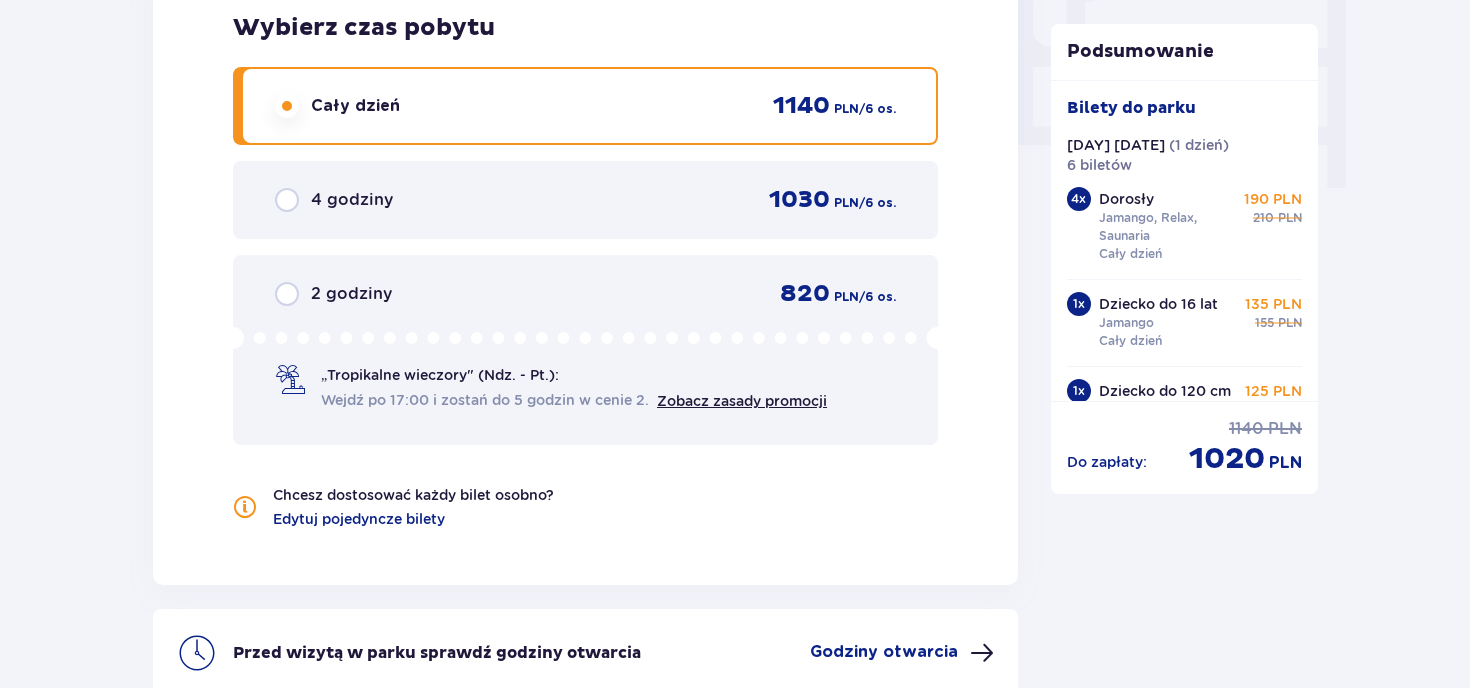 scroll, scrollTop: 1967, scrollLeft: 0, axis: vertical 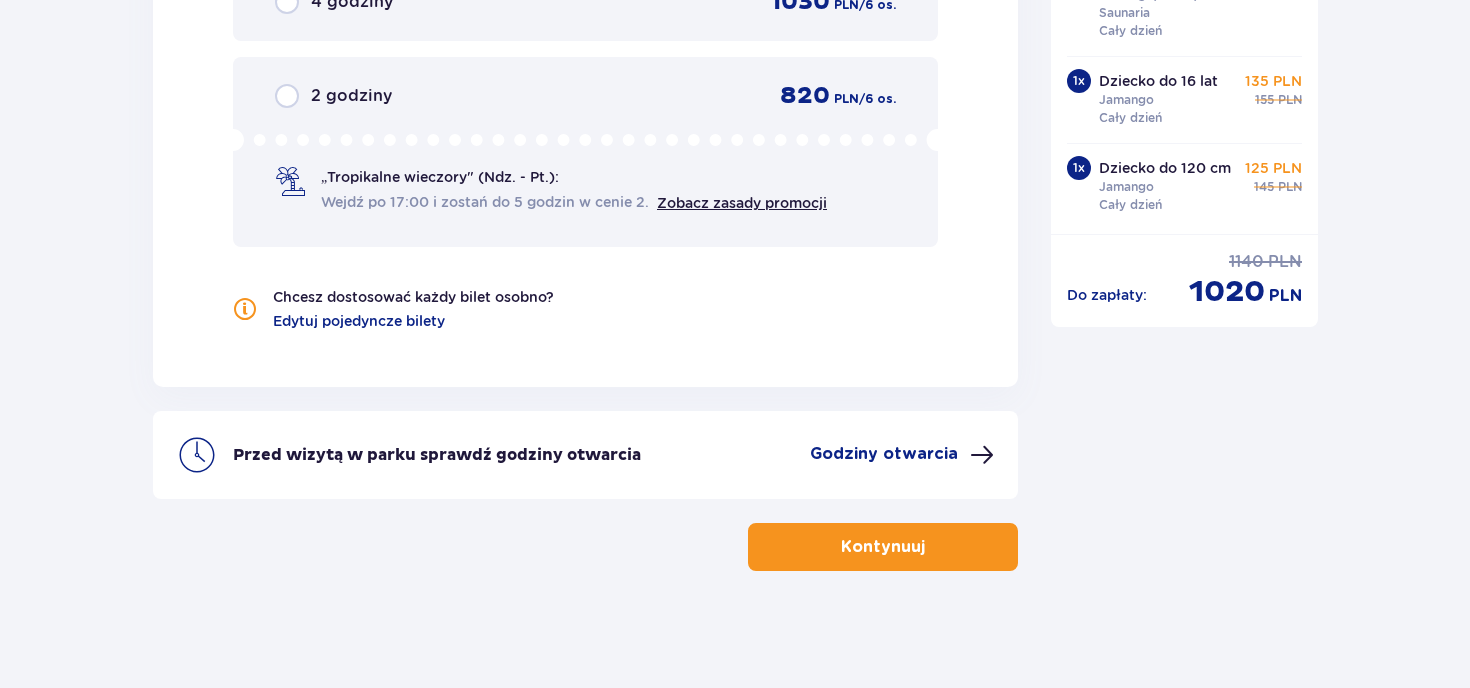 click at bounding box center (929, 547) 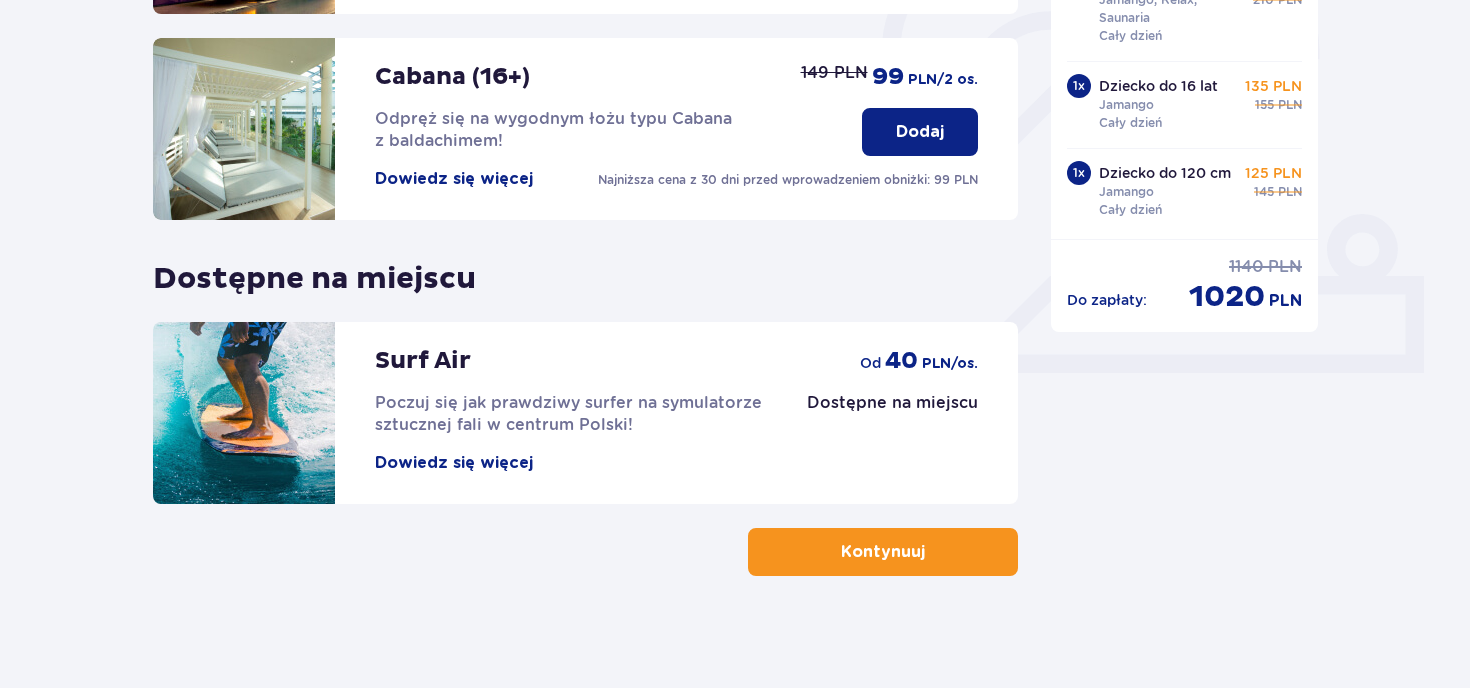 scroll, scrollTop: 668, scrollLeft: 0, axis: vertical 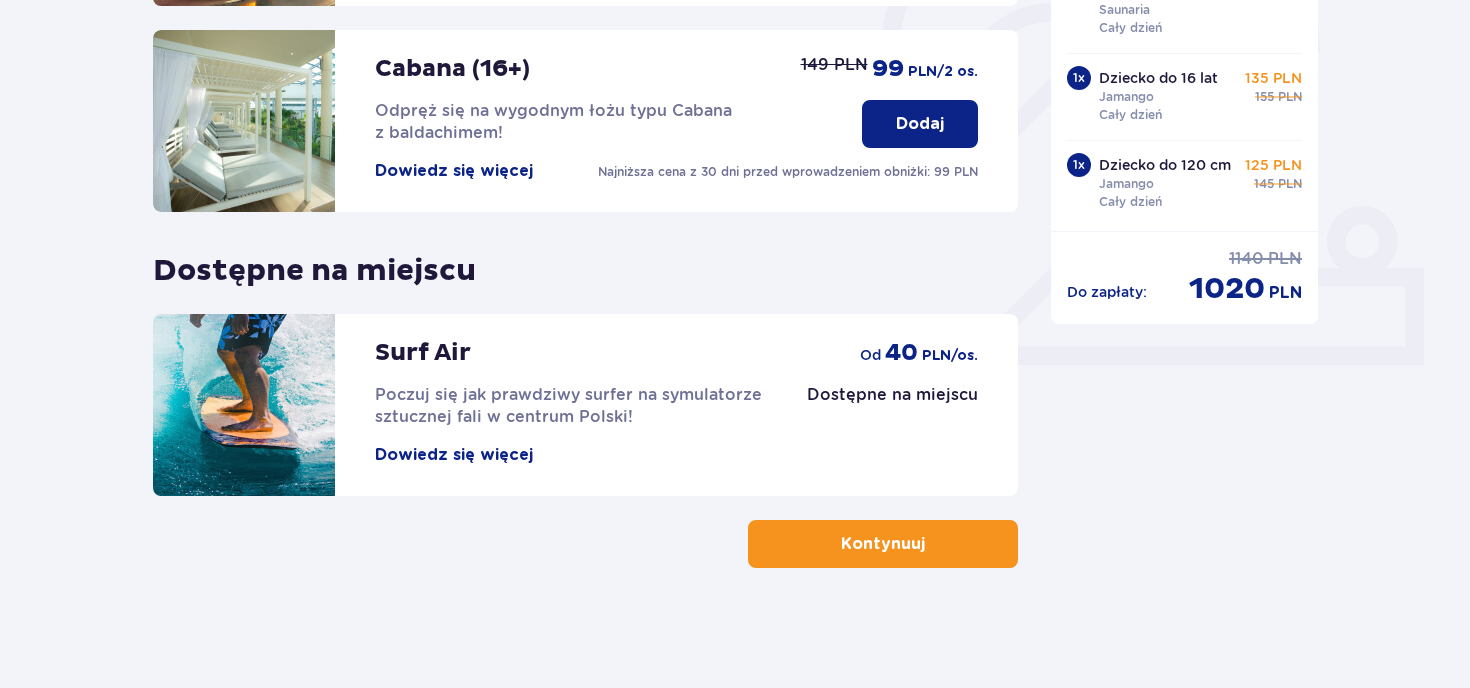 click on "Kontynuuj" at bounding box center (883, 544) 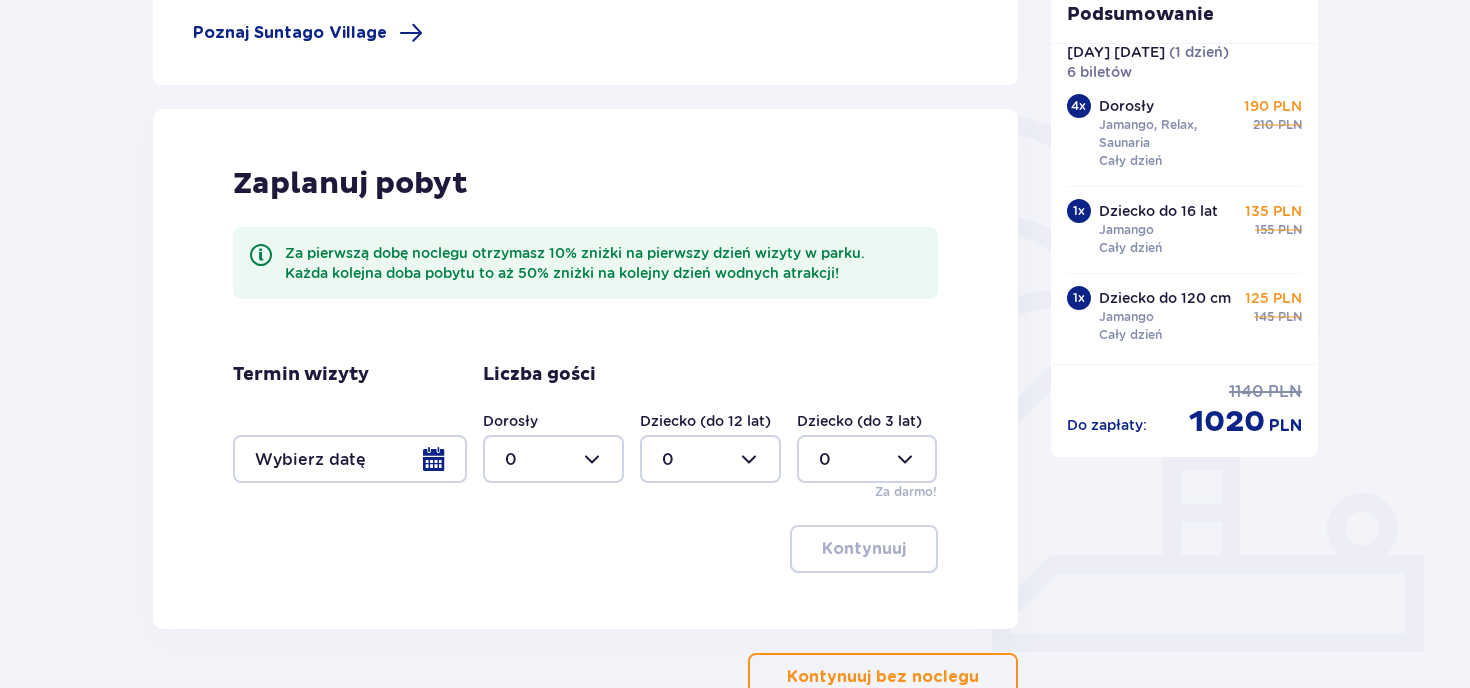 scroll, scrollTop: 400, scrollLeft: 0, axis: vertical 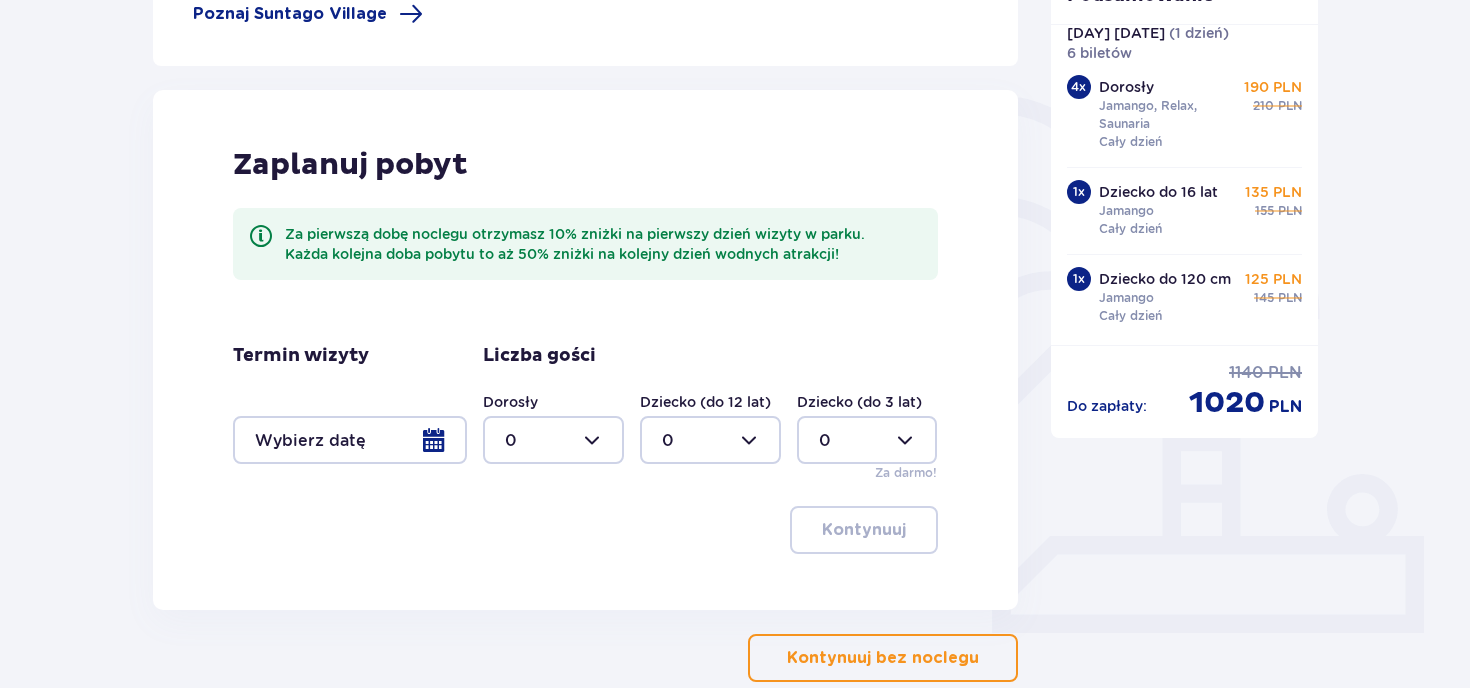 click at bounding box center [350, 440] 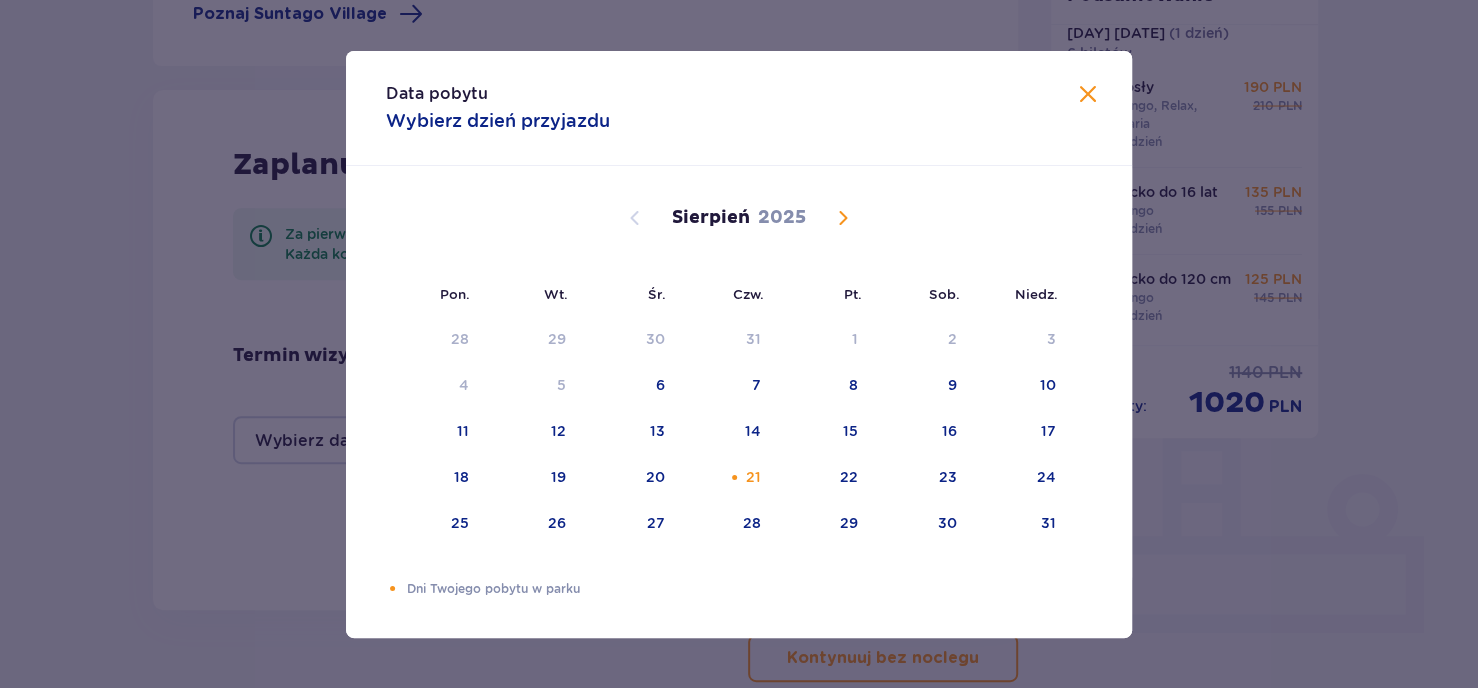 click on "Data pobytu Wybierz dzień przyjazdu" at bounding box center [739, 108] 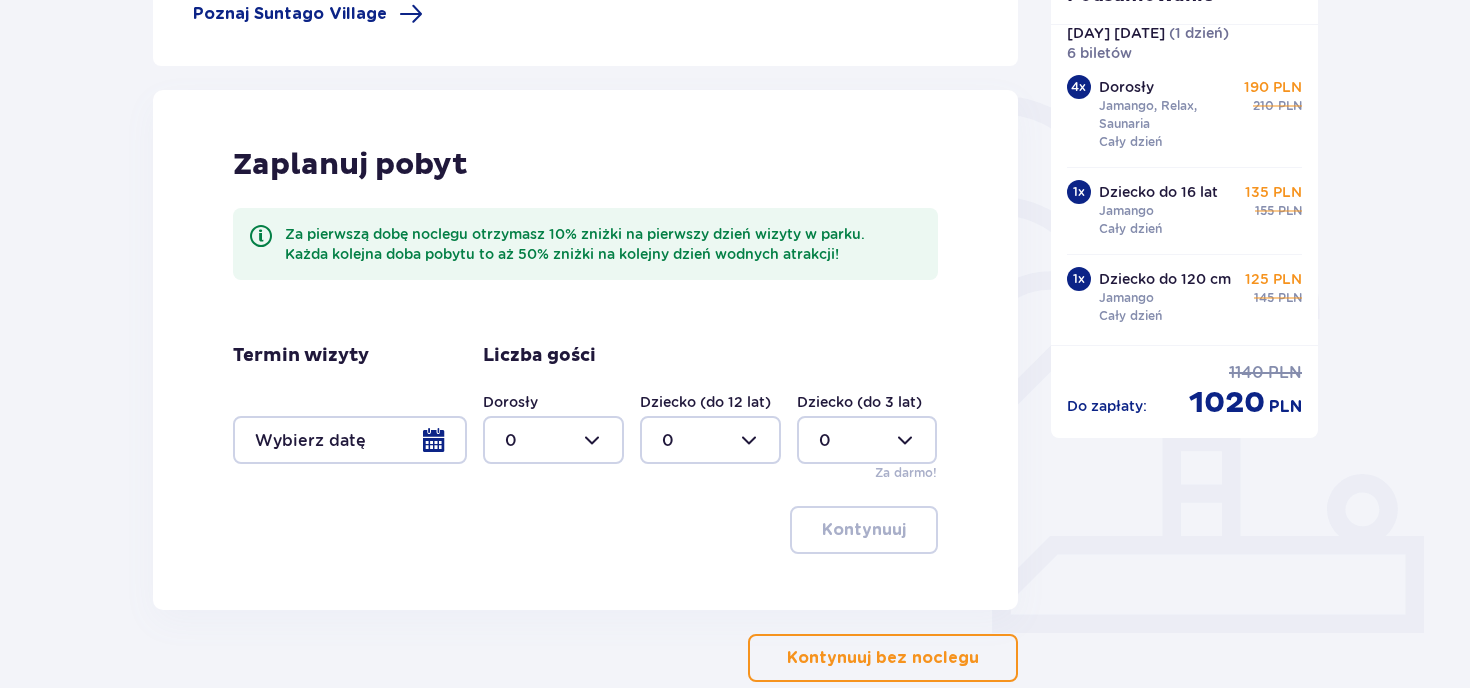 scroll, scrollTop: 514, scrollLeft: 0, axis: vertical 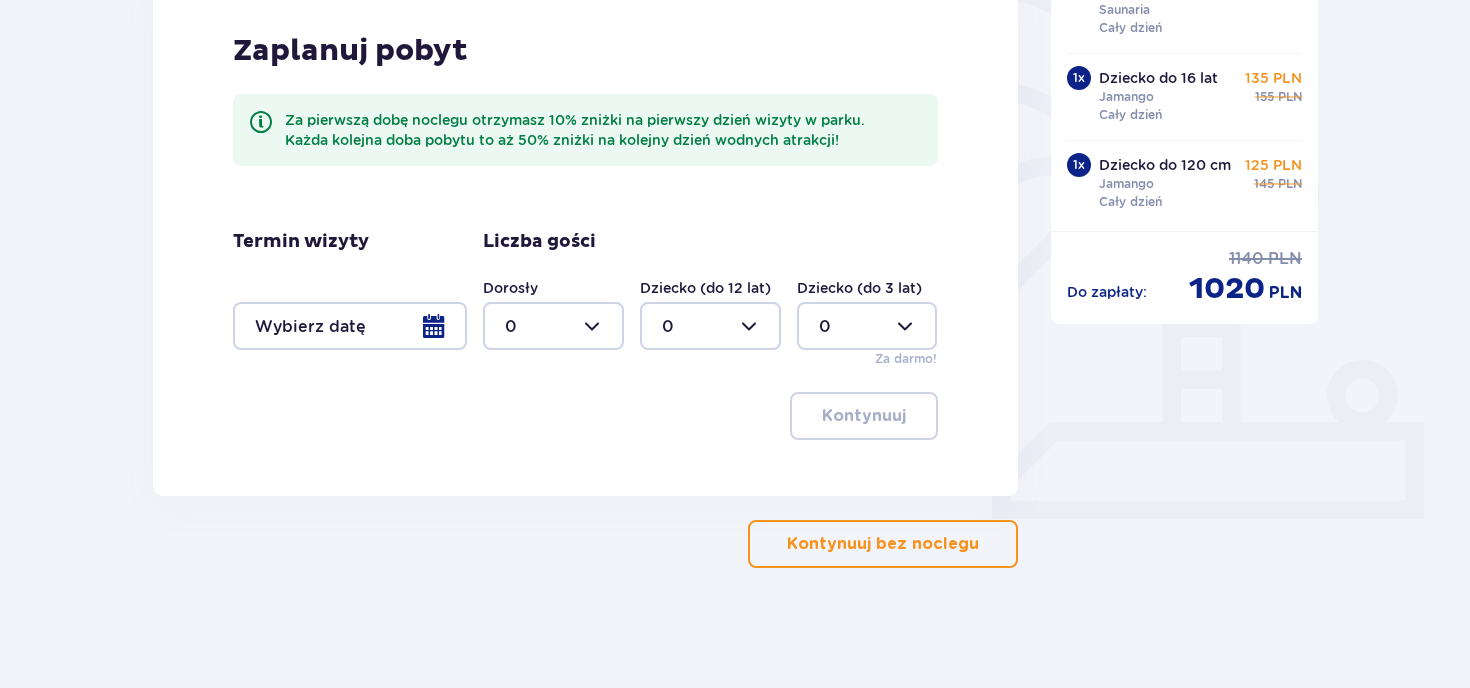 click on "Kontynuuj bez noclegu" at bounding box center (883, 544) 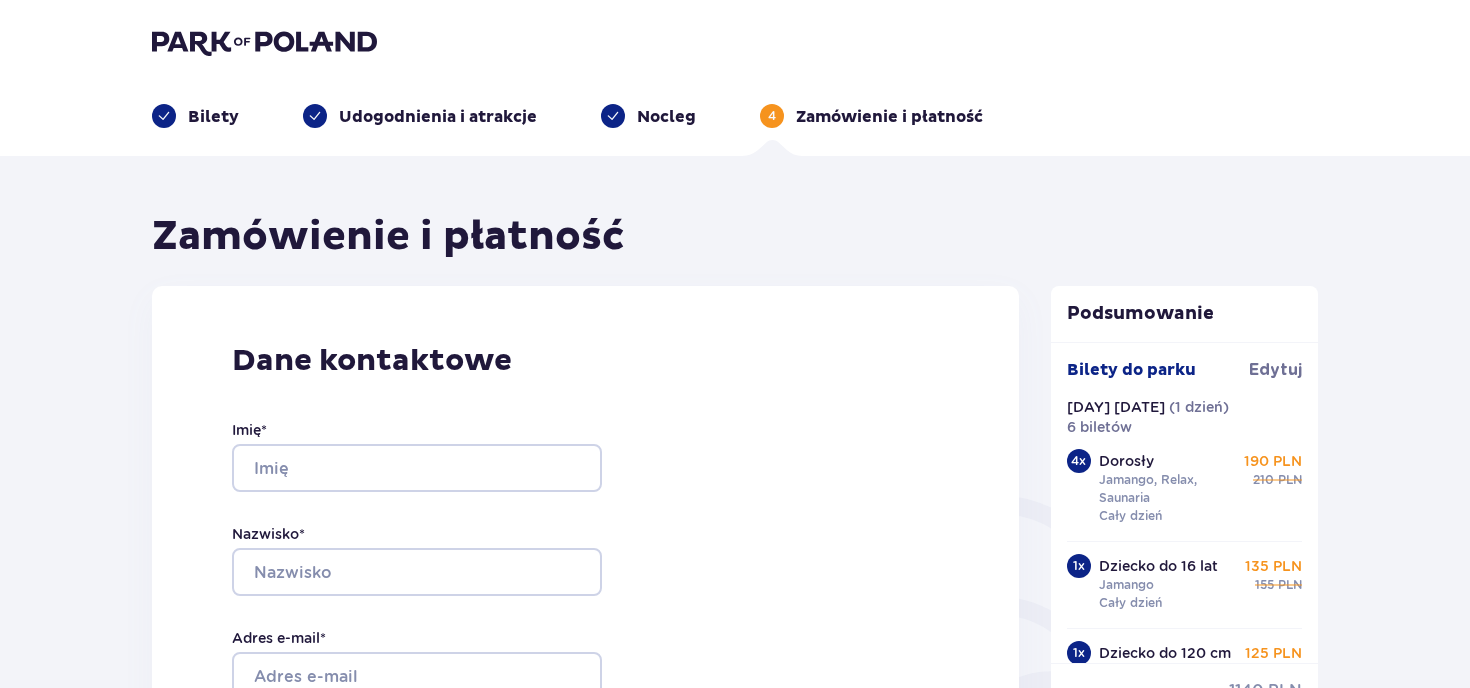 scroll, scrollTop: 0, scrollLeft: 0, axis: both 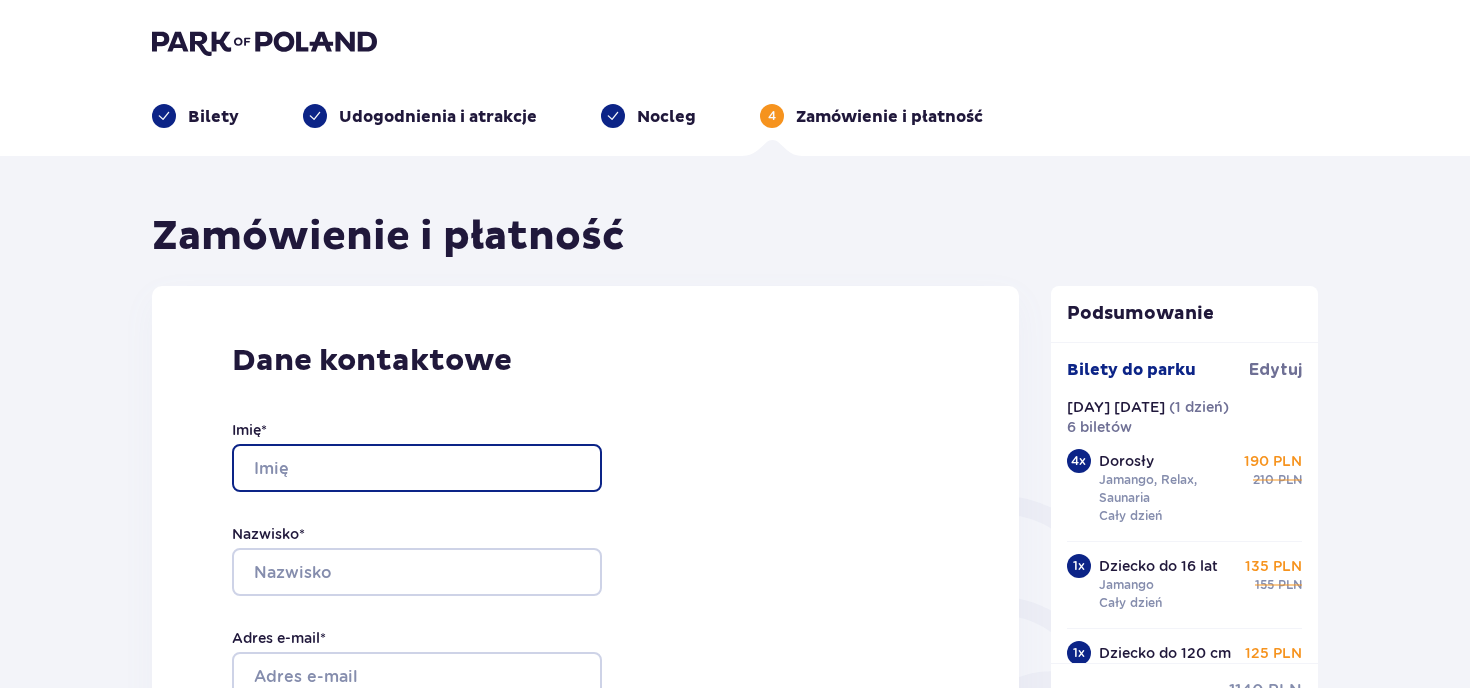click on "Imię *" at bounding box center [417, 468] 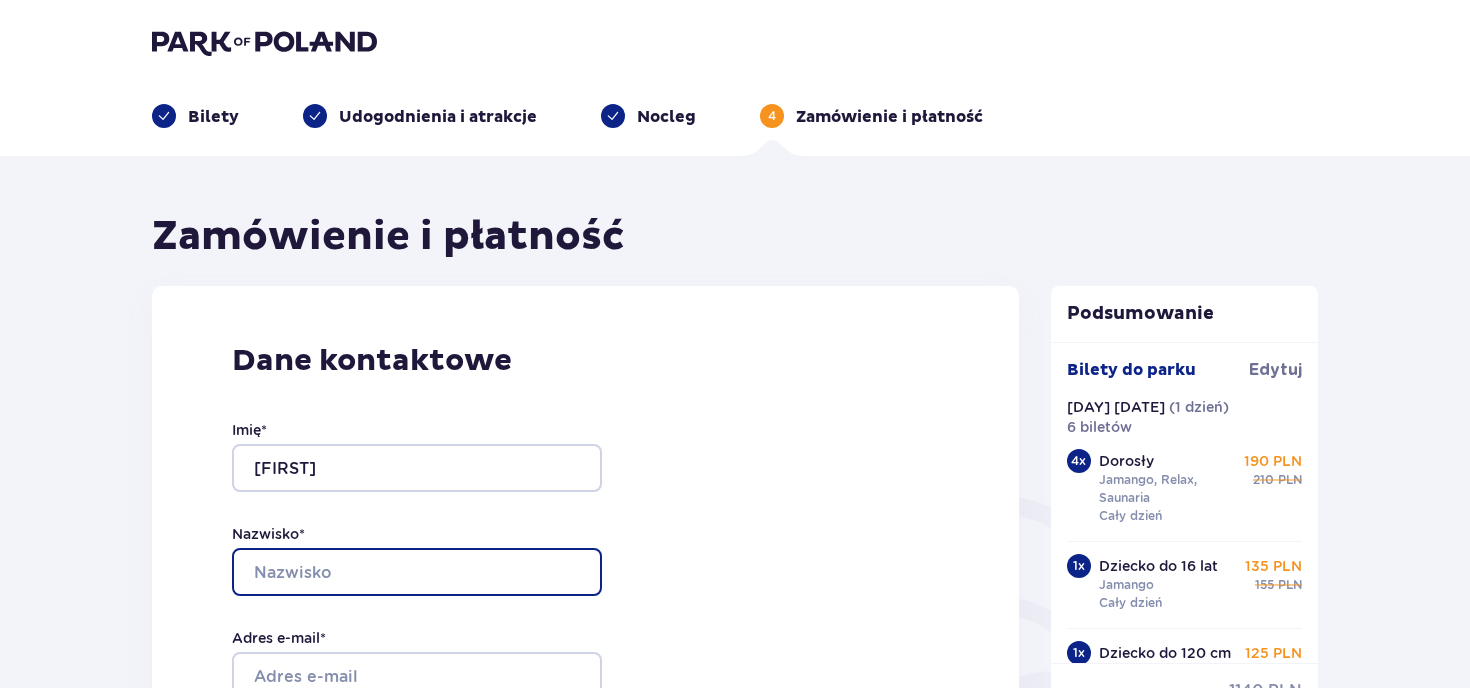type on "Piskorek" 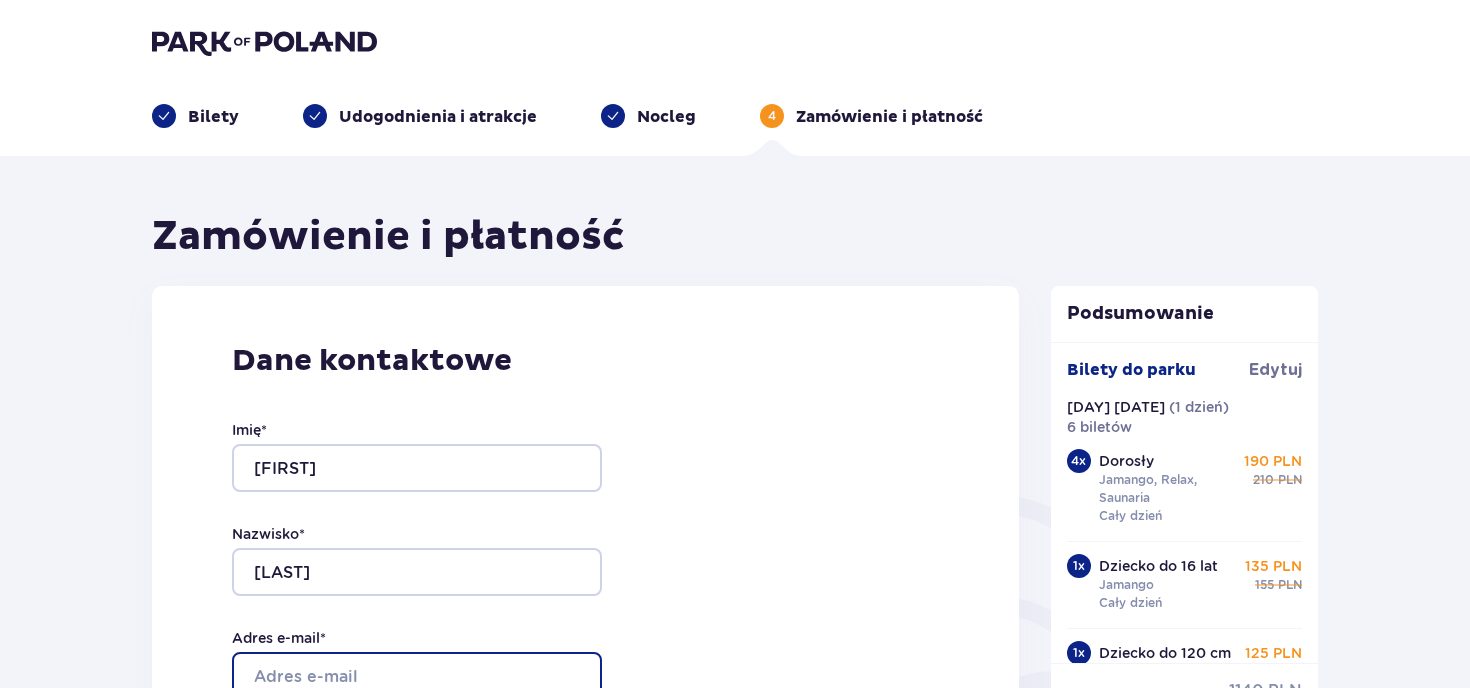 type on "anita-86@wp.pl" 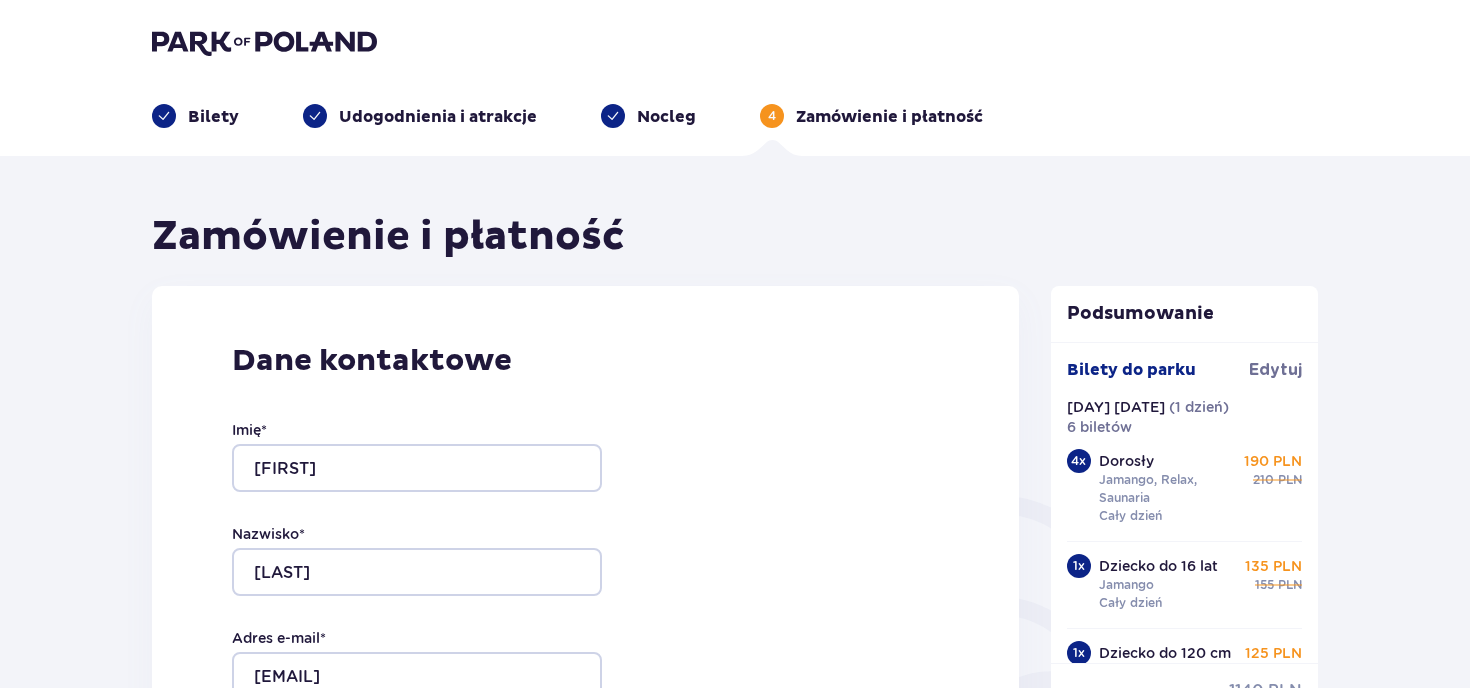type on "anita-86@wp.pl" 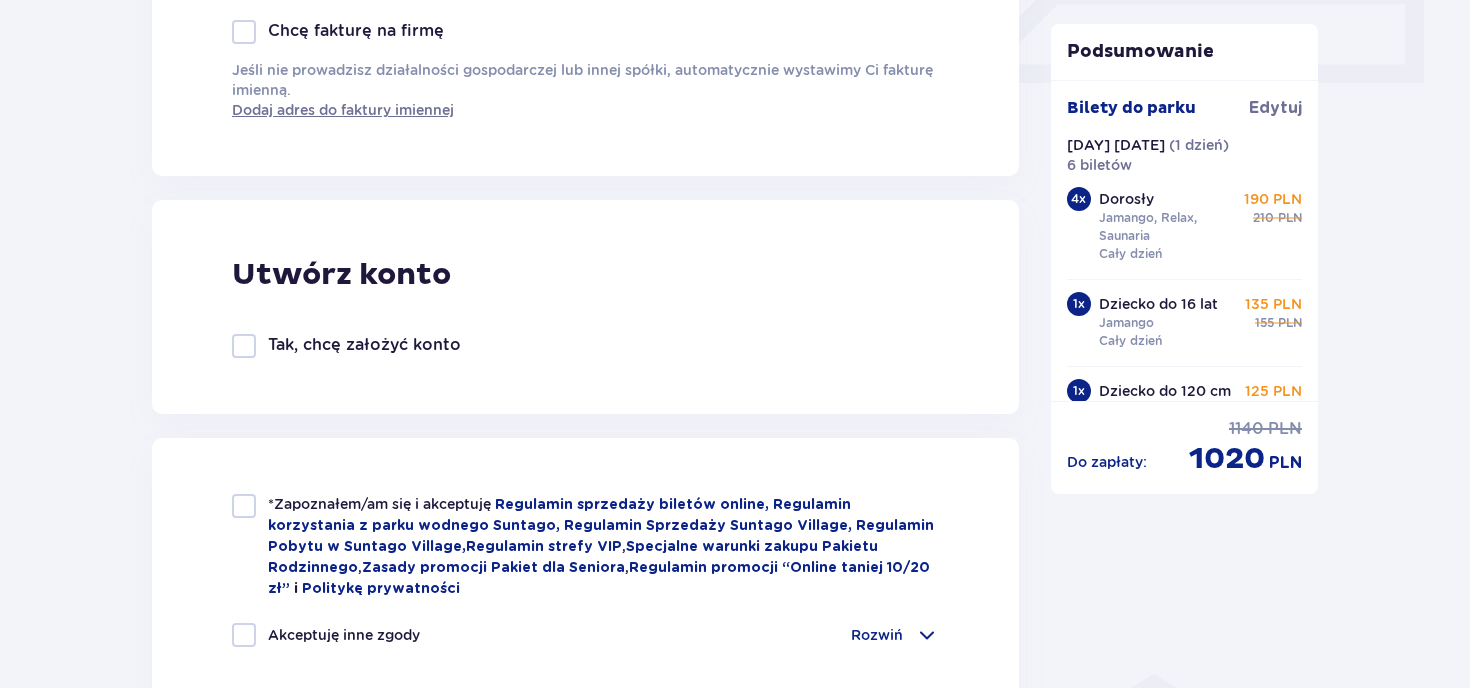 scroll, scrollTop: 1000, scrollLeft: 0, axis: vertical 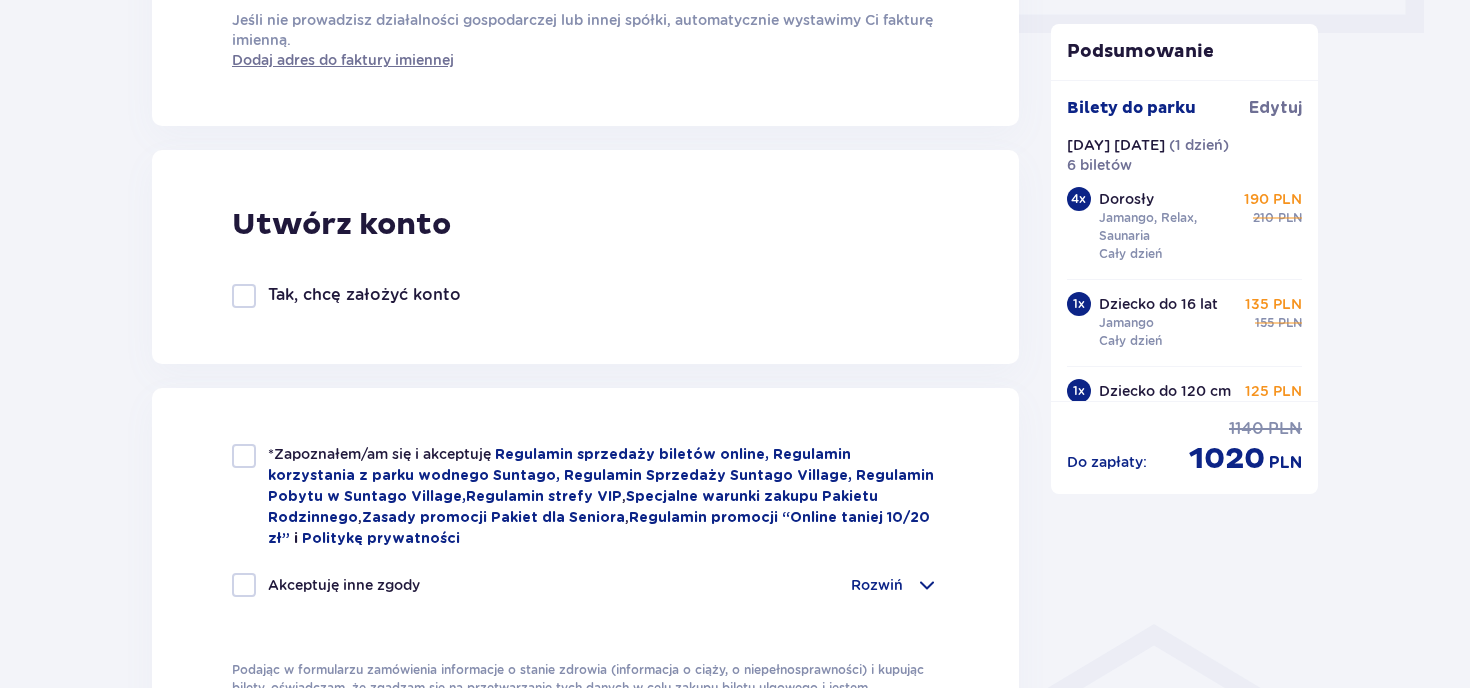 click at bounding box center (244, 456) 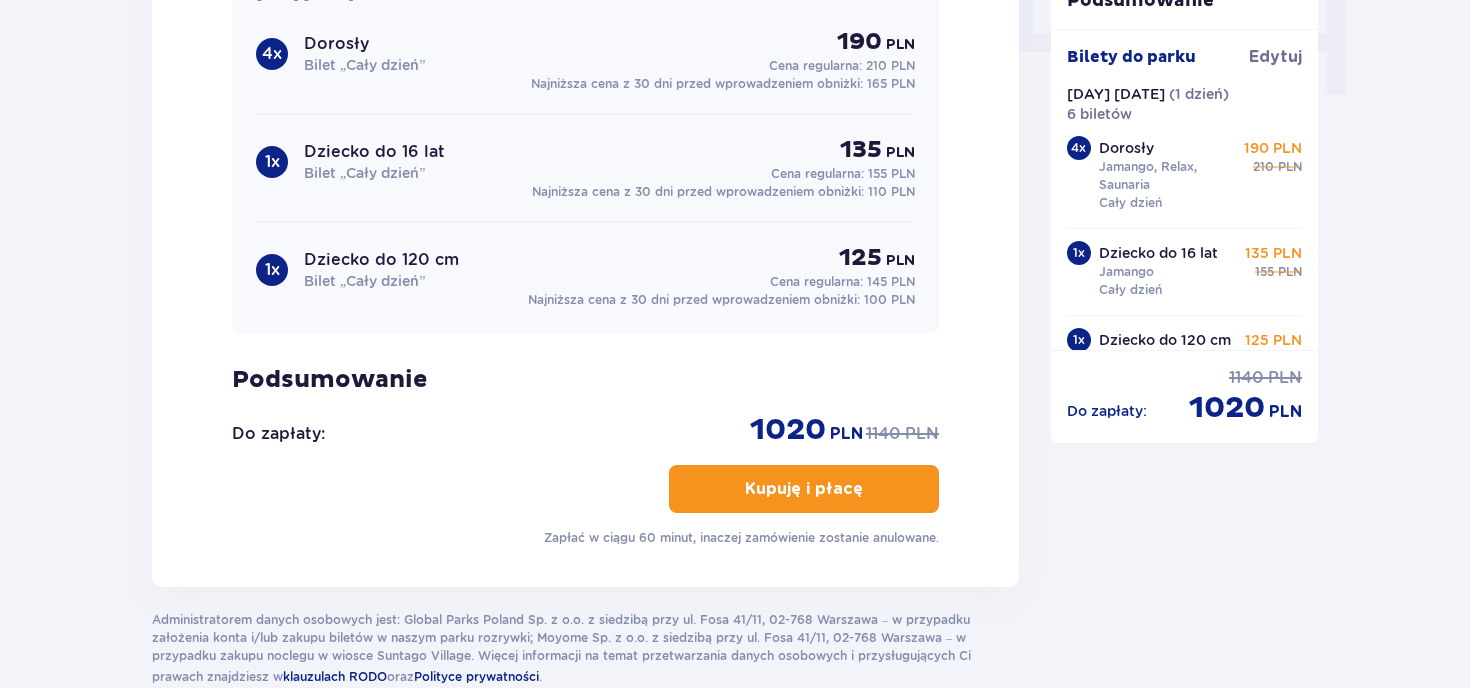 scroll, scrollTop: 2100, scrollLeft: 0, axis: vertical 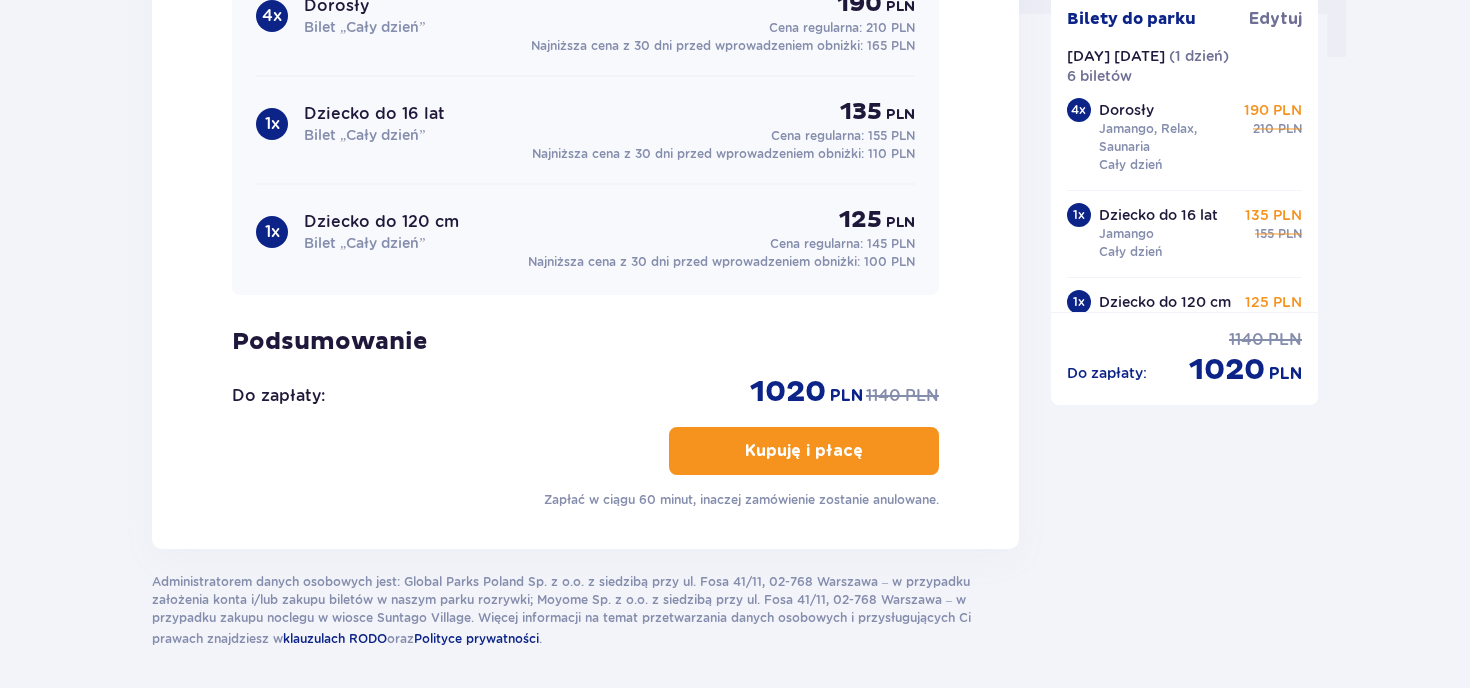 click on "Kupuję i płacę" at bounding box center (804, 451) 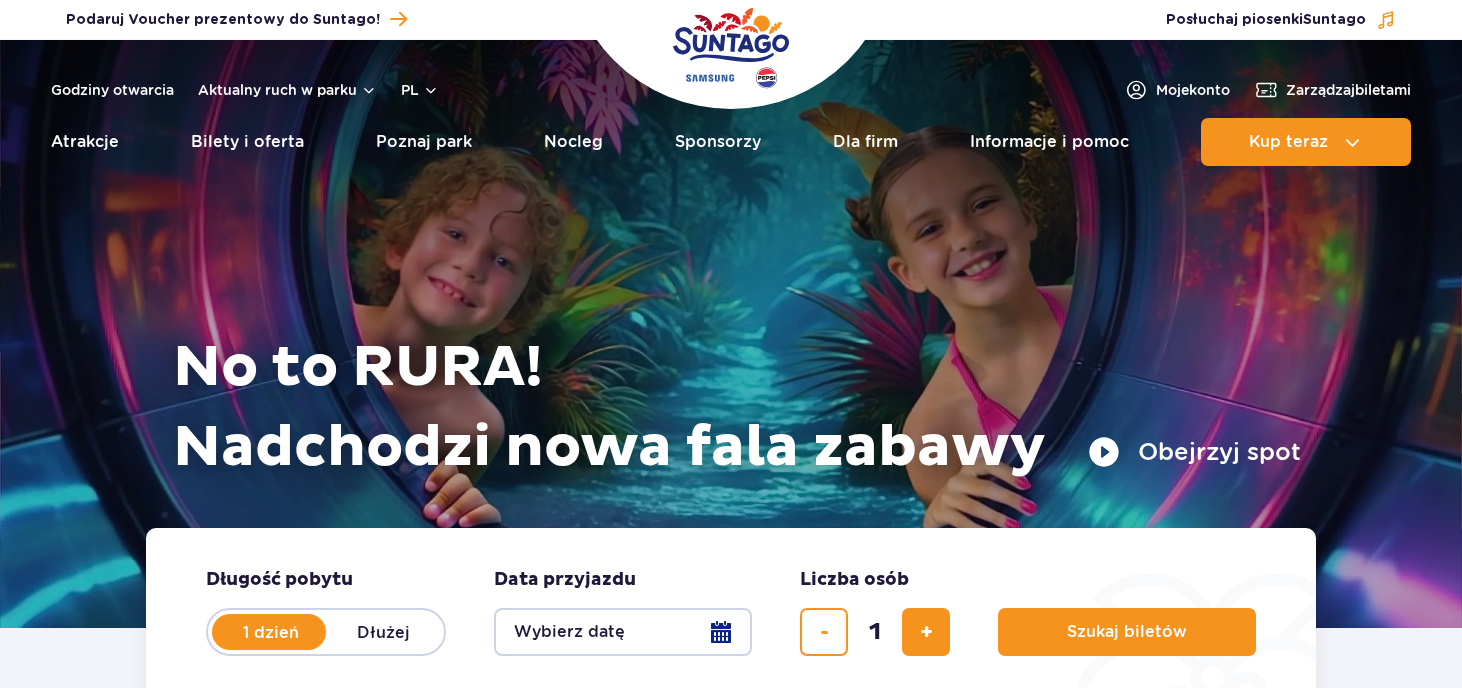 scroll, scrollTop: 0, scrollLeft: 0, axis: both 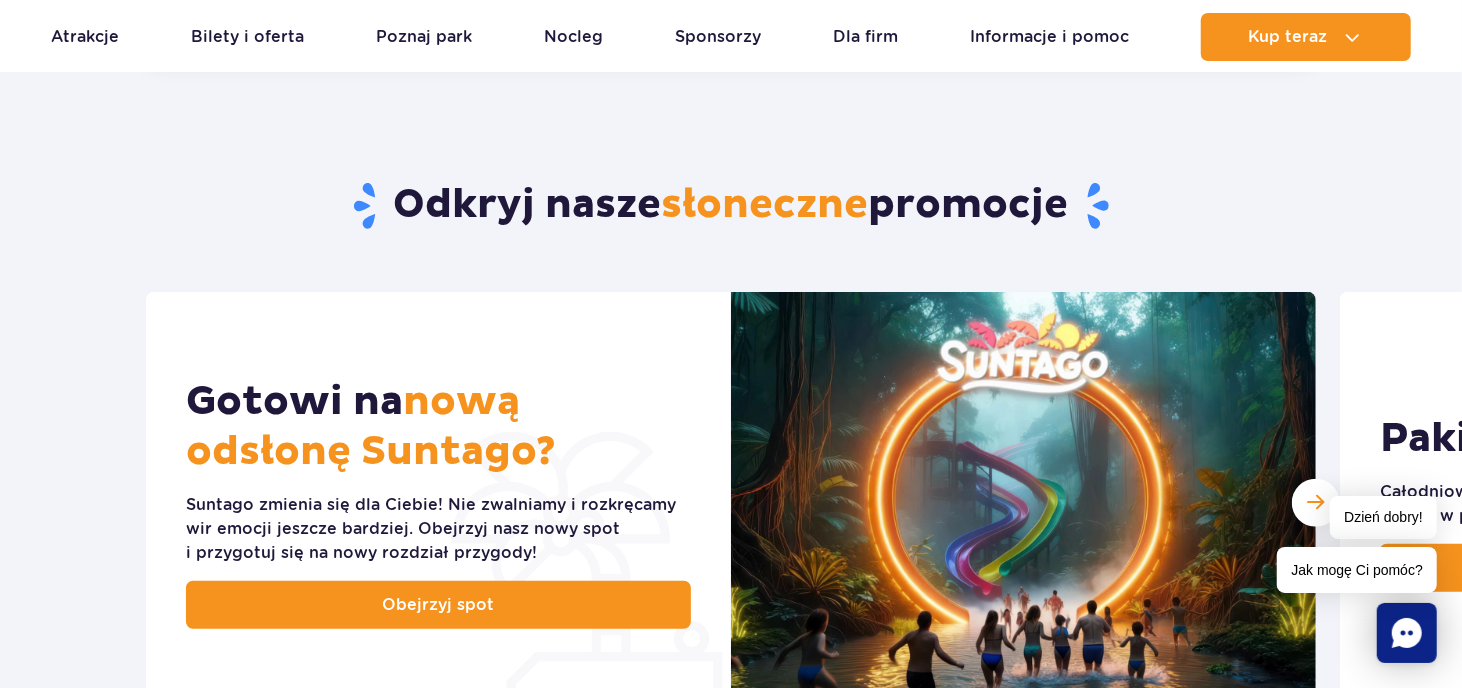 click on "Dzień dobry! Jak mogę Ci pomóc?" at bounding box center [1357, 544] 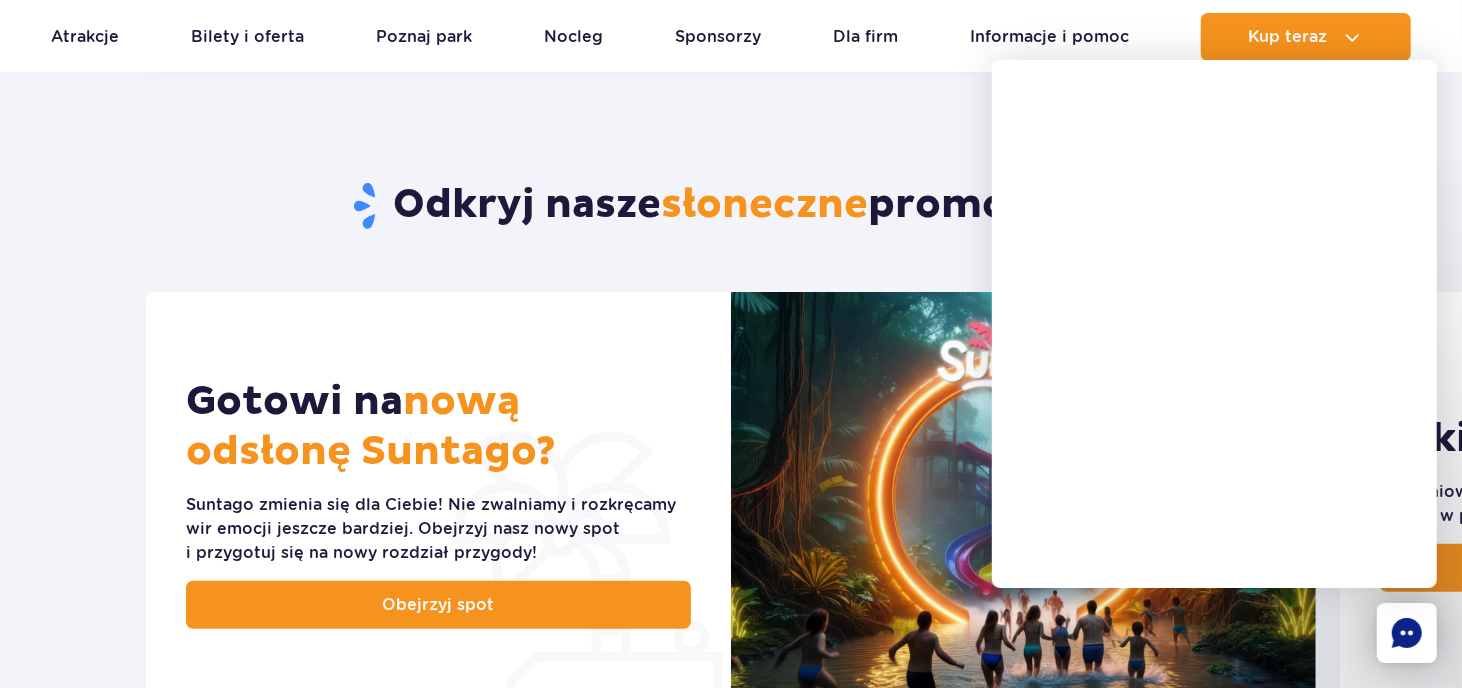 click on "Odkryj nasze  słoneczne  promocje" at bounding box center (731, 176) 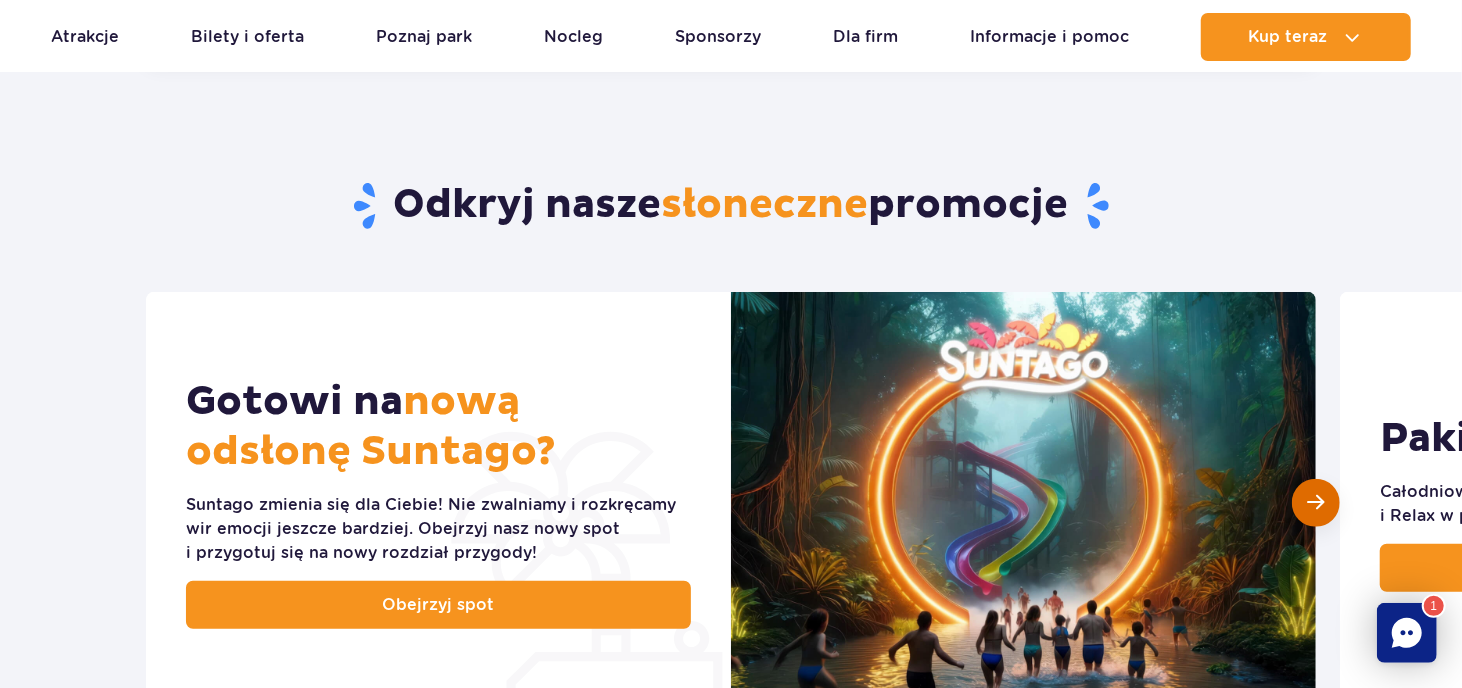 click at bounding box center (1316, 502) 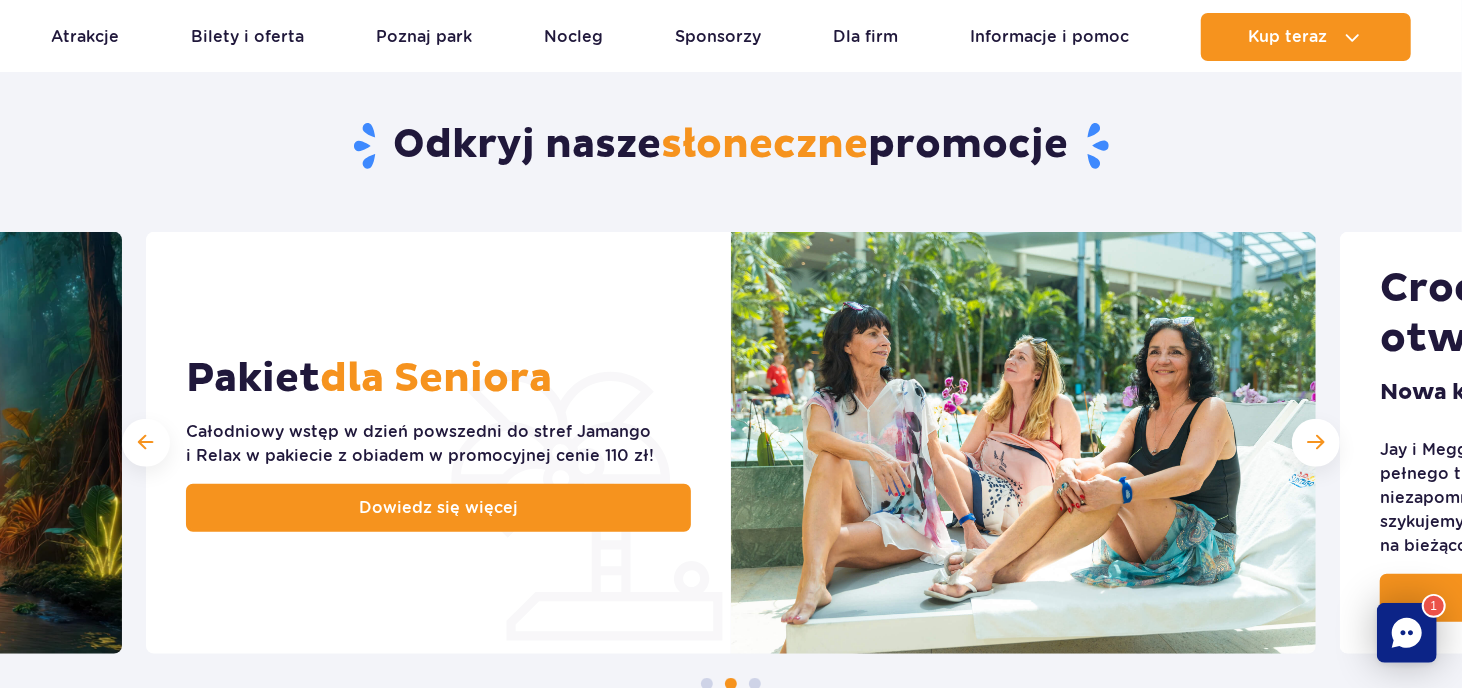 scroll, scrollTop: 800, scrollLeft: 0, axis: vertical 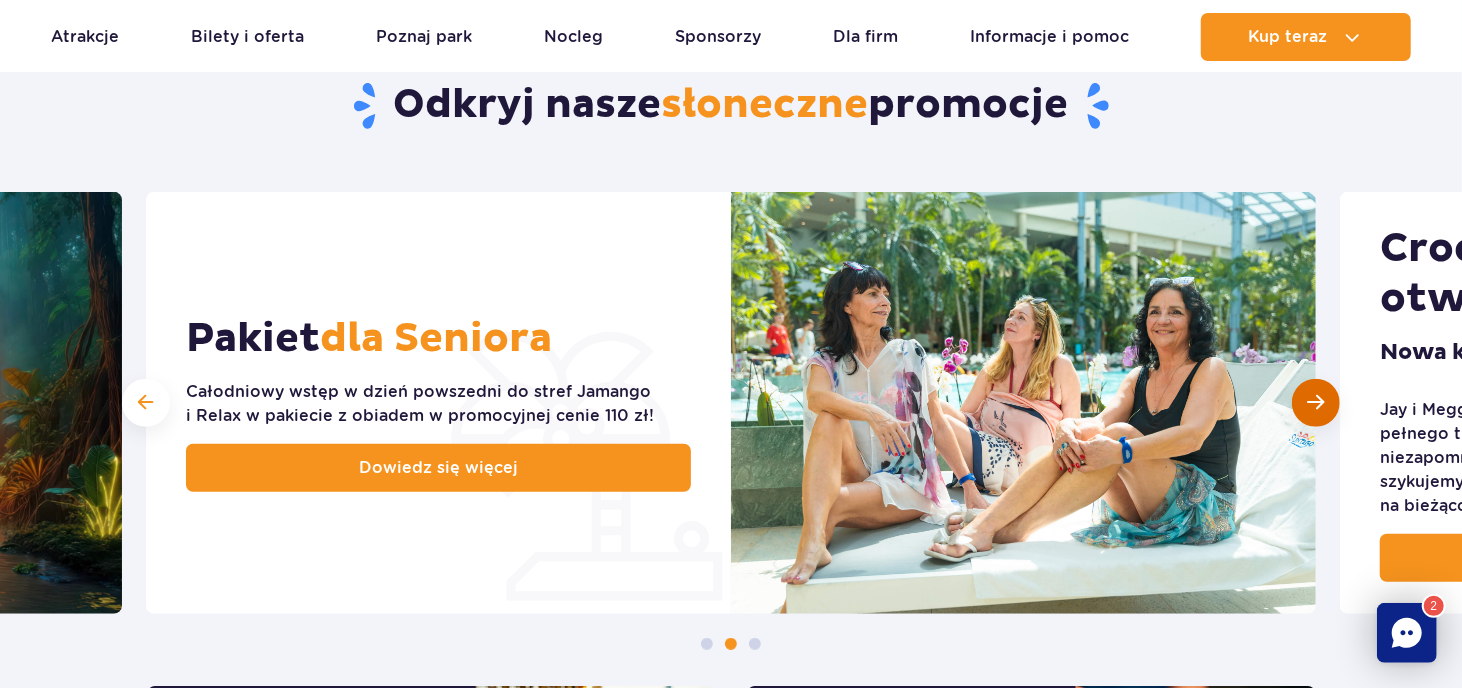 click at bounding box center [1316, 402] 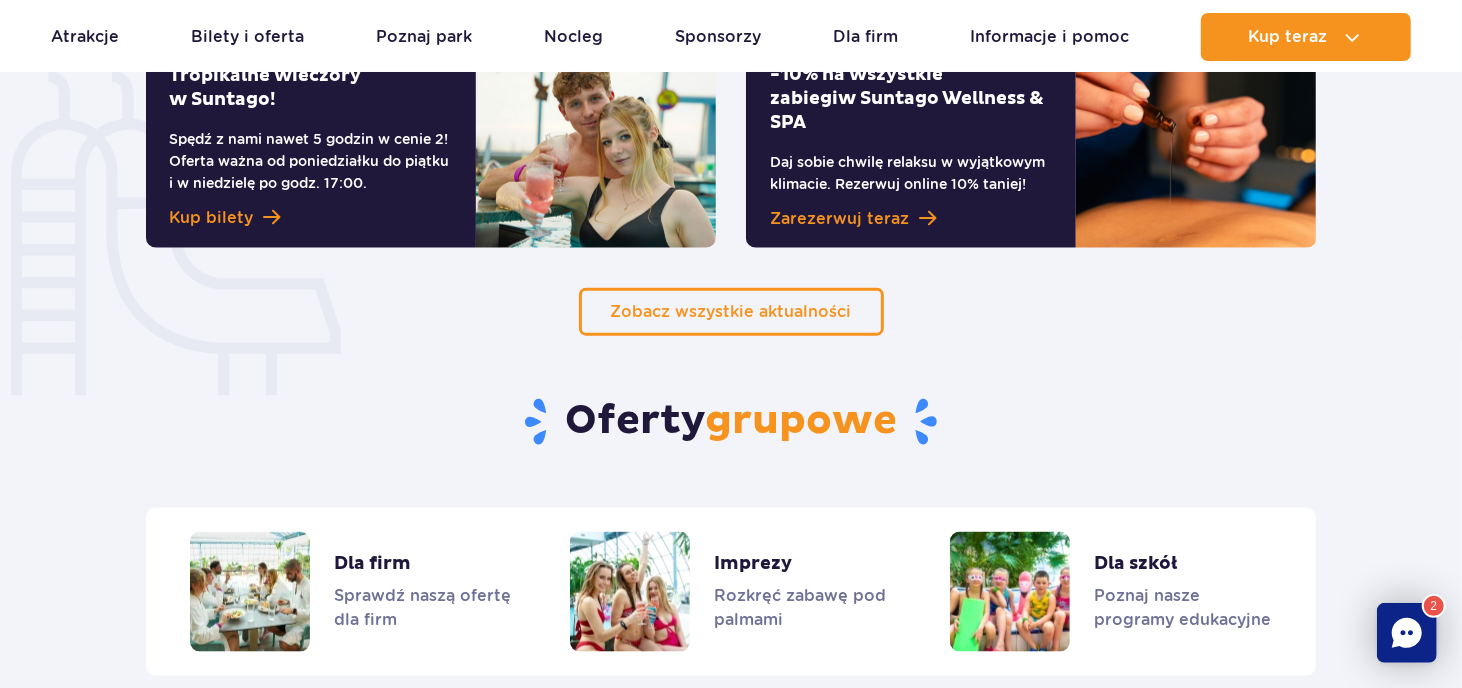 scroll, scrollTop: 1500, scrollLeft: 0, axis: vertical 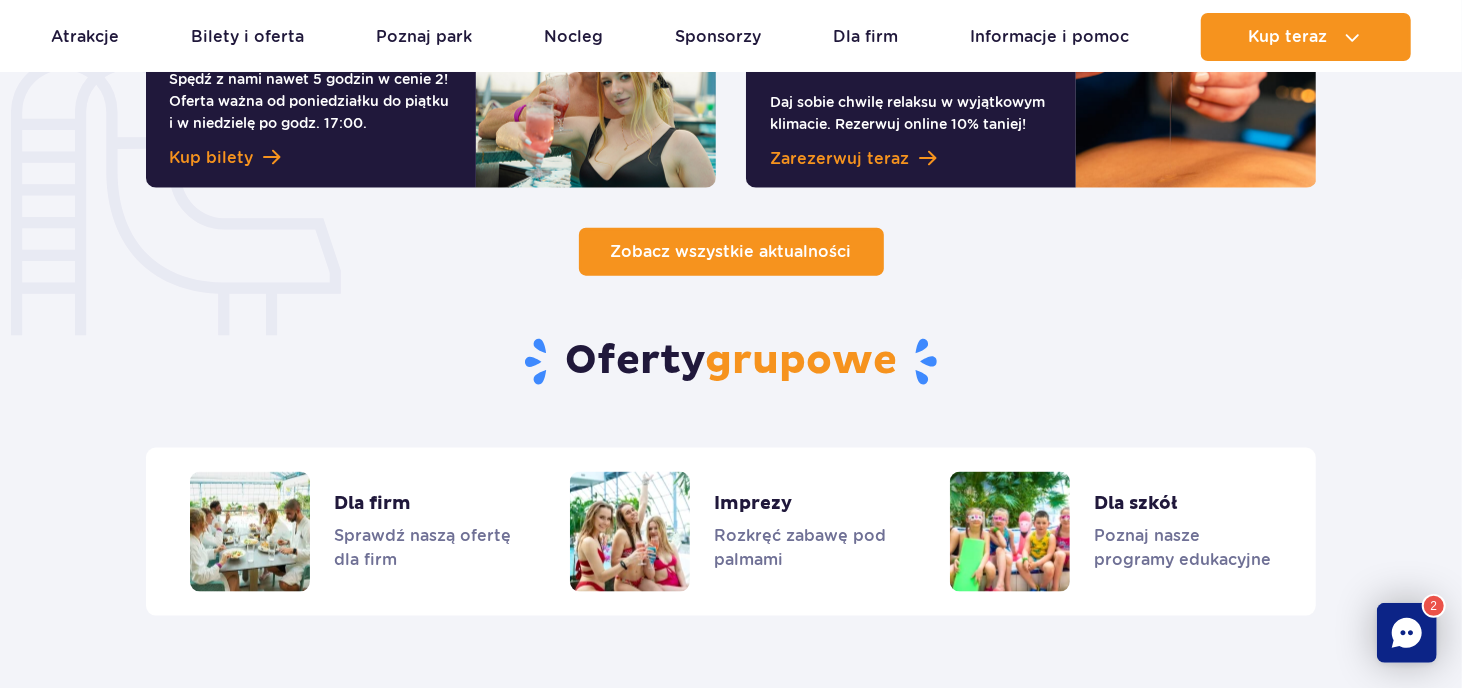click on "Zobacz wszystkie aktualności" at bounding box center [731, 251] 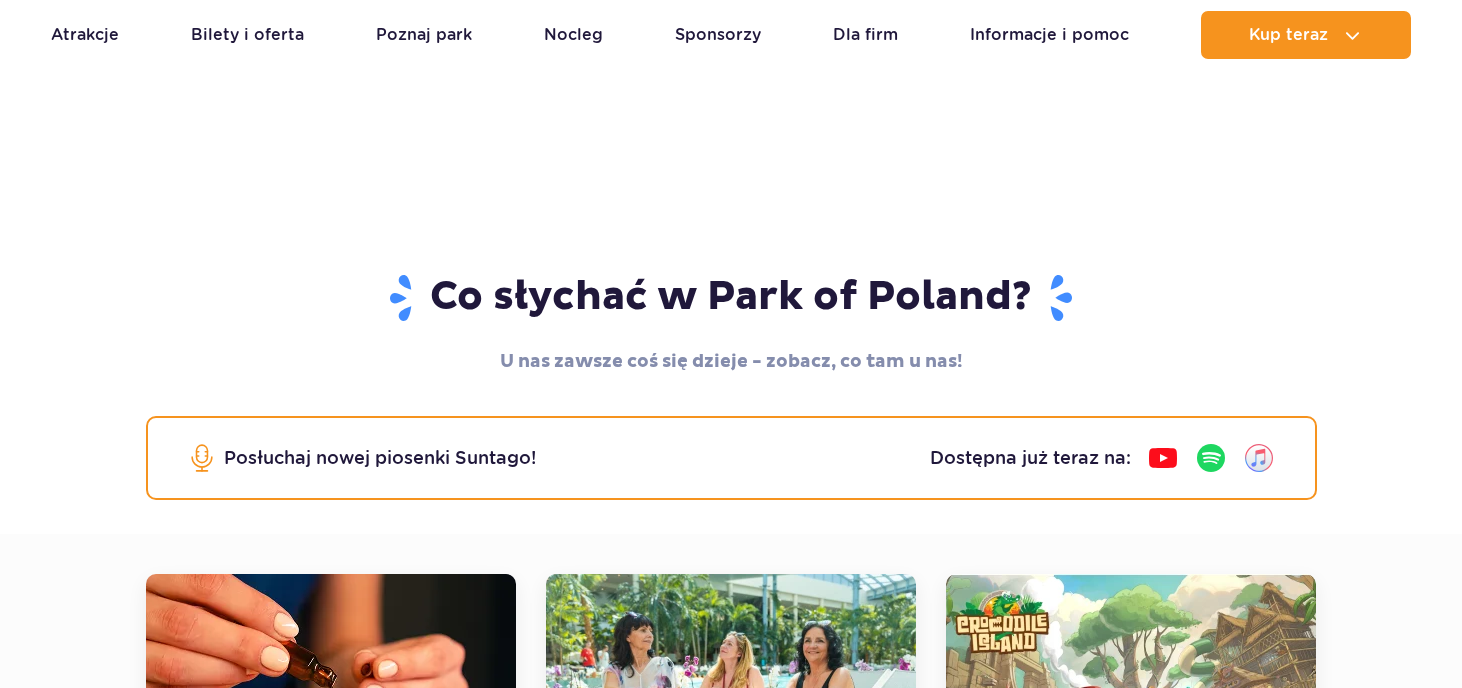 scroll, scrollTop: 190, scrollLeft: 0, axis: vertical 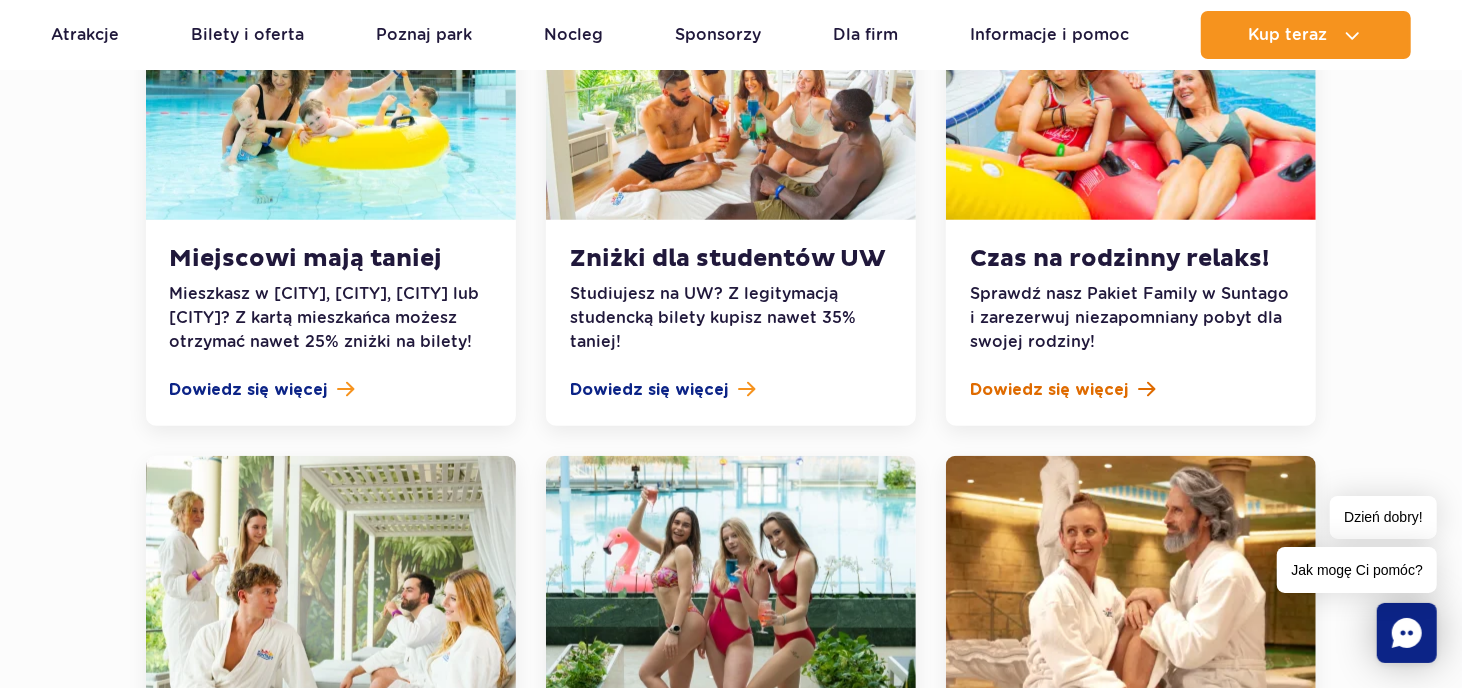 click on "Dowiedz się więcej" at bounding box center [1049, 390] 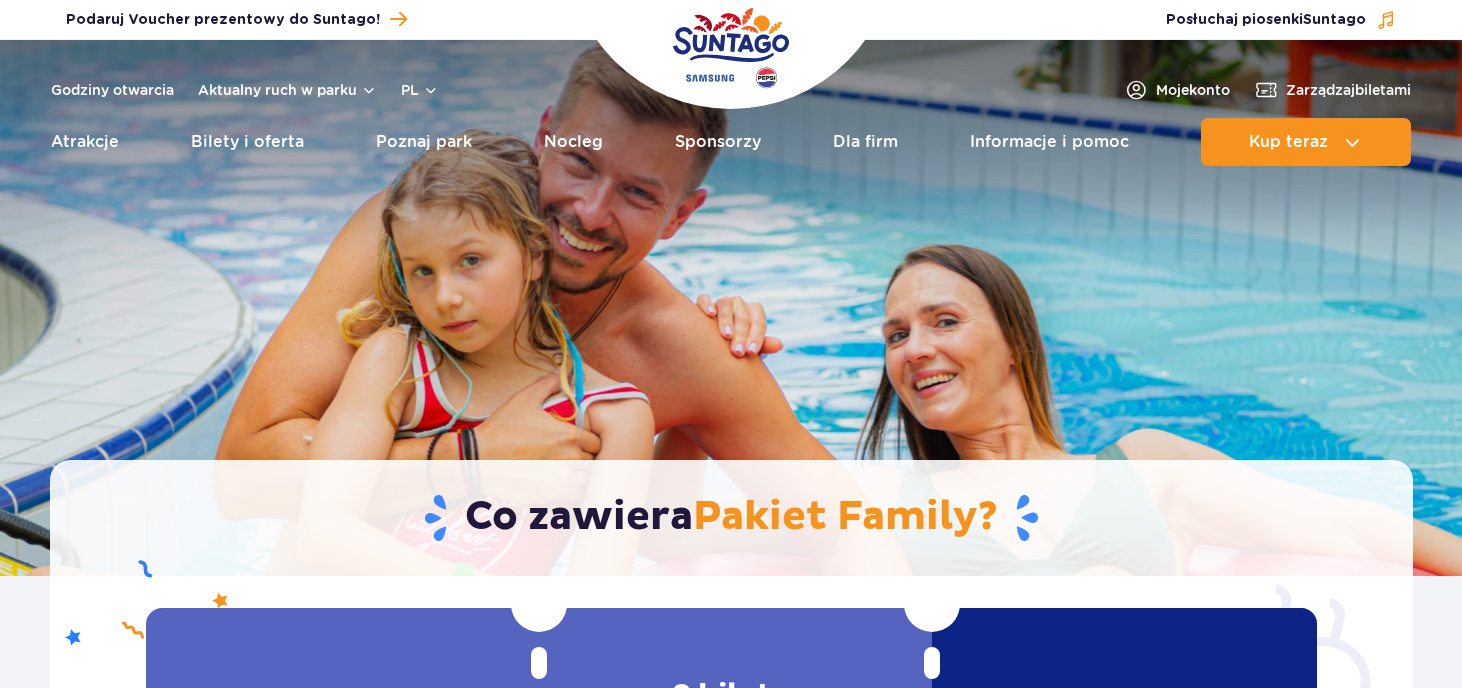 scroll, scrollTop: 0, scrollLeft: 0, axis: both 